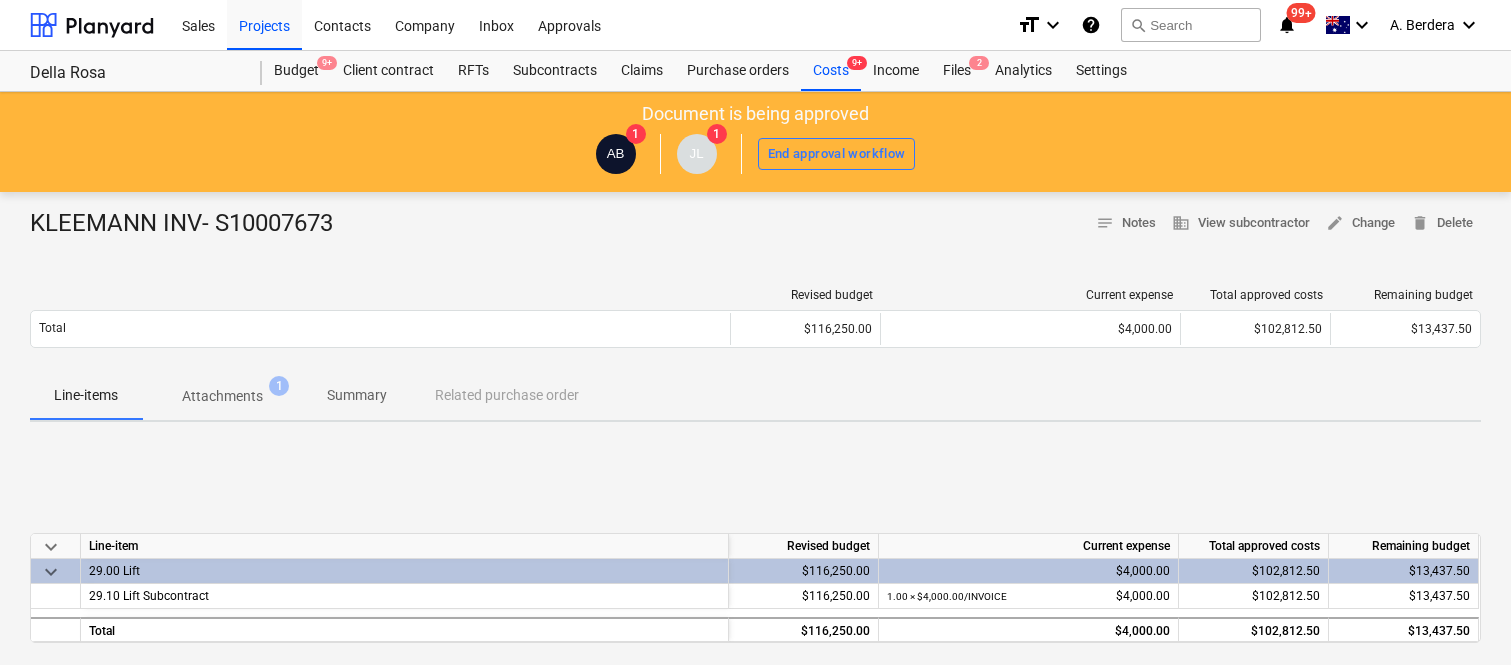 scroll, scrollTop: 0, scrollLeft: 0, axis: both 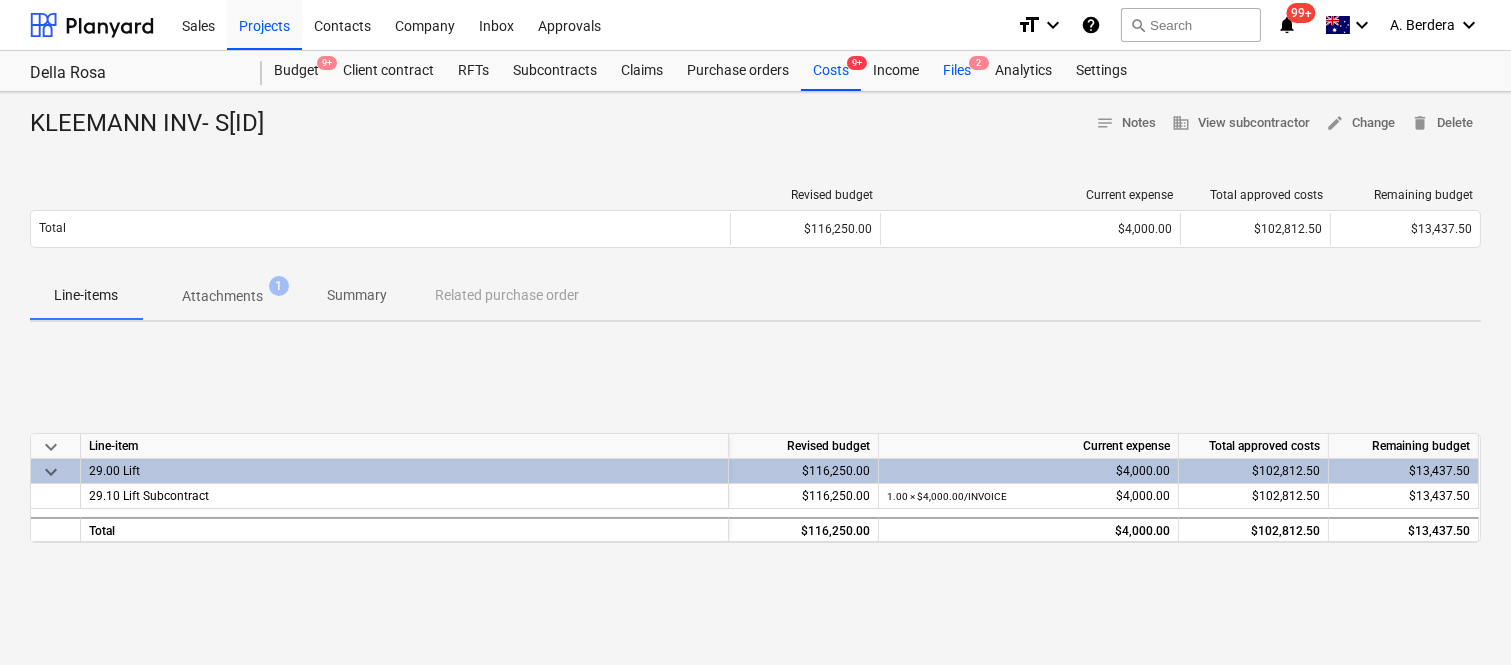 click on "Files 2" at bounding box center (957, 71) 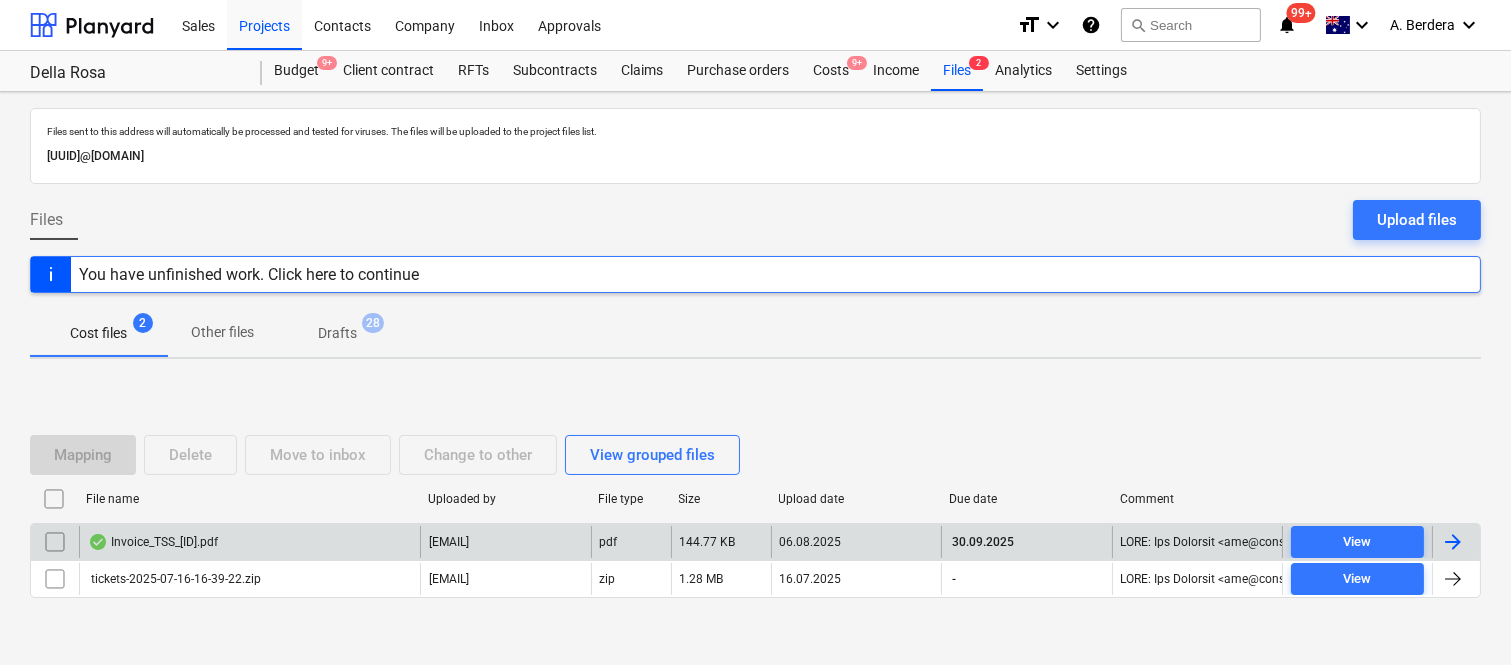 click on "Invoice_TSS_67910.pdf" at bounding box center [249, 542] 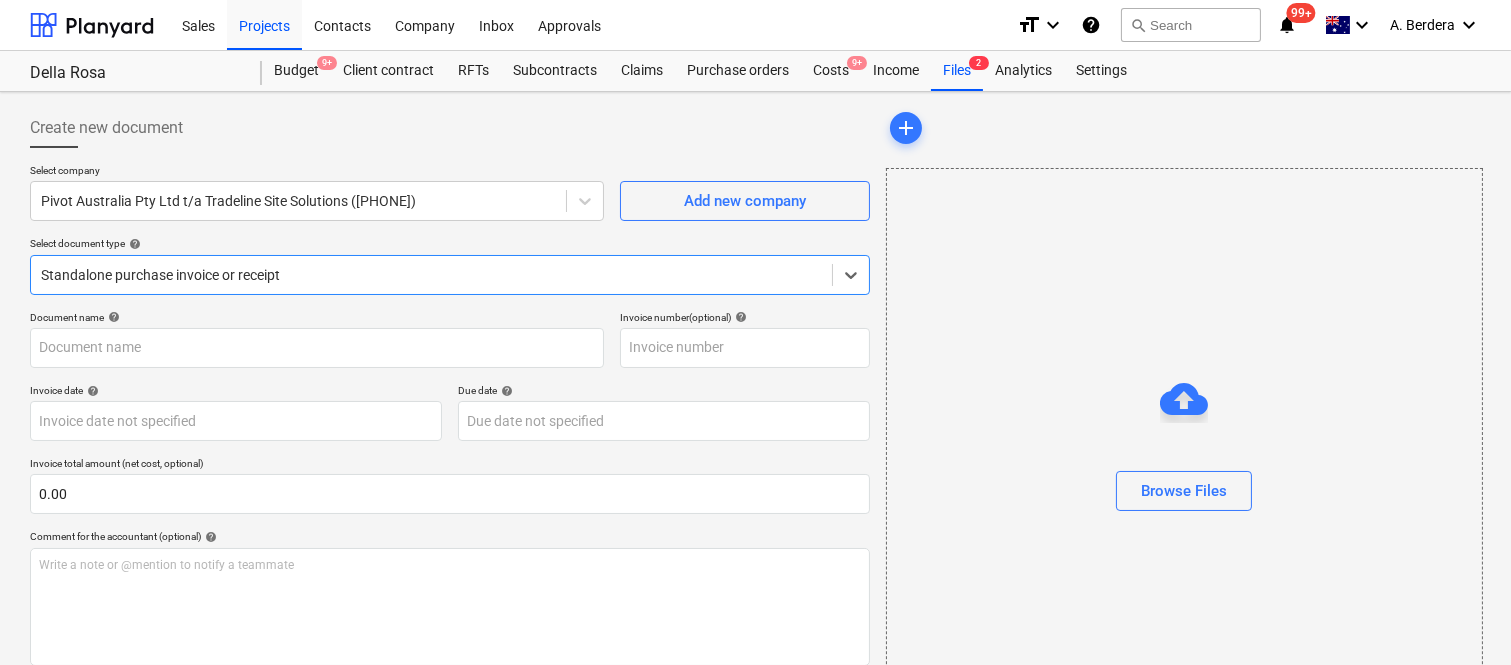 click at bounding box center [431, 275] 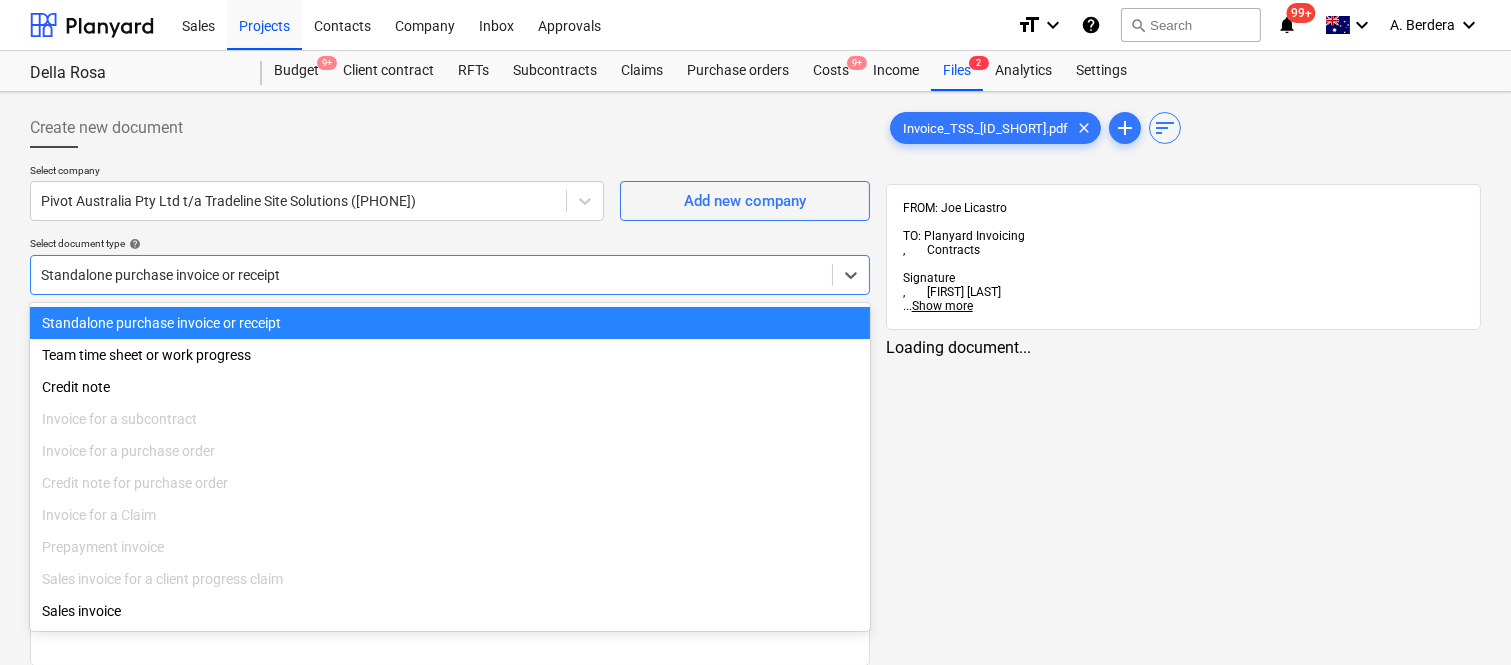 type on "67910" 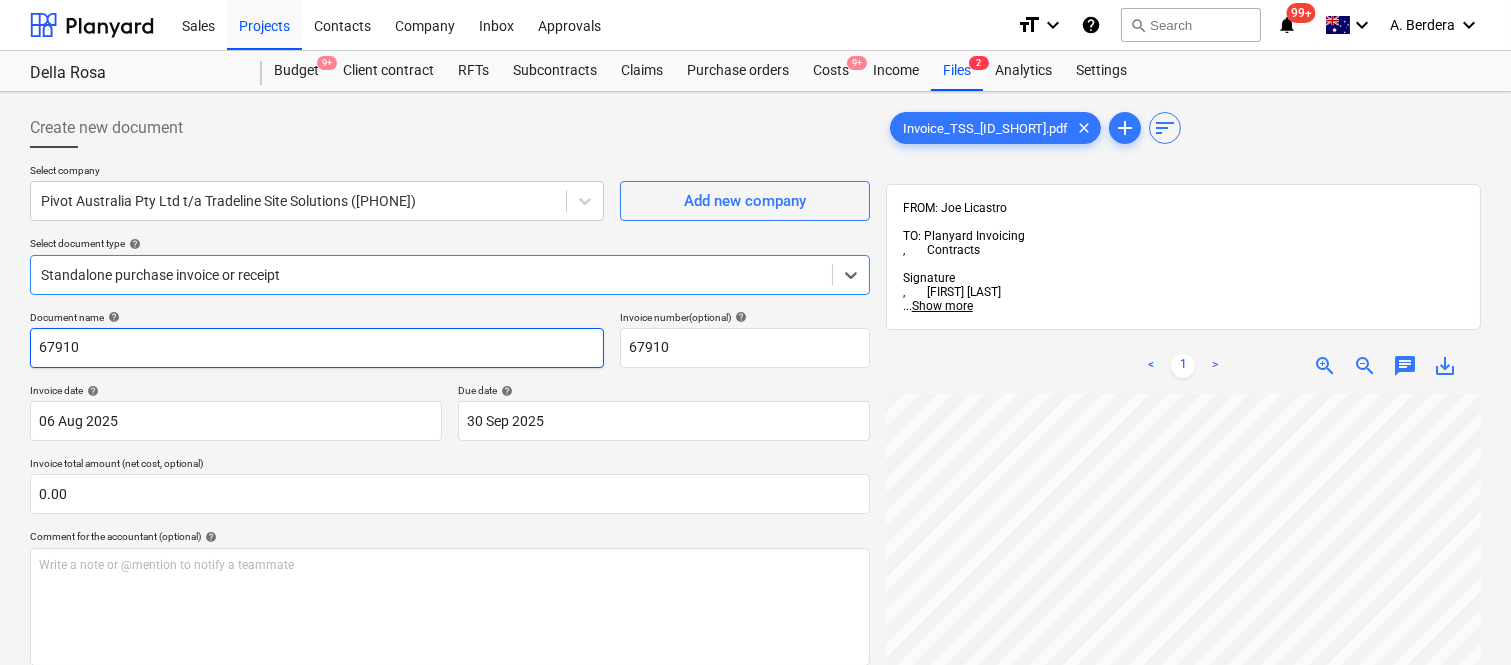 click on "67910" at bounding box center (317, 348) 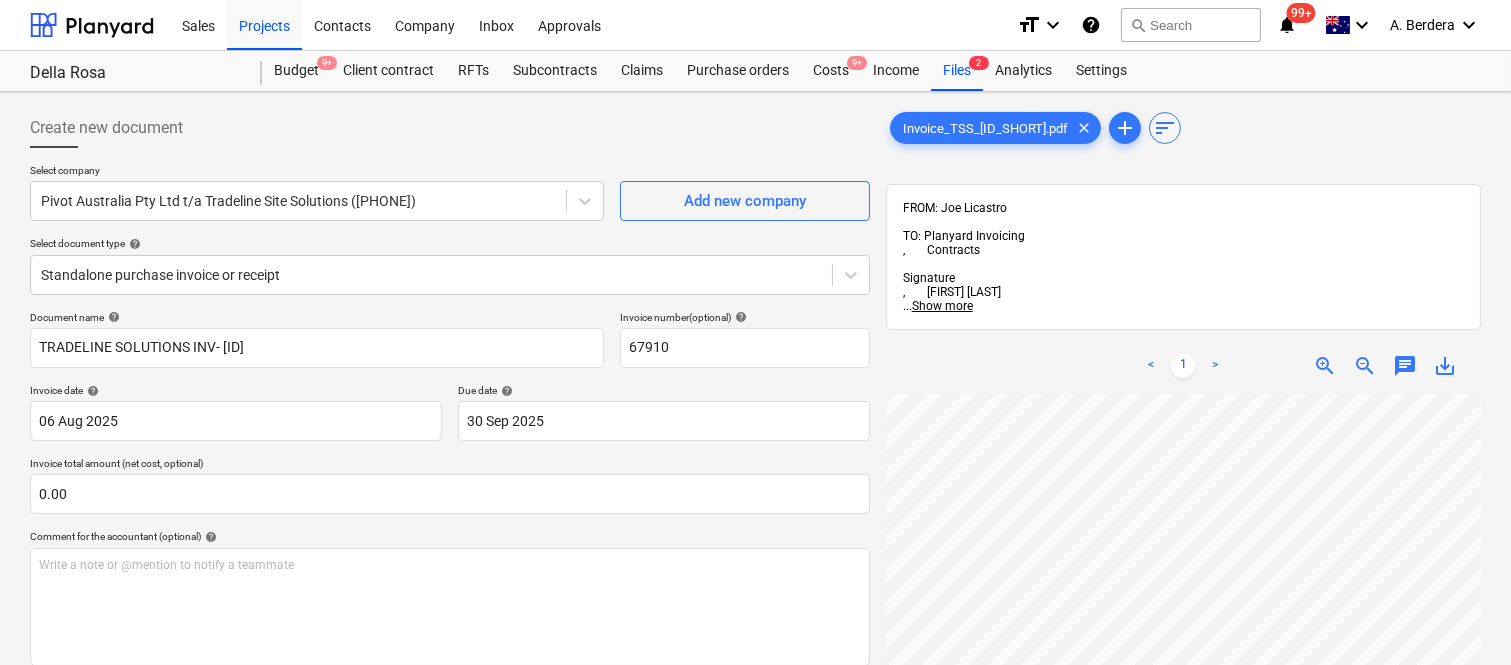 scroll, scrollTop: 111, scrollLeft: 0, axis: vertical 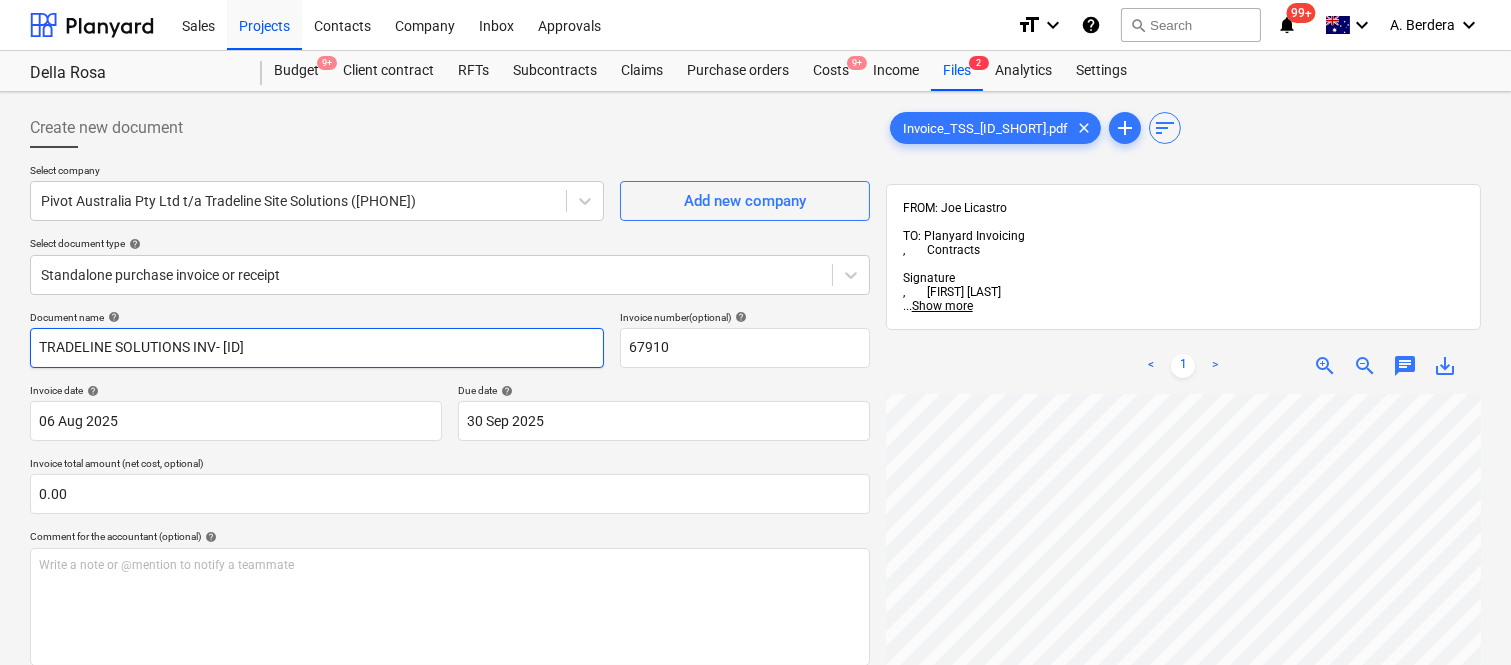 click on "TRADELINE SOLUTIONS INV- 67910" at bounding box center [317, 348] 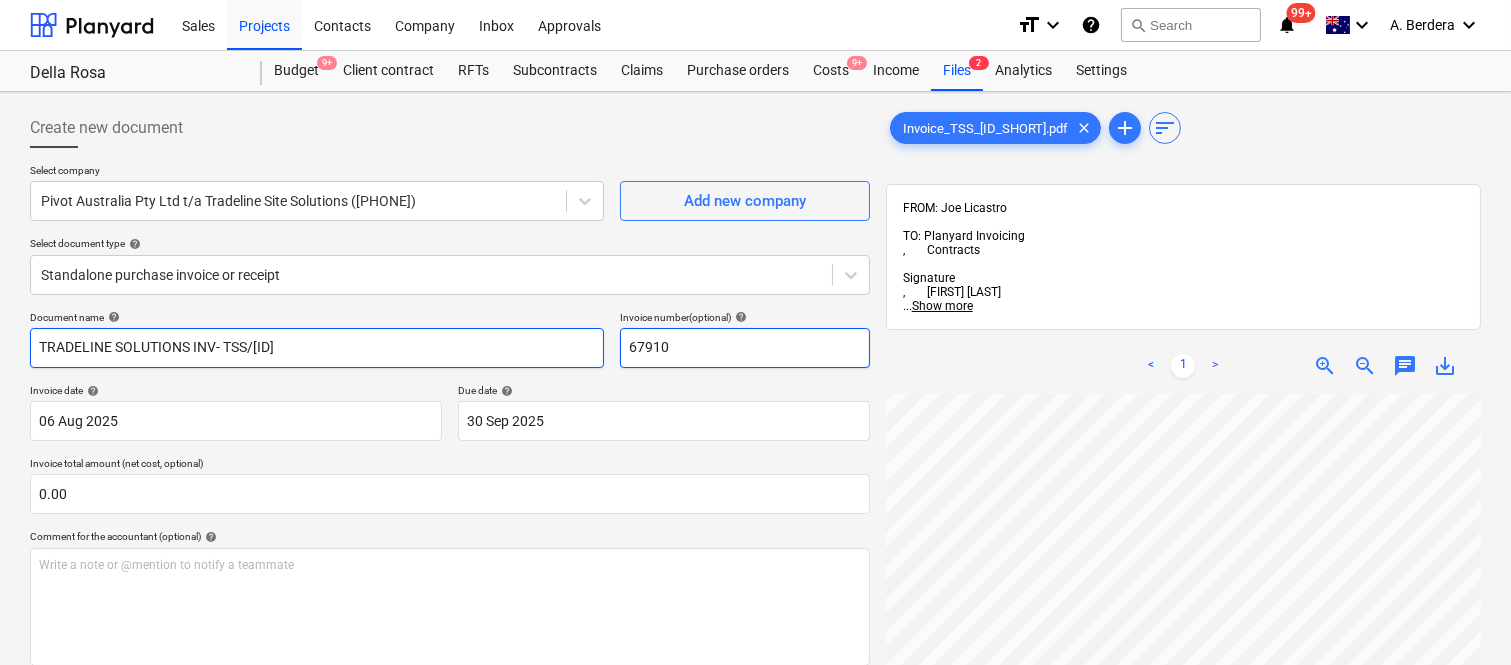 type on "TRADELINE SOLUTIONS INV- TSS/67910" 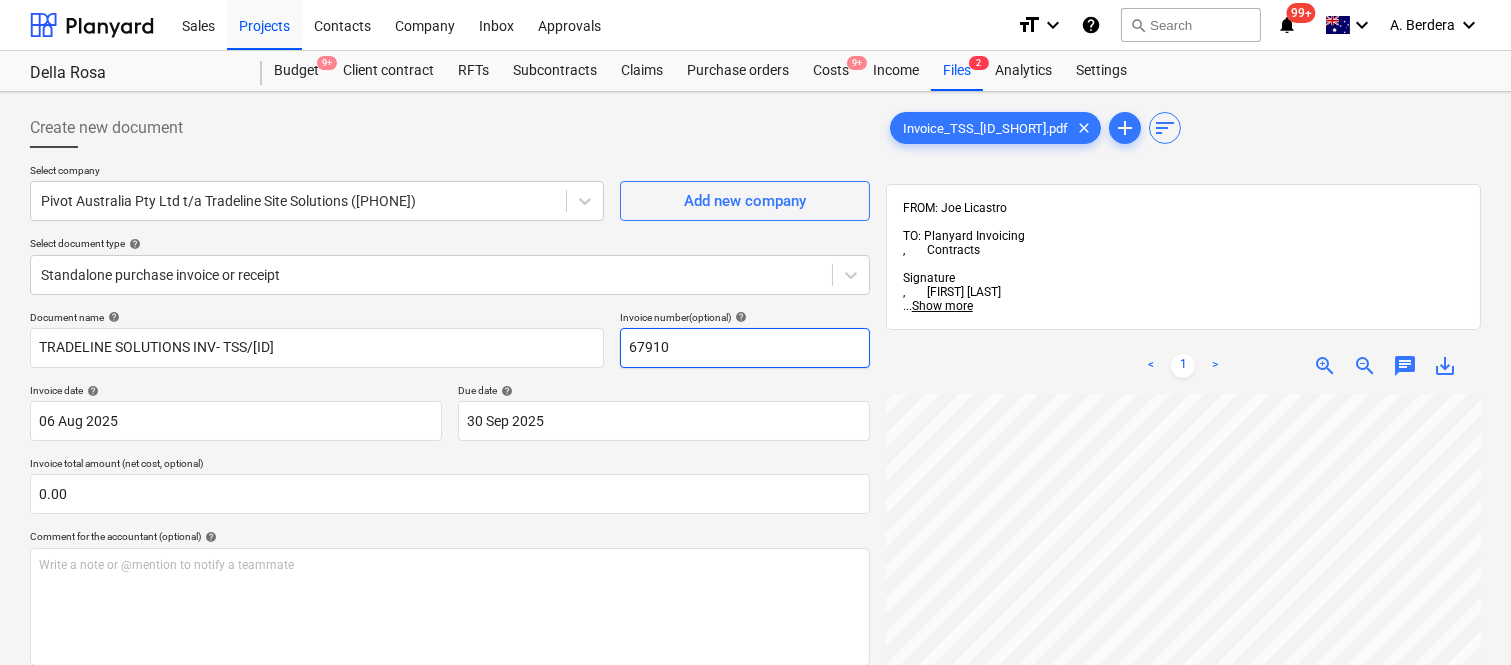 click on "67910" at bounding box center [745, 348] 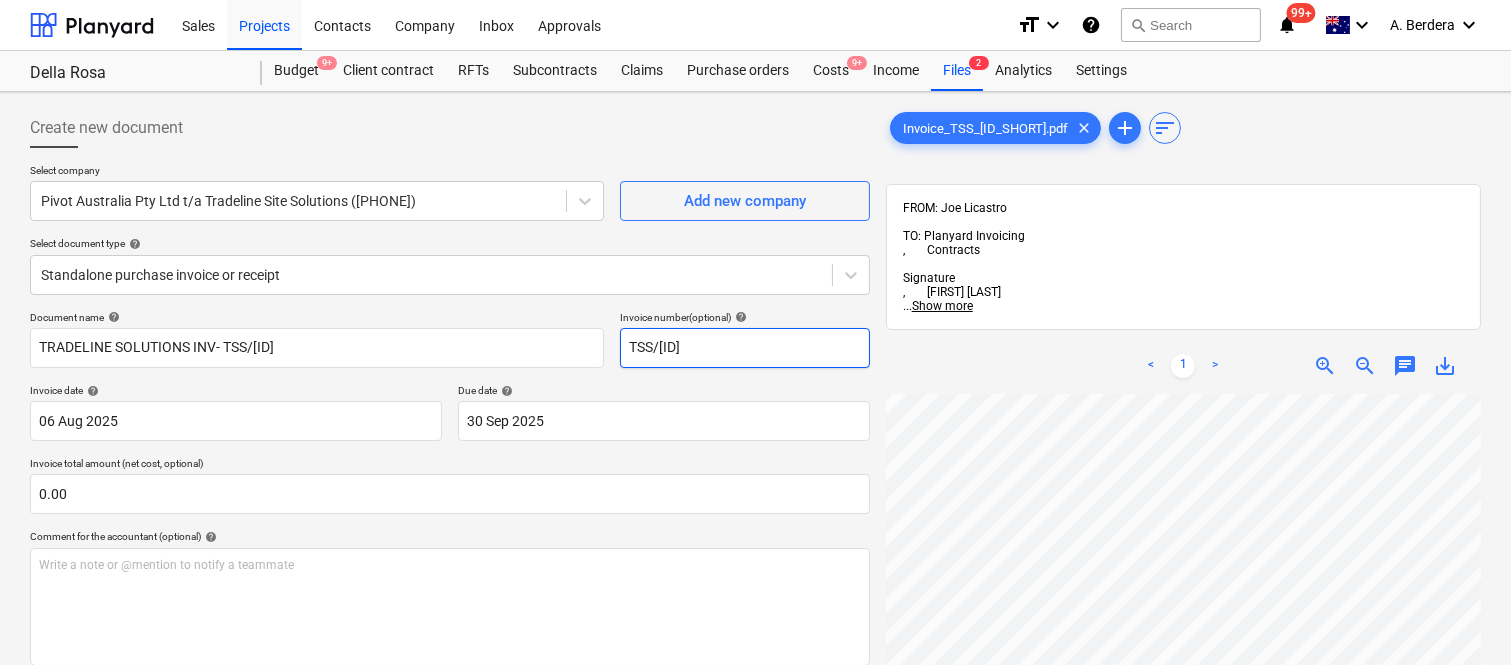 type on "[NUMBER]" 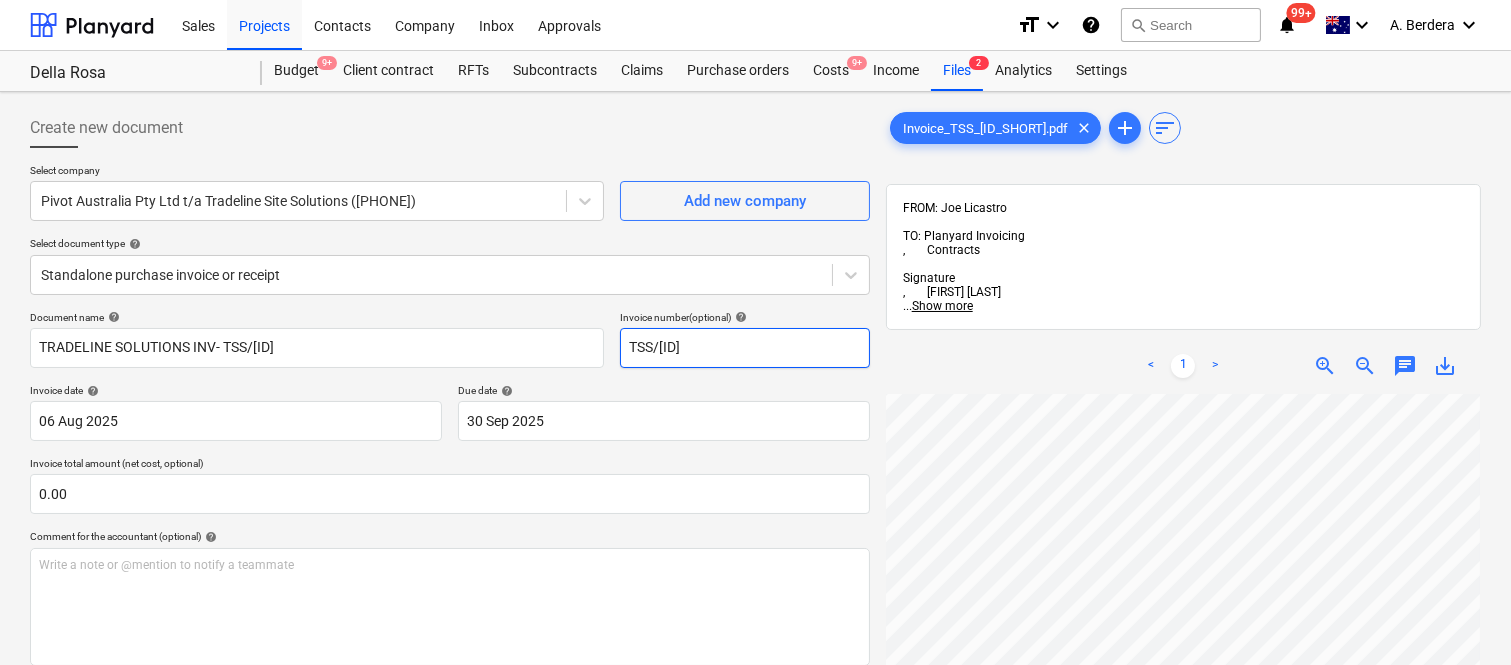 scroll, scrollTop: 667, scrollLeft: 306, axis: both 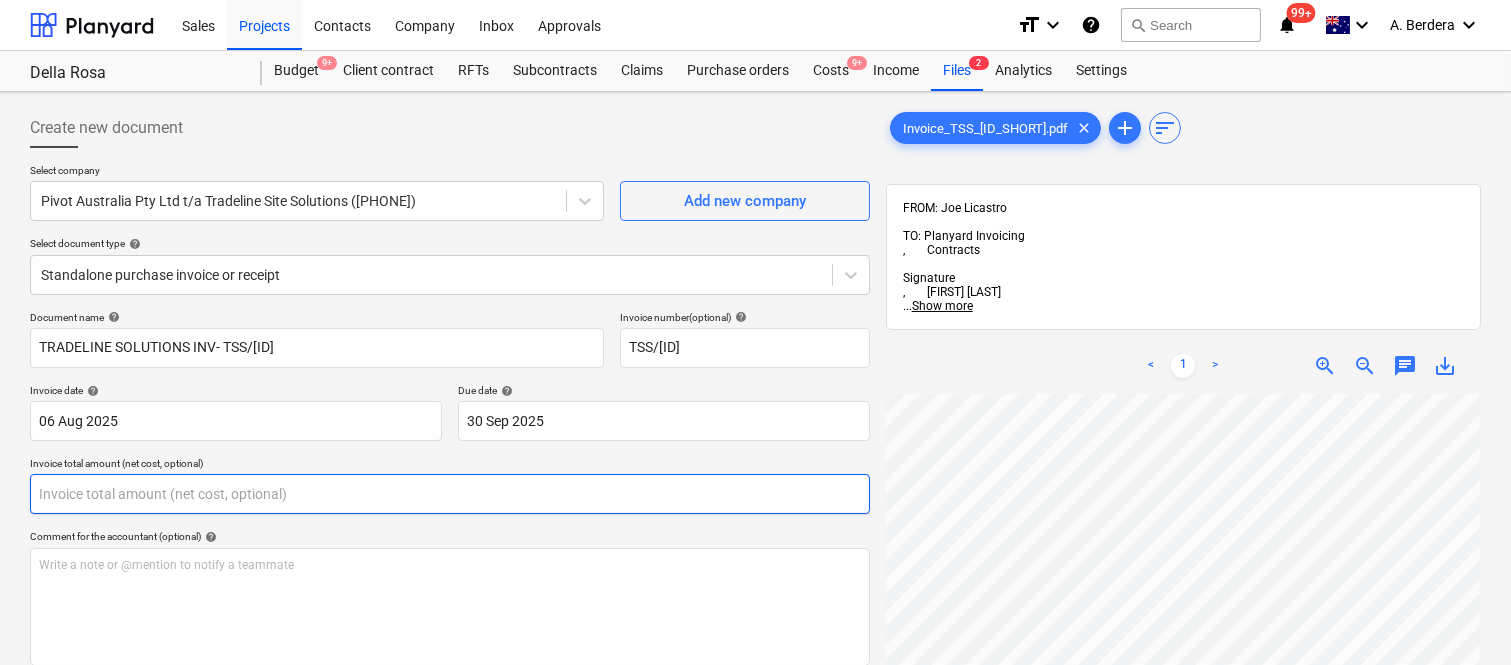 click at bounding box center [450, 494] 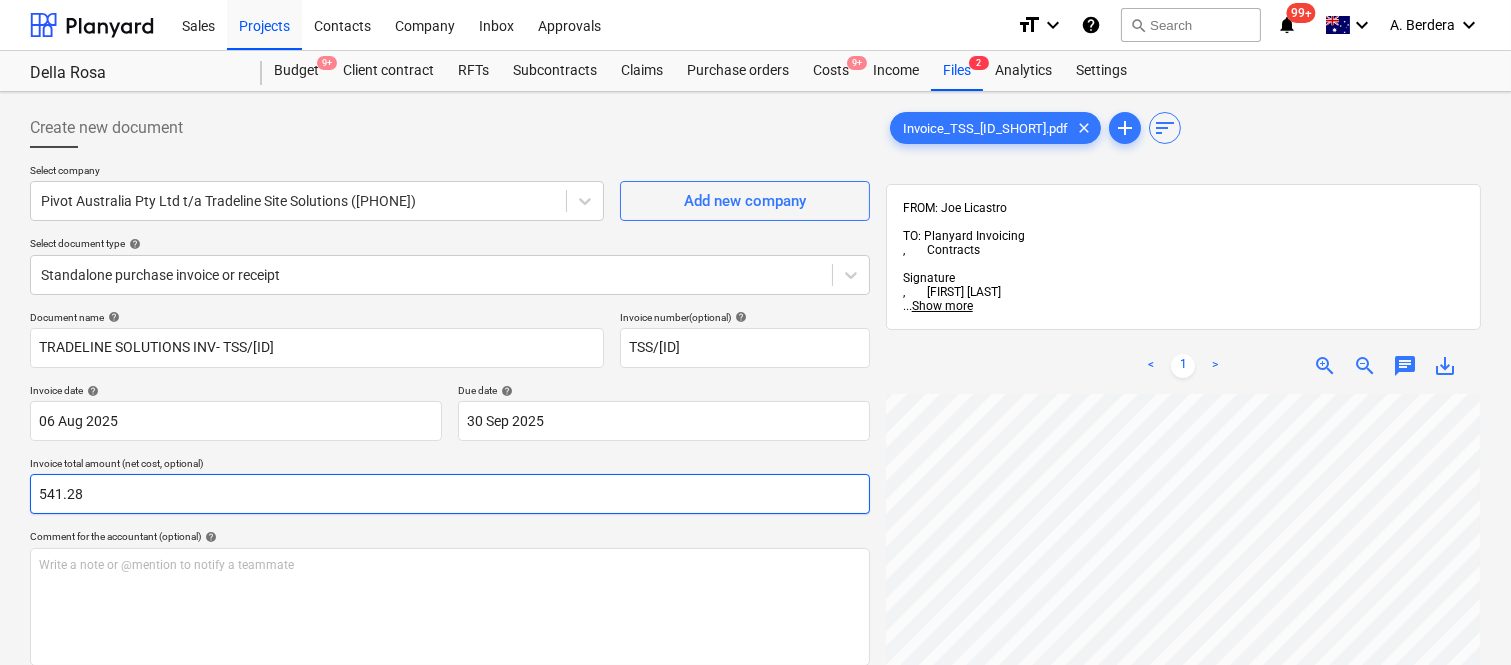 scroll, scrollTop: 667, scrollLeft: 306, axis: both 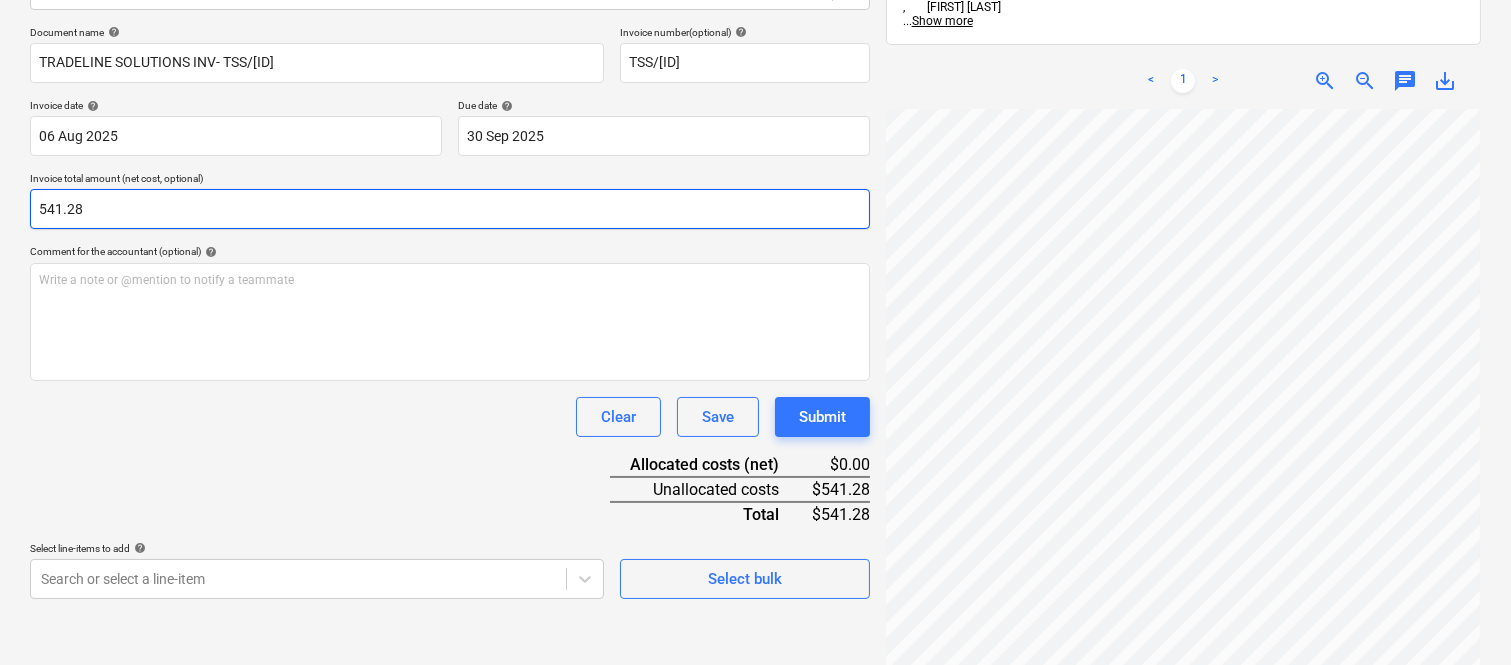 type on "541.28" 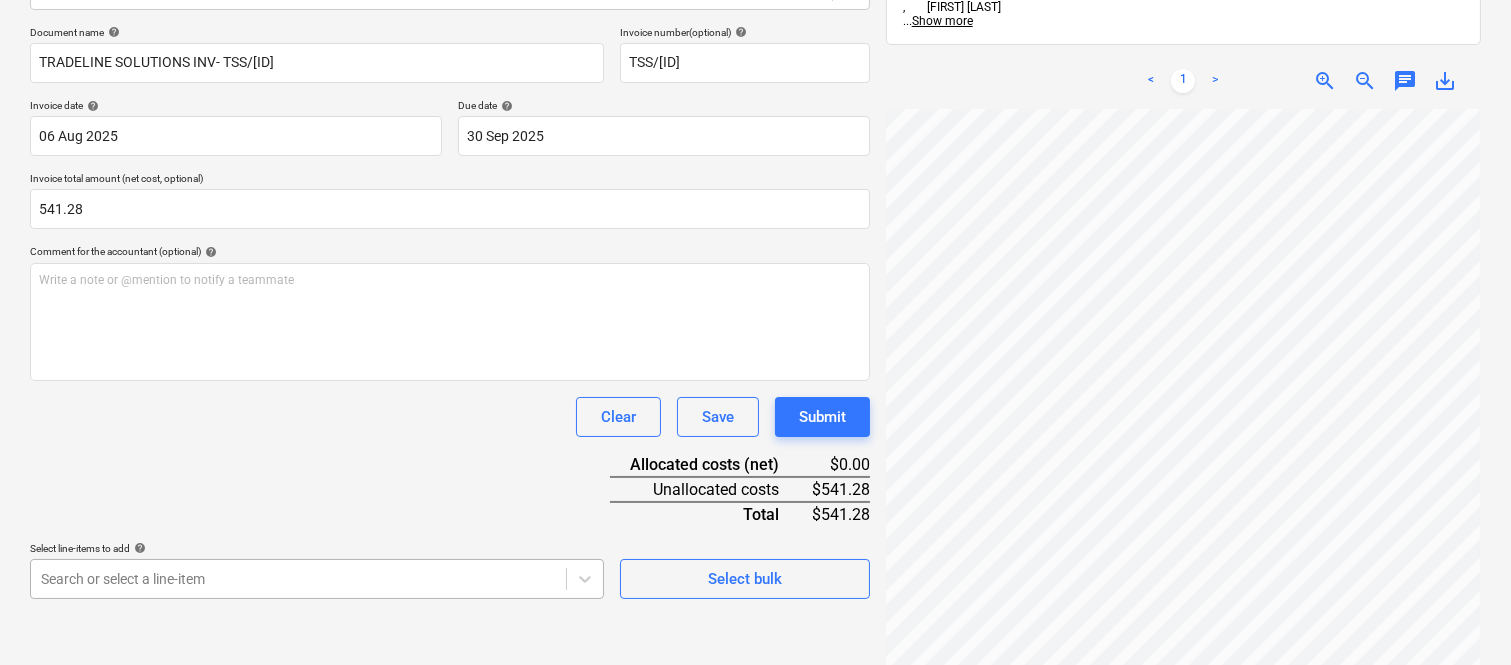 click on "Sales Projects Contacts Company Inbox Approvals format_size keyboard_arrow_down help search Search notifications 99+ keyboard_arrow_down A. Berdera keyboard_arrow_down Della Rosa Budget 9+ Client contract RFTs Subcontracts Claims Purchase orders Costs 9+ Income Files 2 Analytics Settings Create new document Select company Pivot Australia Pty Ltd t/a Tradeline Site Solutions (73 142 651 170)  Add new company Select document type help Standalone purchase invoice or receipt Document name help TRADELINE SOLUTIONS INV- TSS/67910 Invoice number  (optional) help TSS/67910 Invoice date help 06 Aug 2025 06.08.2025 Press the down arrow key to interact with the calendar and
select a date. Press the question mark key to get the keyboard shortcuts for changing dates. Due date help 30 Sep 2025 30.09.2025 Press the down arrow key to interact with the calendar and
select a date. Press the question mark key to get the keyboard shortcuts for changing dates. Invoice total amount (net cost, optional) 541.28 help ﻿ <" at bounding box center [755, 47] 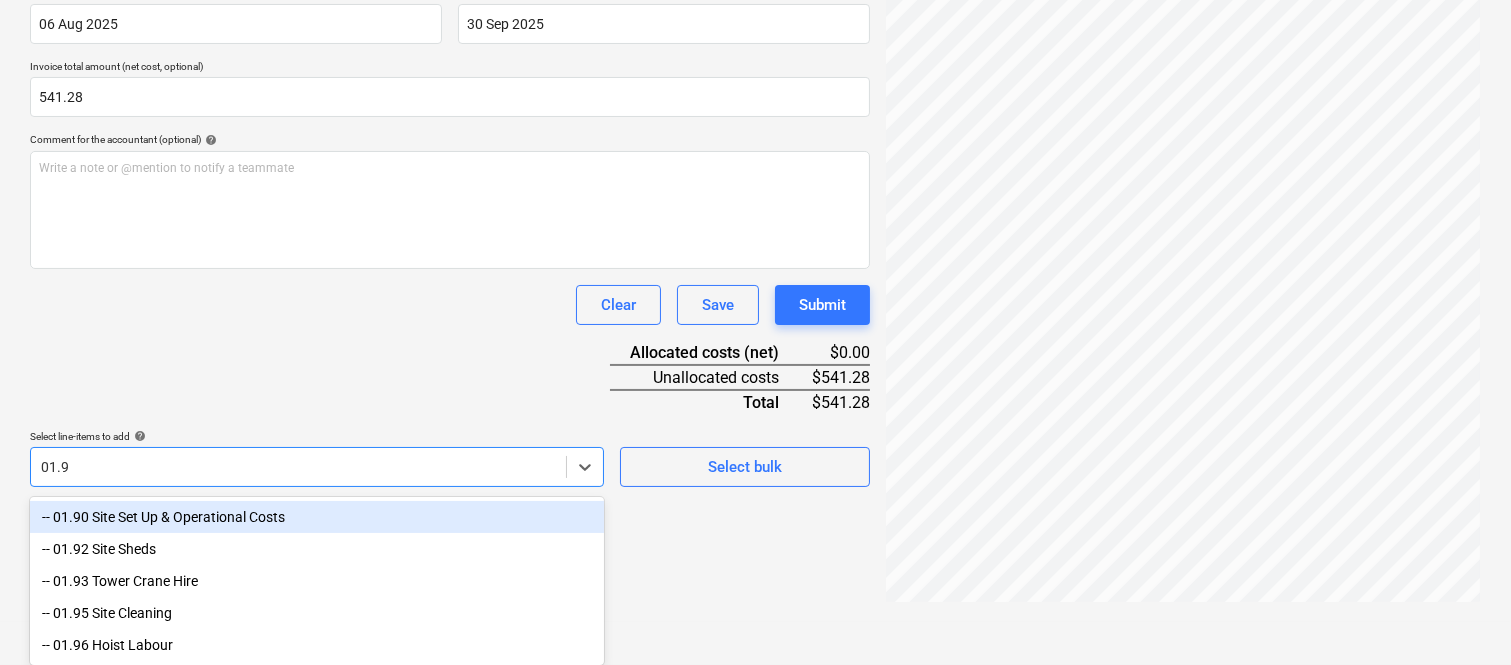 type on "01.90" 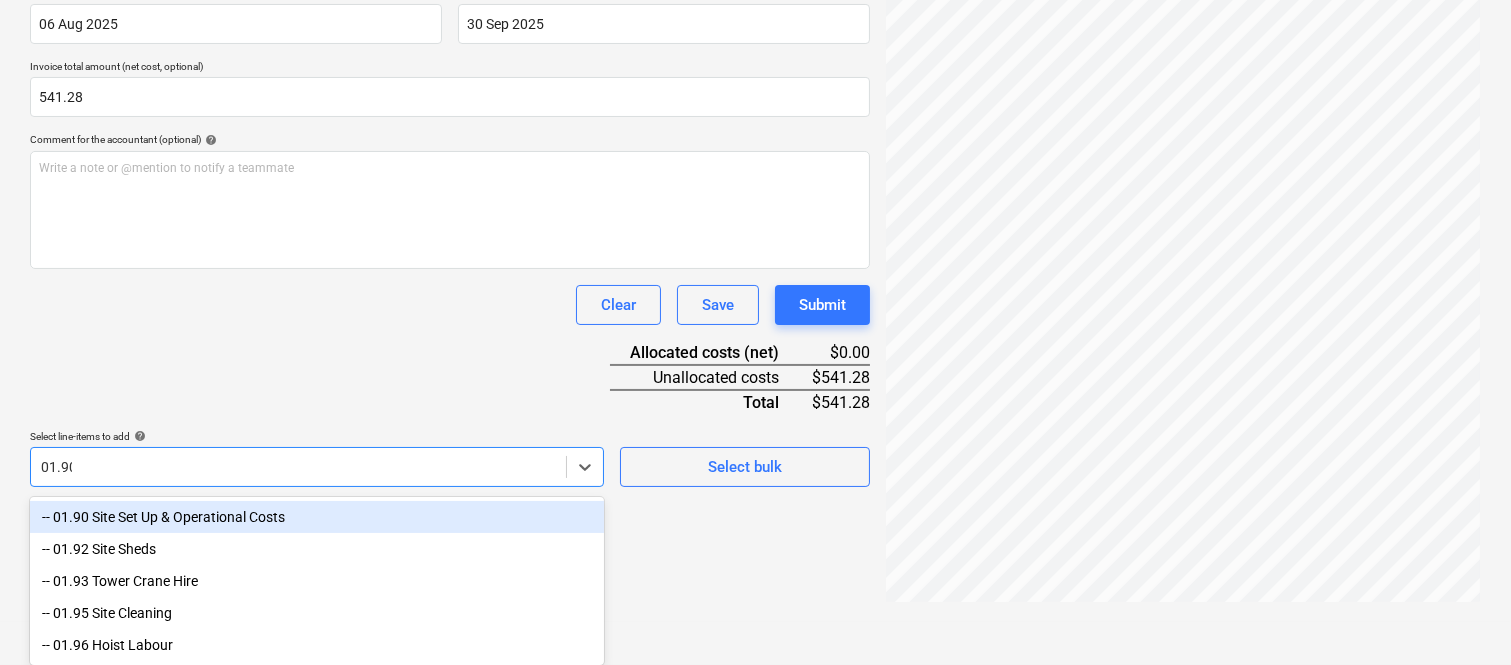 scroll, scrollTop: 285, scrollLeft: 0, axis: vertical 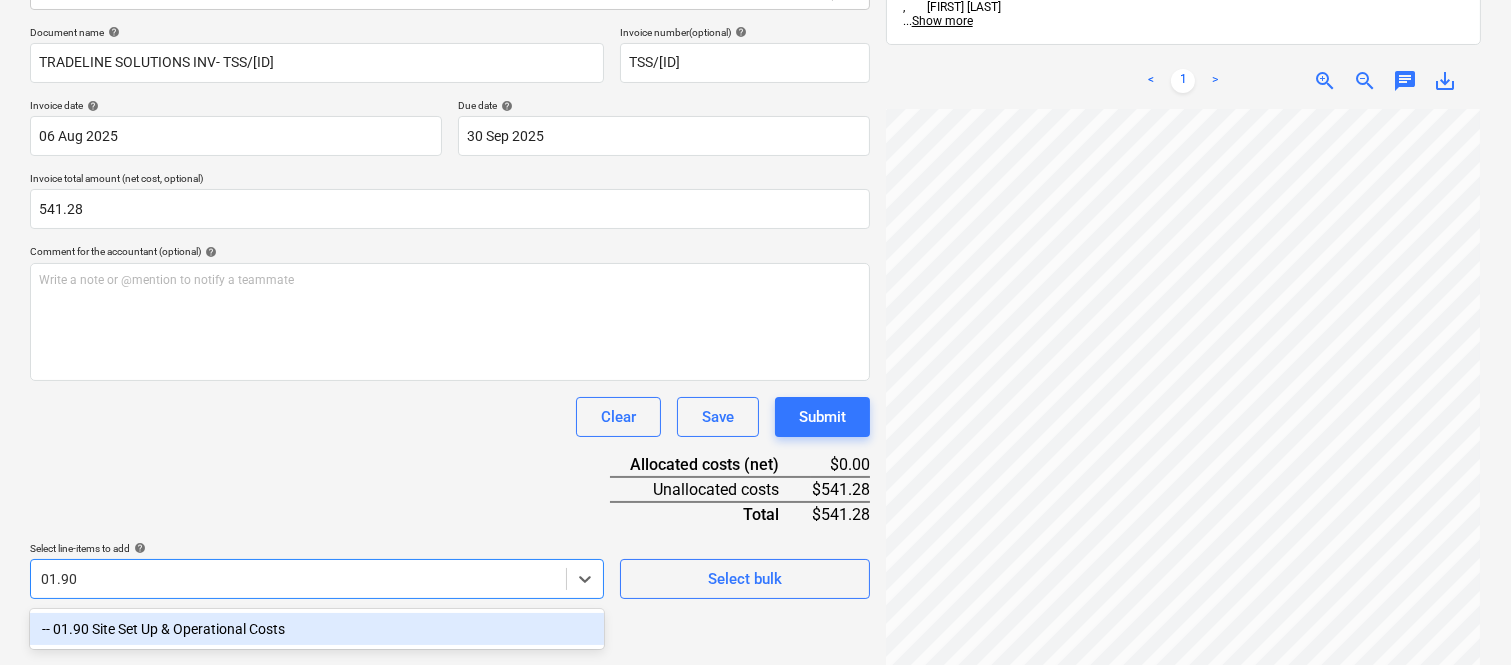click on "--  01.90 Site Set Up & Operational Costs" at bounding box center (317, 629) 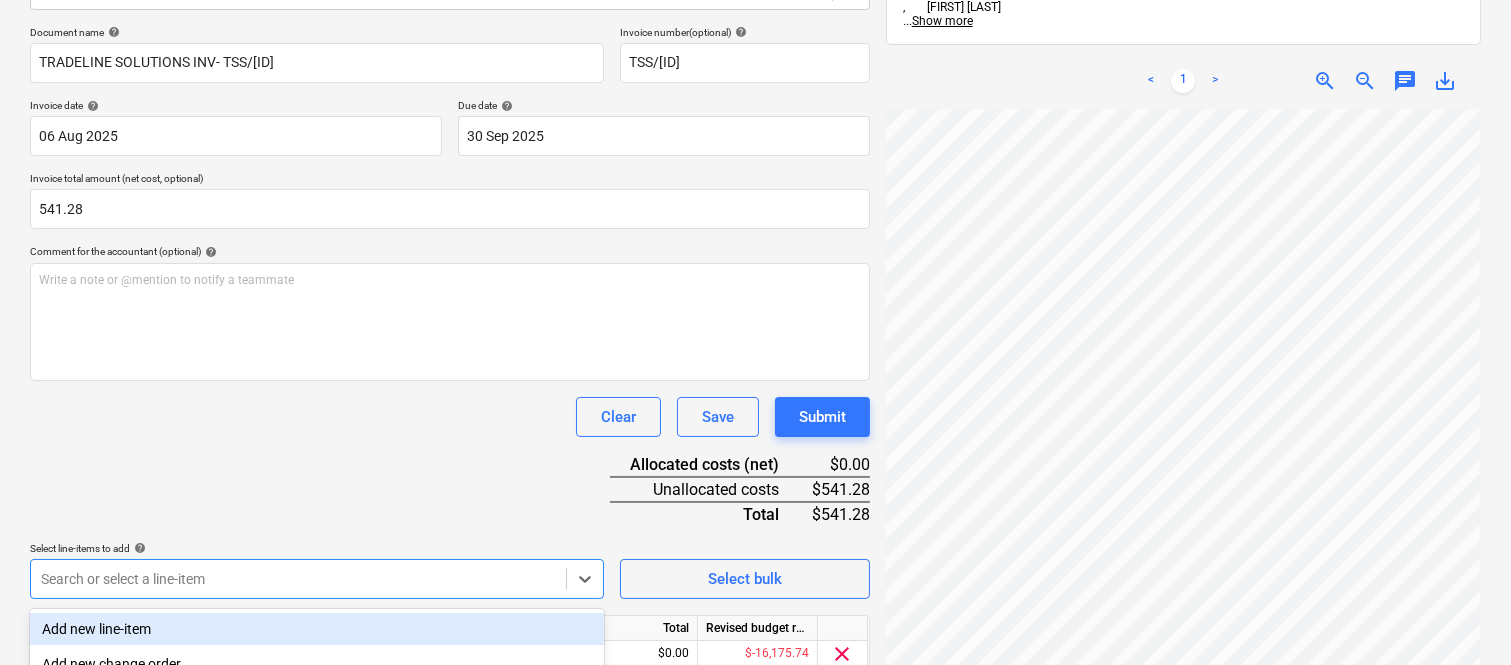 click on "Clear Save Submit" at bounding box center [450, 417] 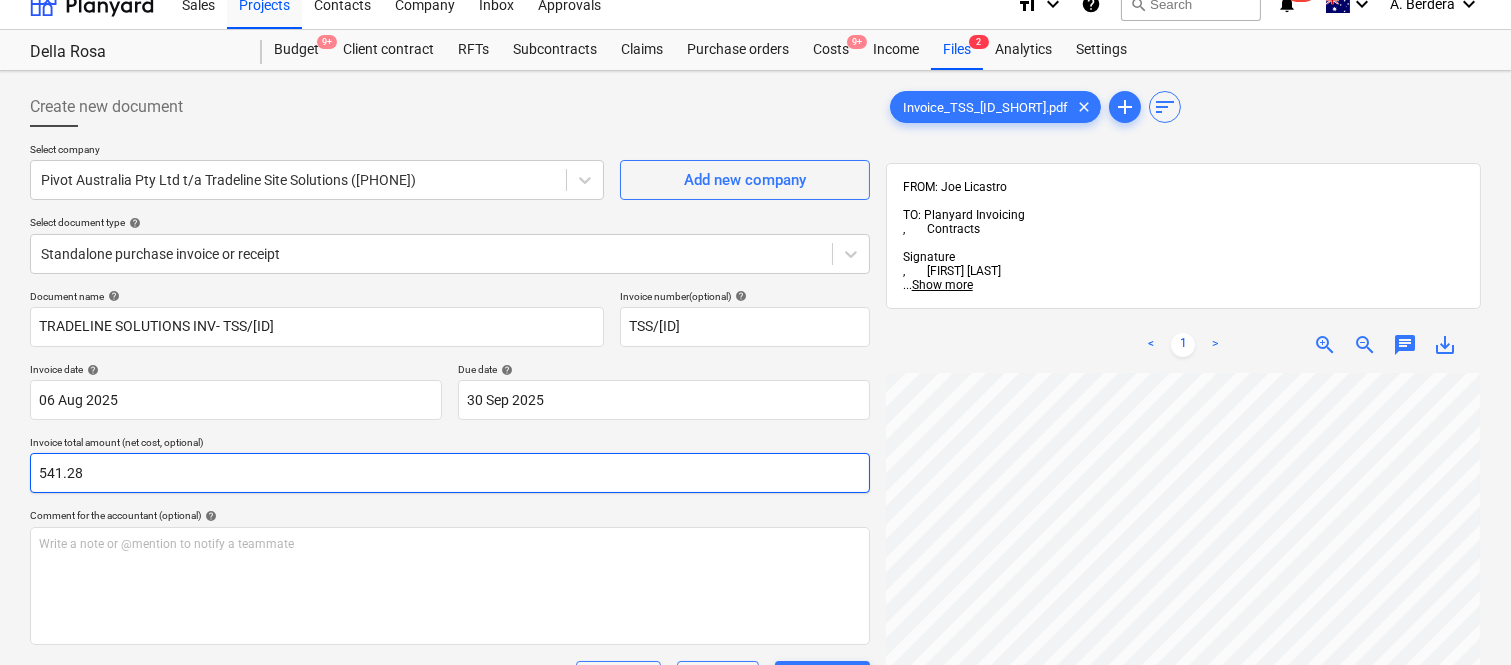 scroll, scrollTop: 0, scrollLeft: 0, axis: both 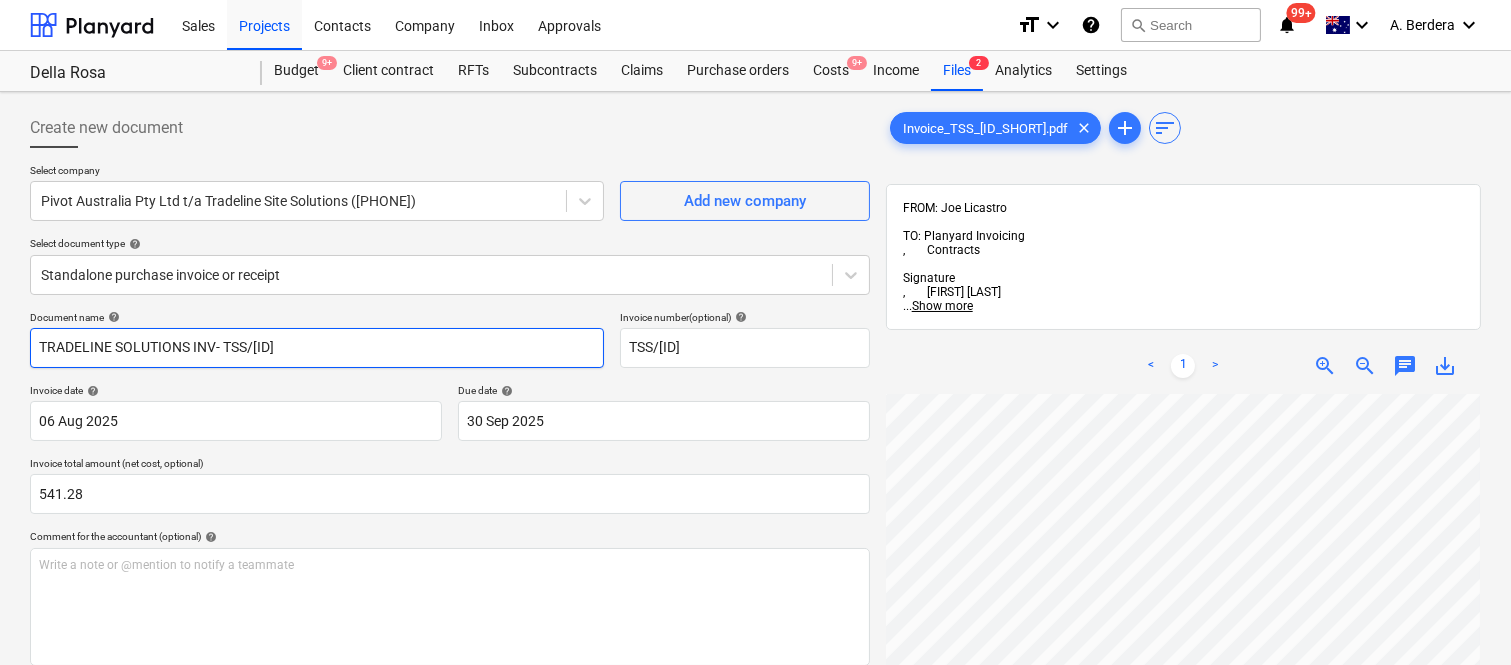 click on "TRADELINE SOLUTIONS INV- TSS/67910" at bounding box center [317, 348] 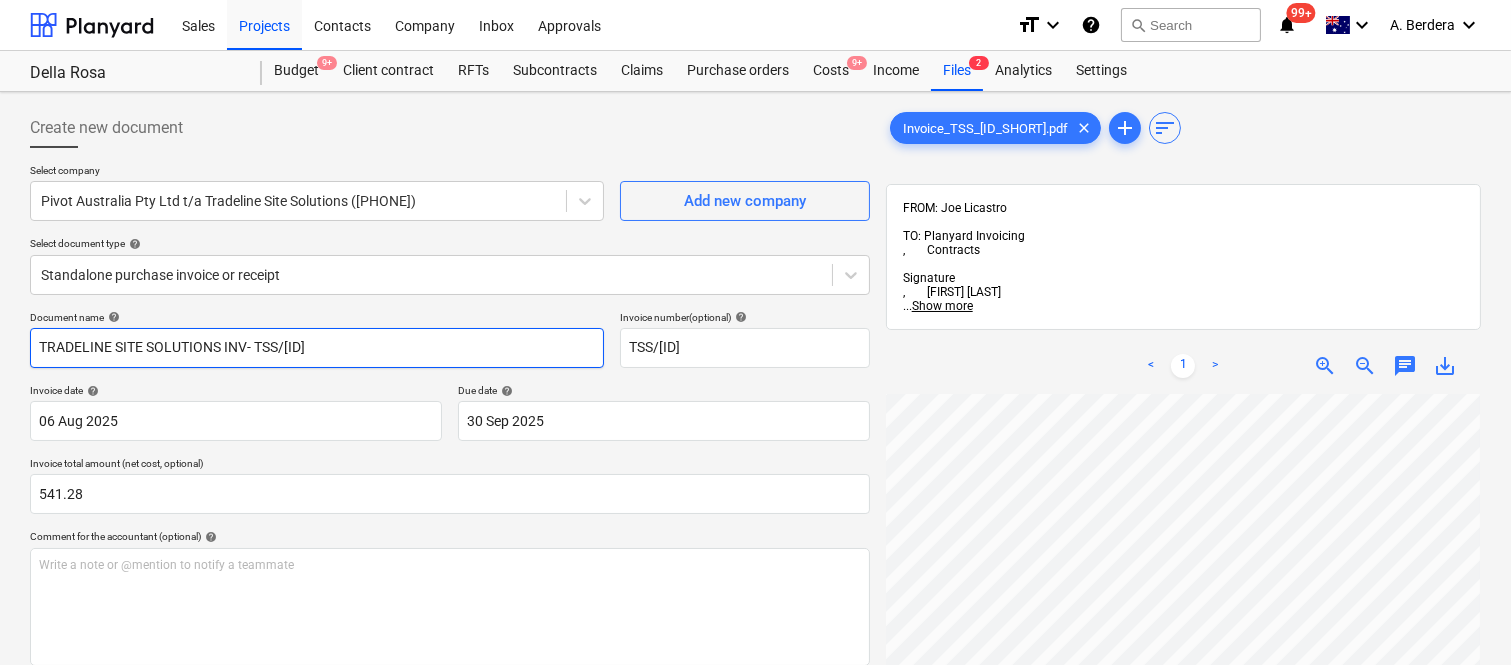 scroll, scrollTop: 65, scrollLeft: 306, axis: both 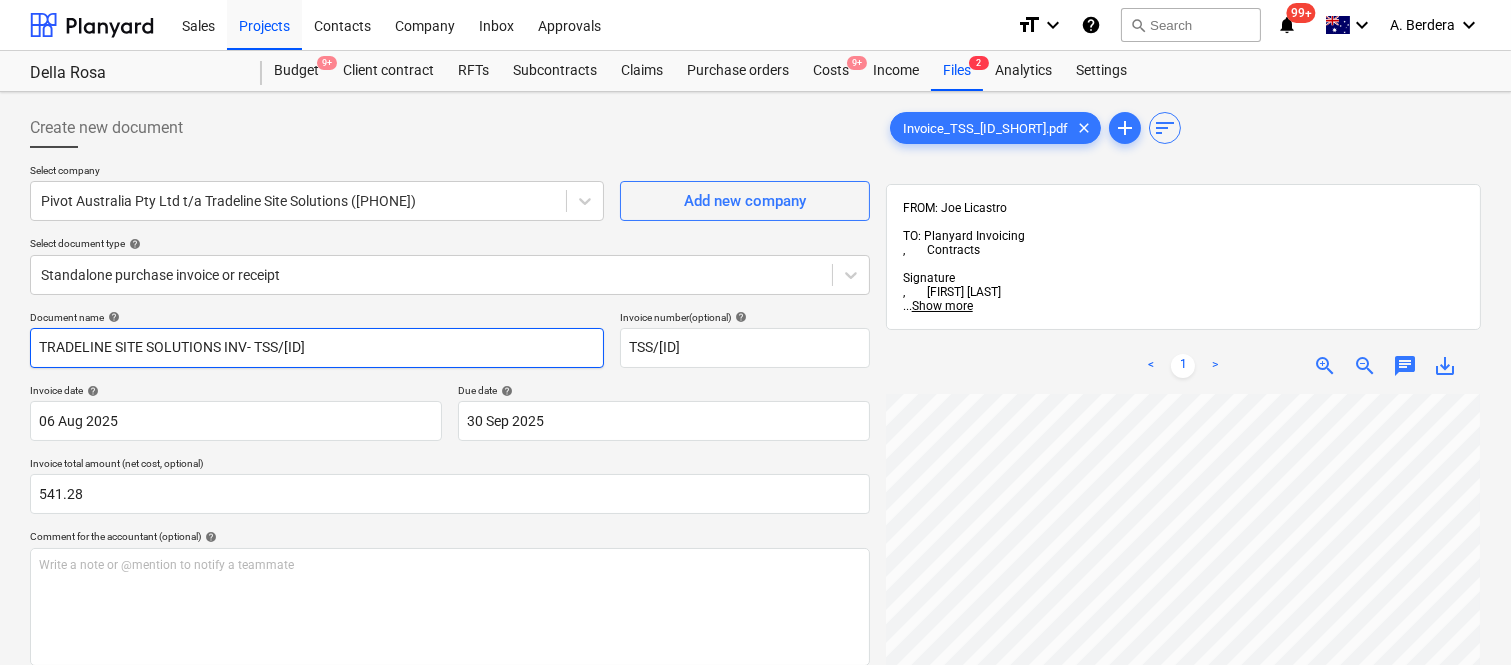 type on "[COMPANY_NAME] INV-[NUMBER]" 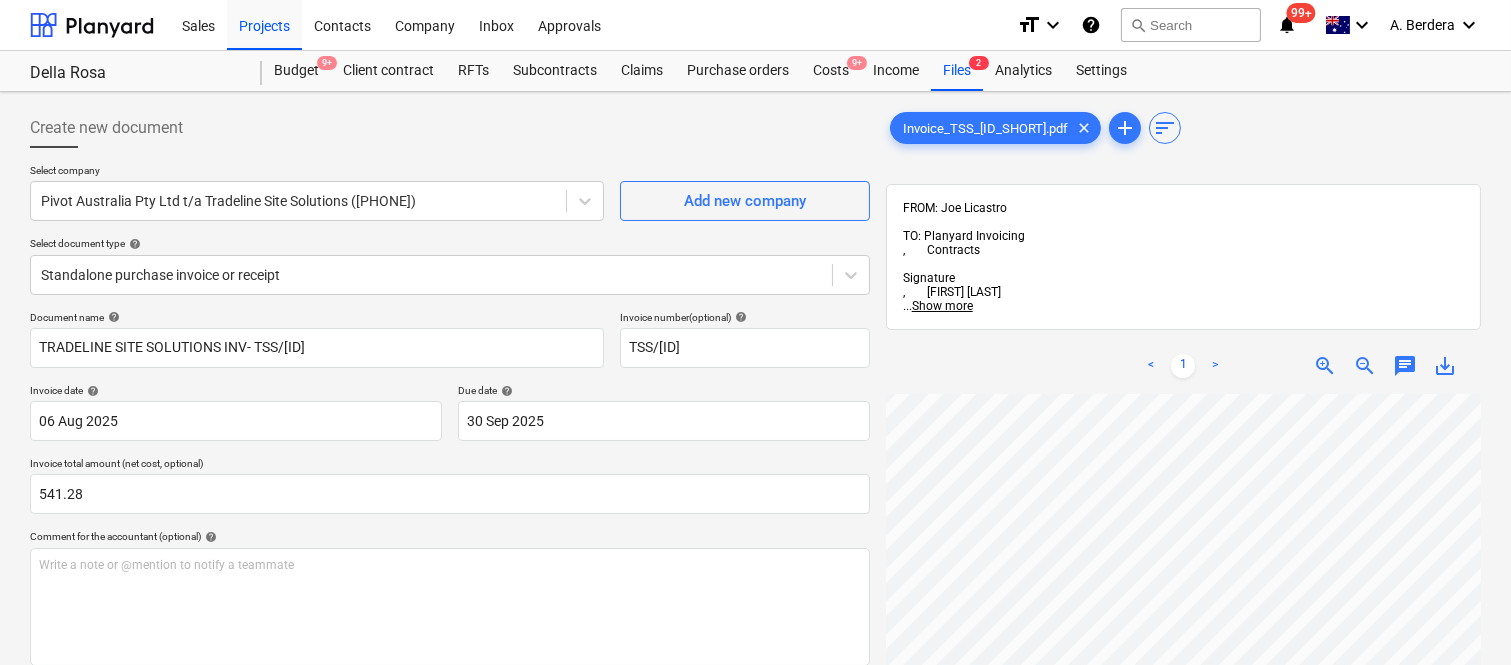 scroll, scrollTop: 0, scrollLeft: 12, axis: horizontal 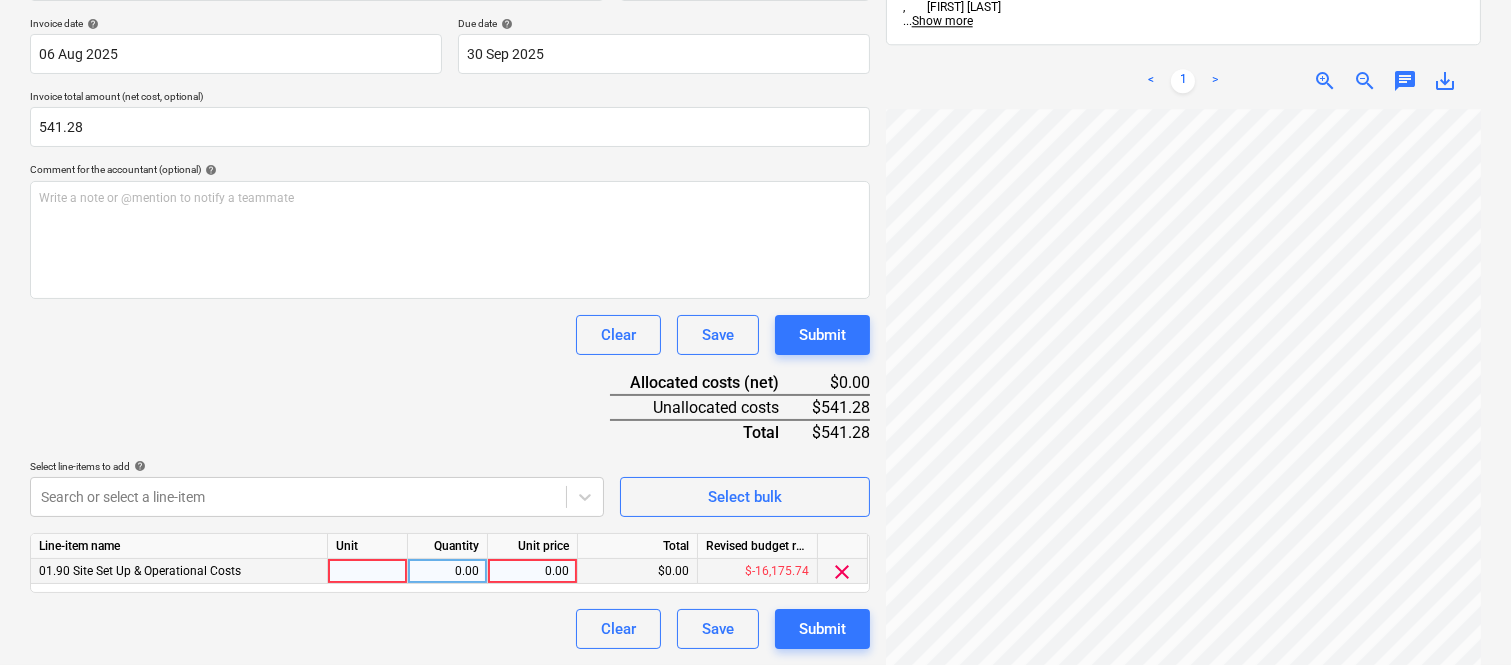 click at bounding box center [368, 571] 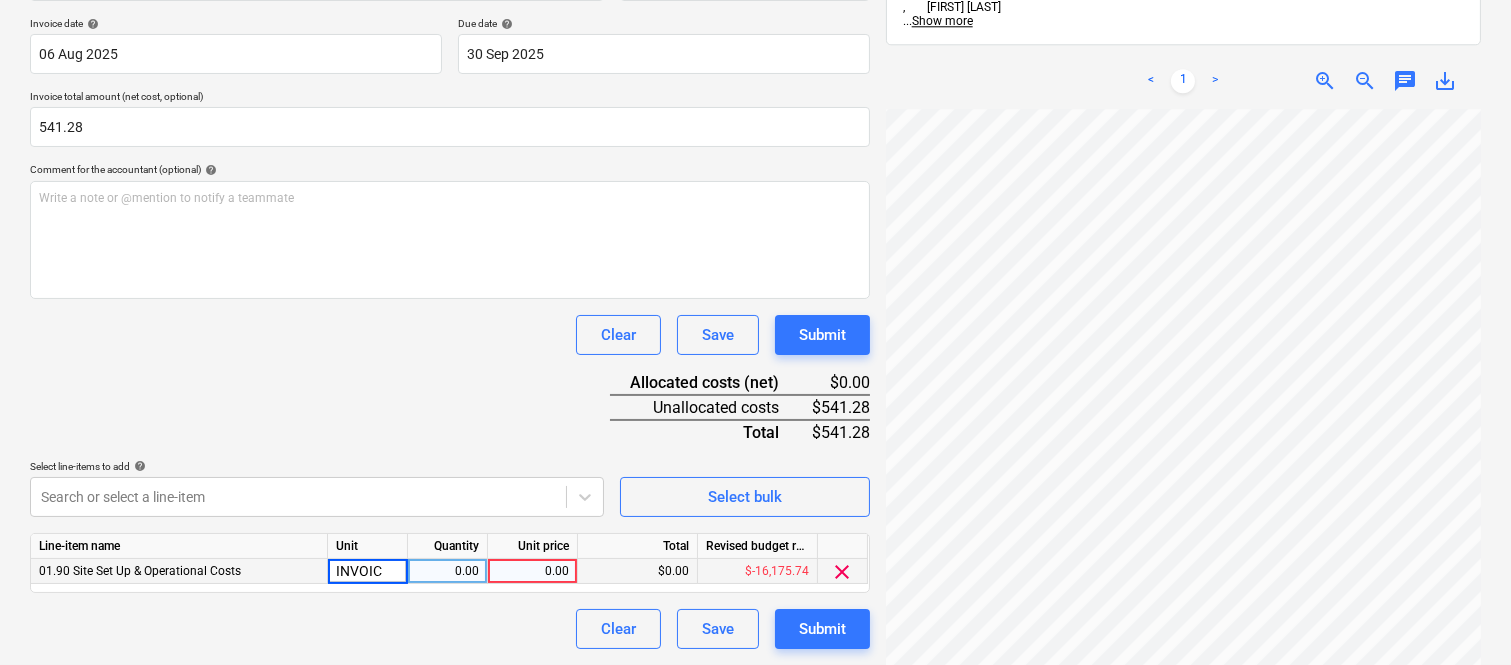 type on "INVOICE" 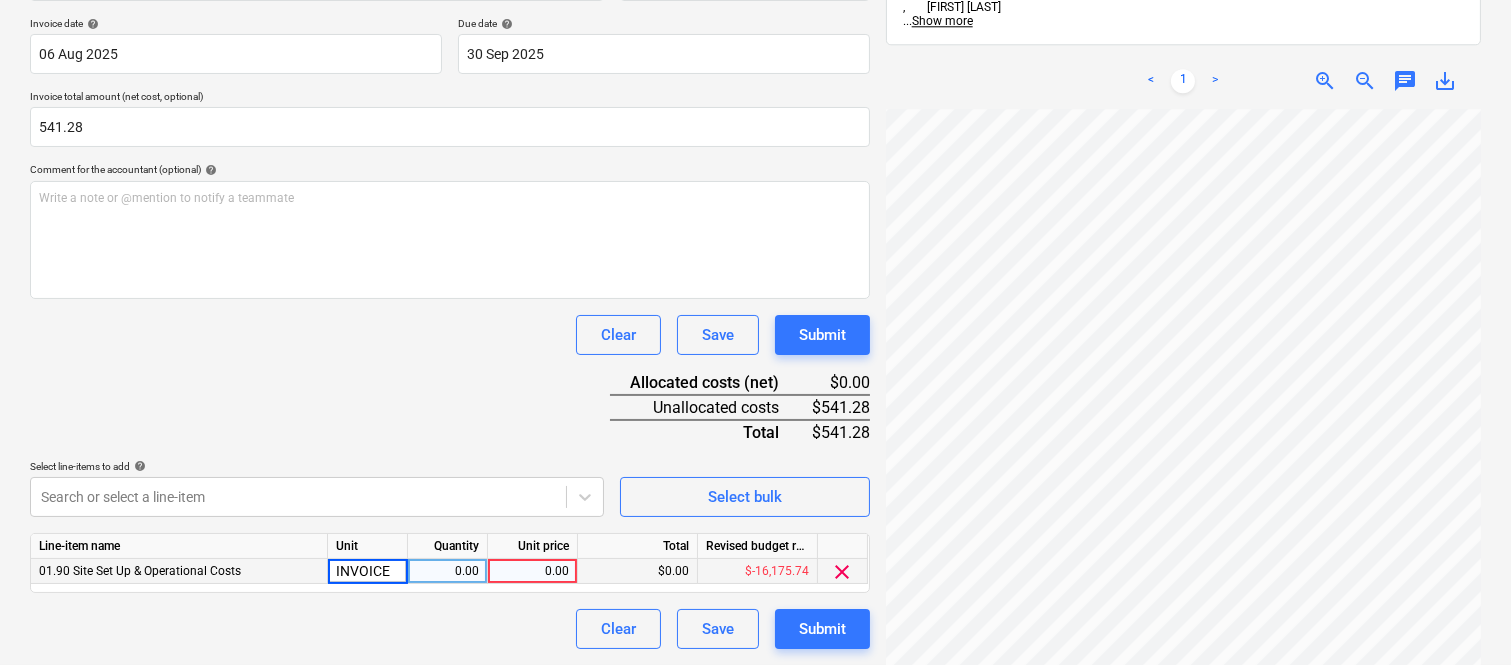 click on "0.00" at bounding box center [447, 571] 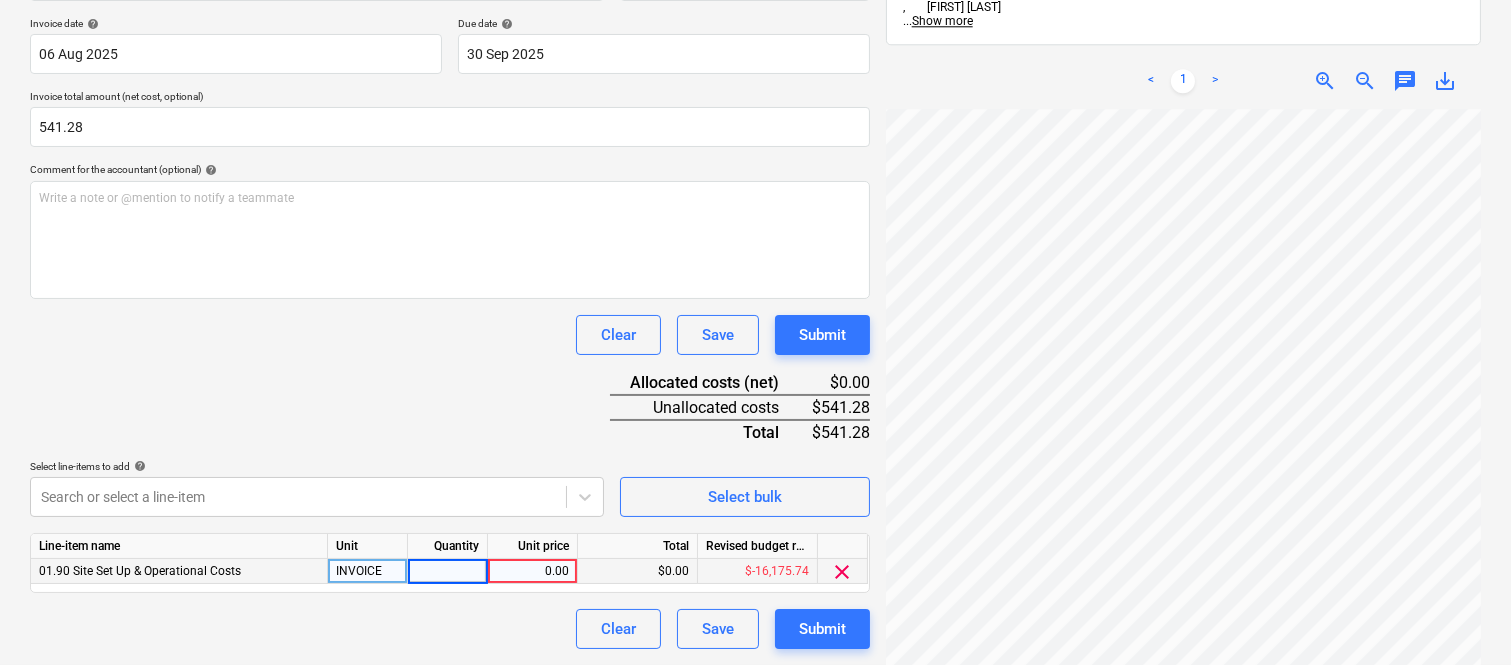type on "1" 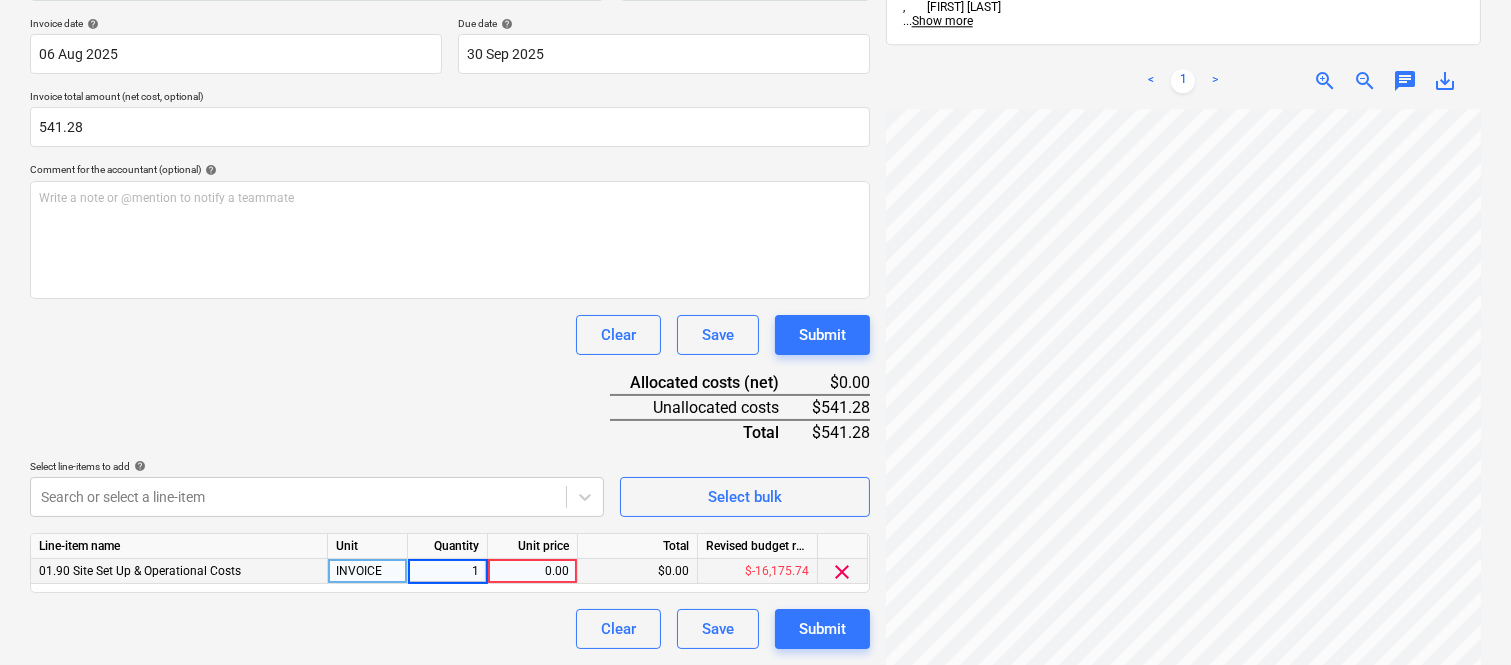click on "0.00" at bounding box center (532, 571) 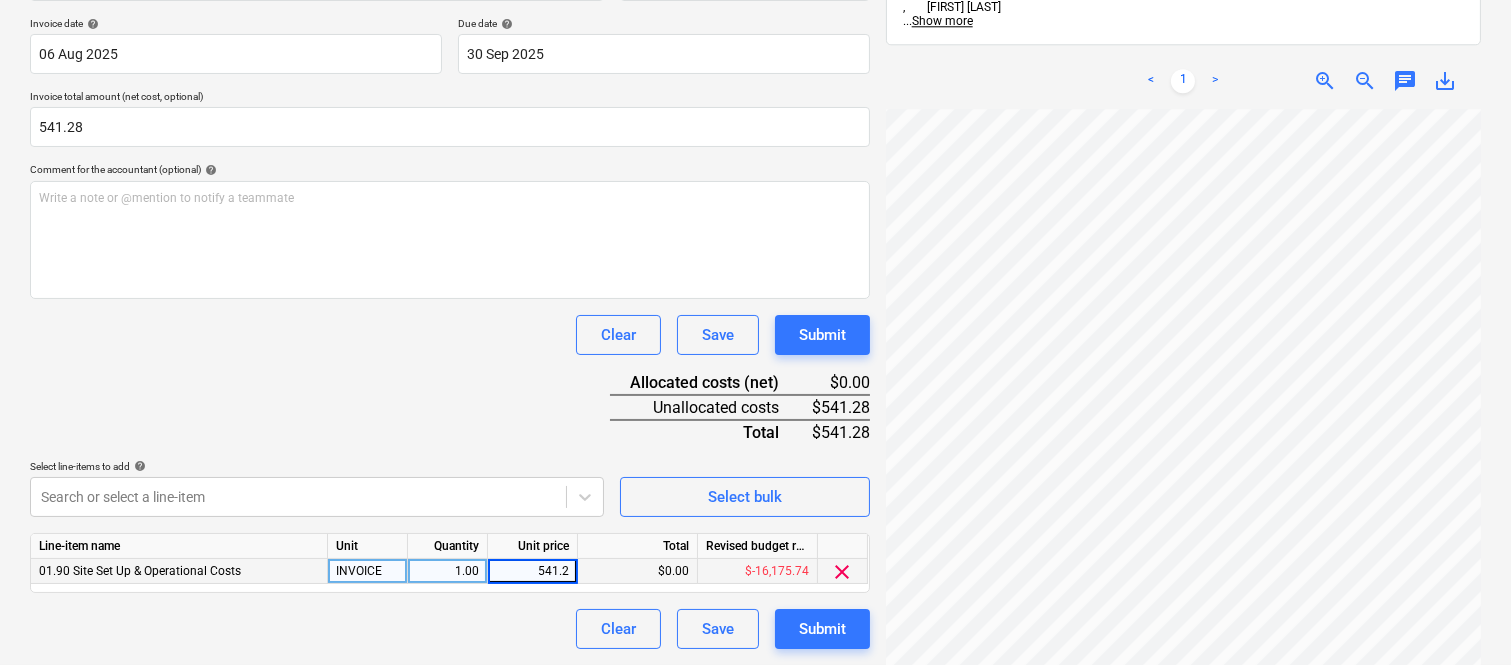 type on "541.28" 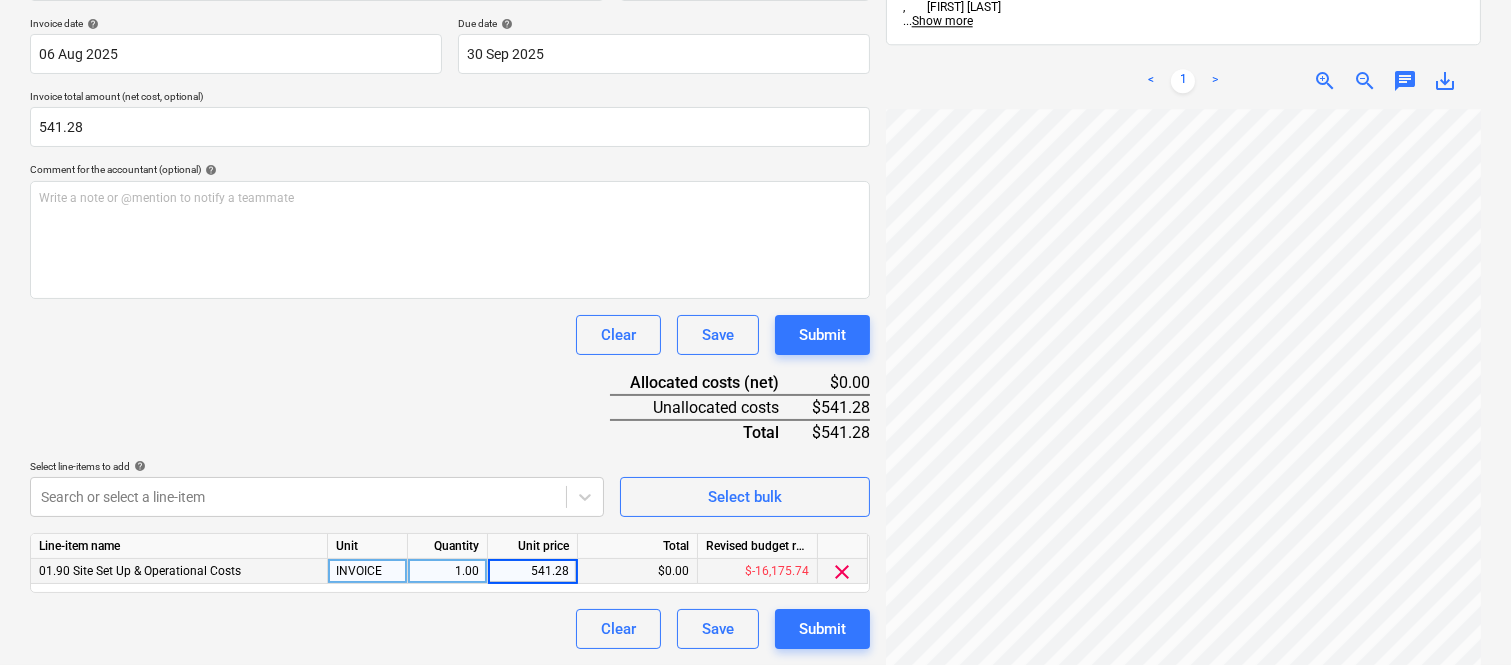 click on "Clear Save Submit" at bounding box center [450, 629] 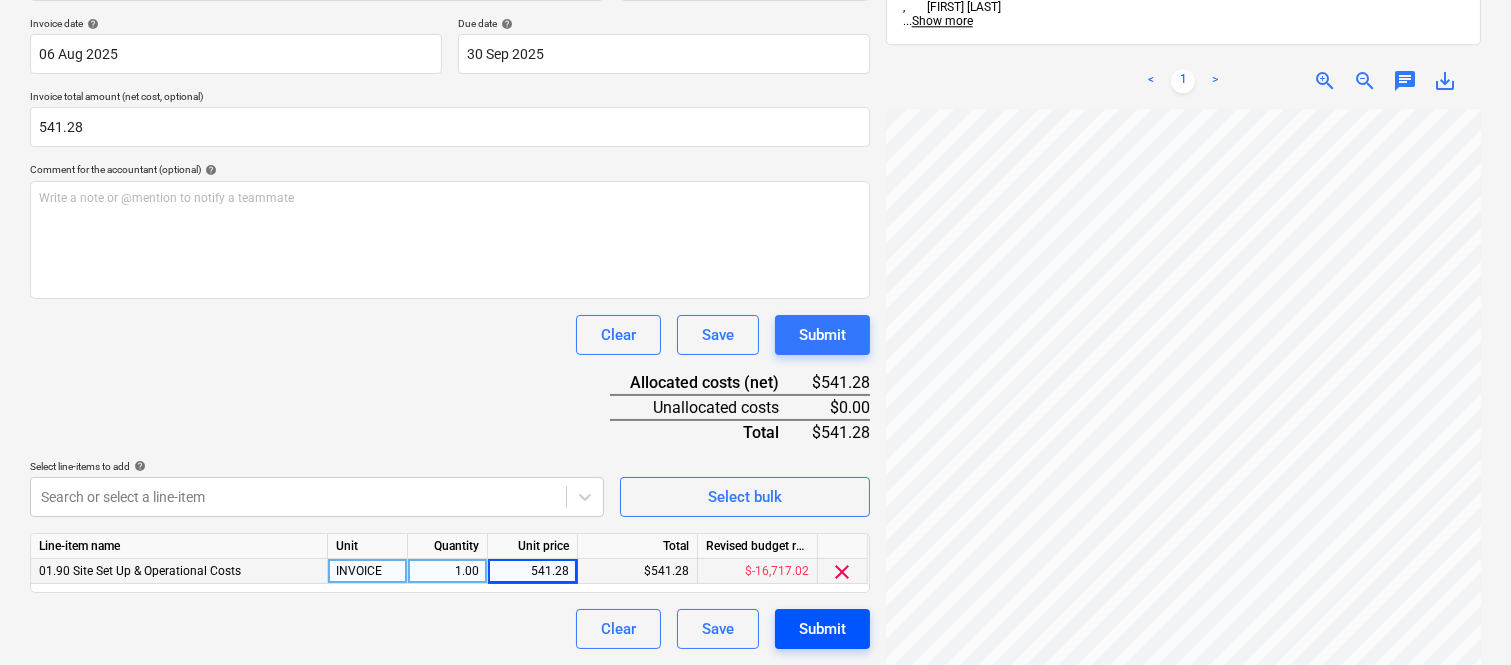 click on "Submit" at bounding box center (822, 629) 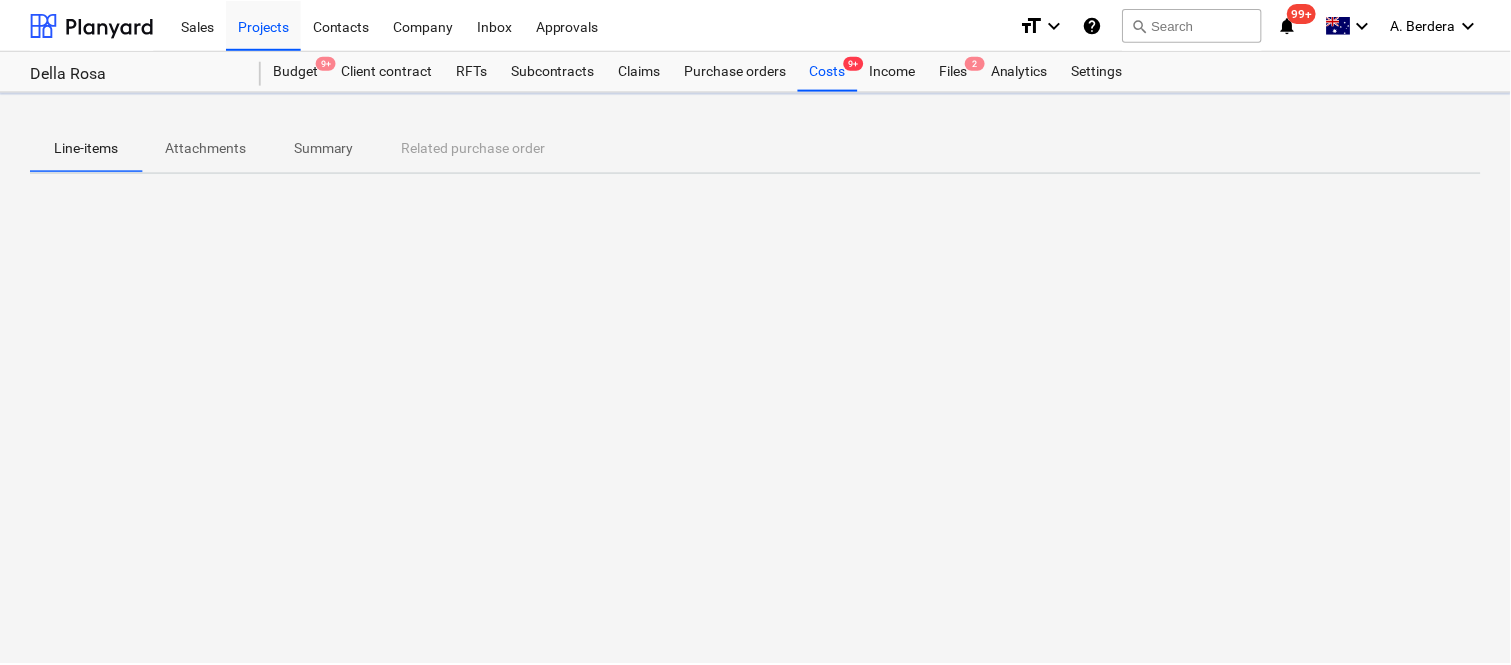 scroll, scrollTop: 0, scrollLeft: 0, axis: both 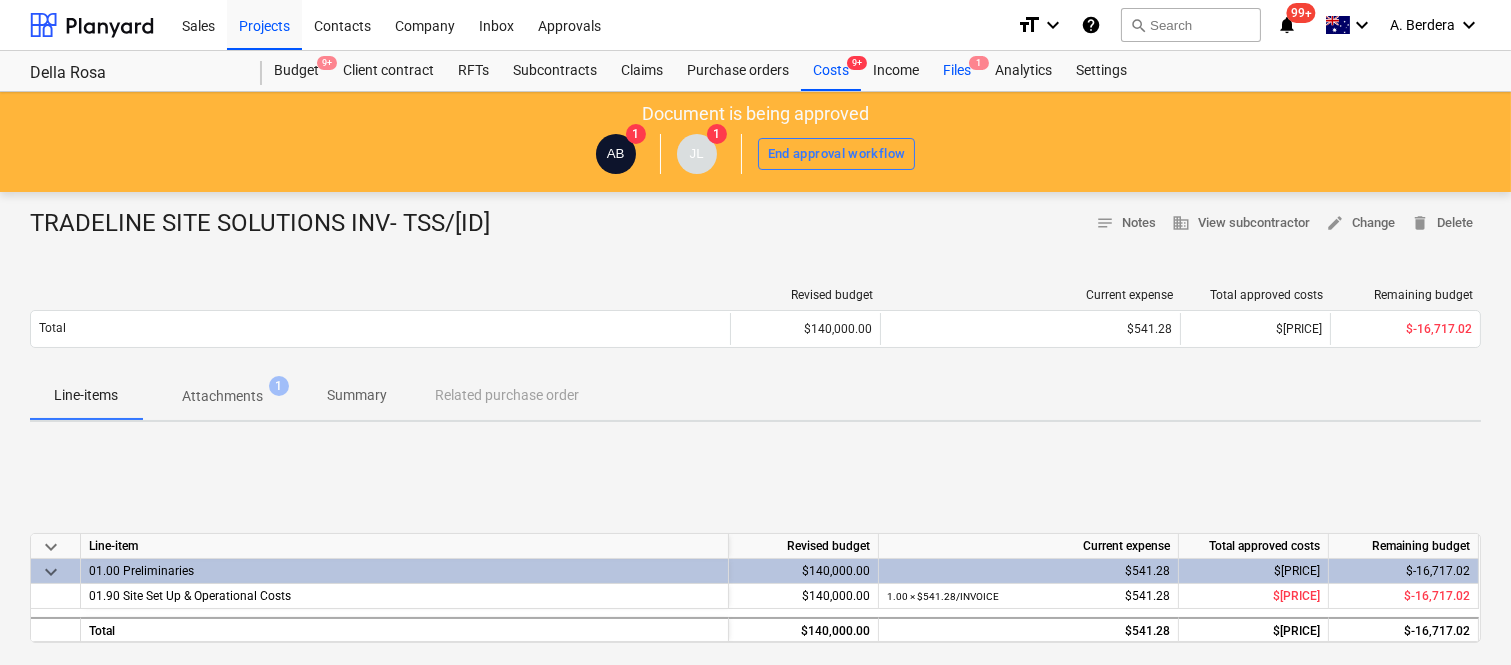 click on "Files 1" at bounding box center [957, 71] 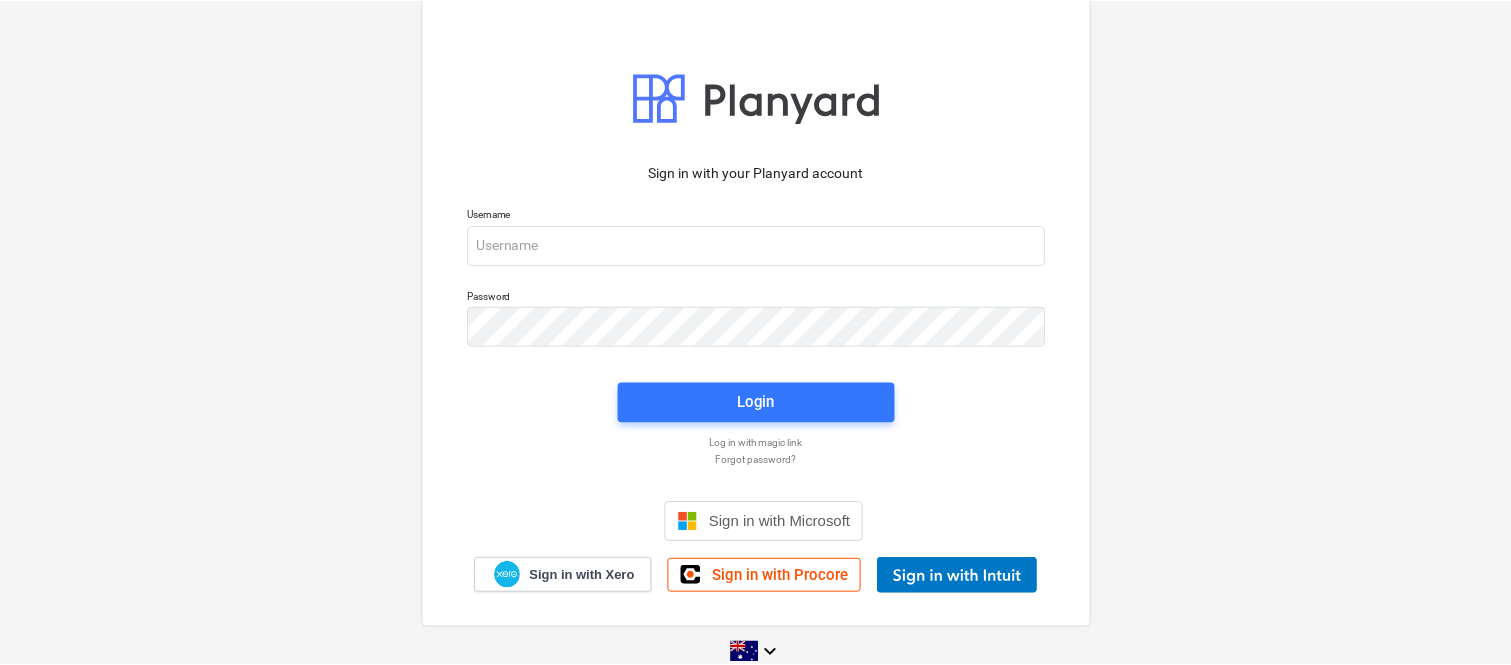 scroll, scrollTop: 0, scrollLeft: 0, axis: both 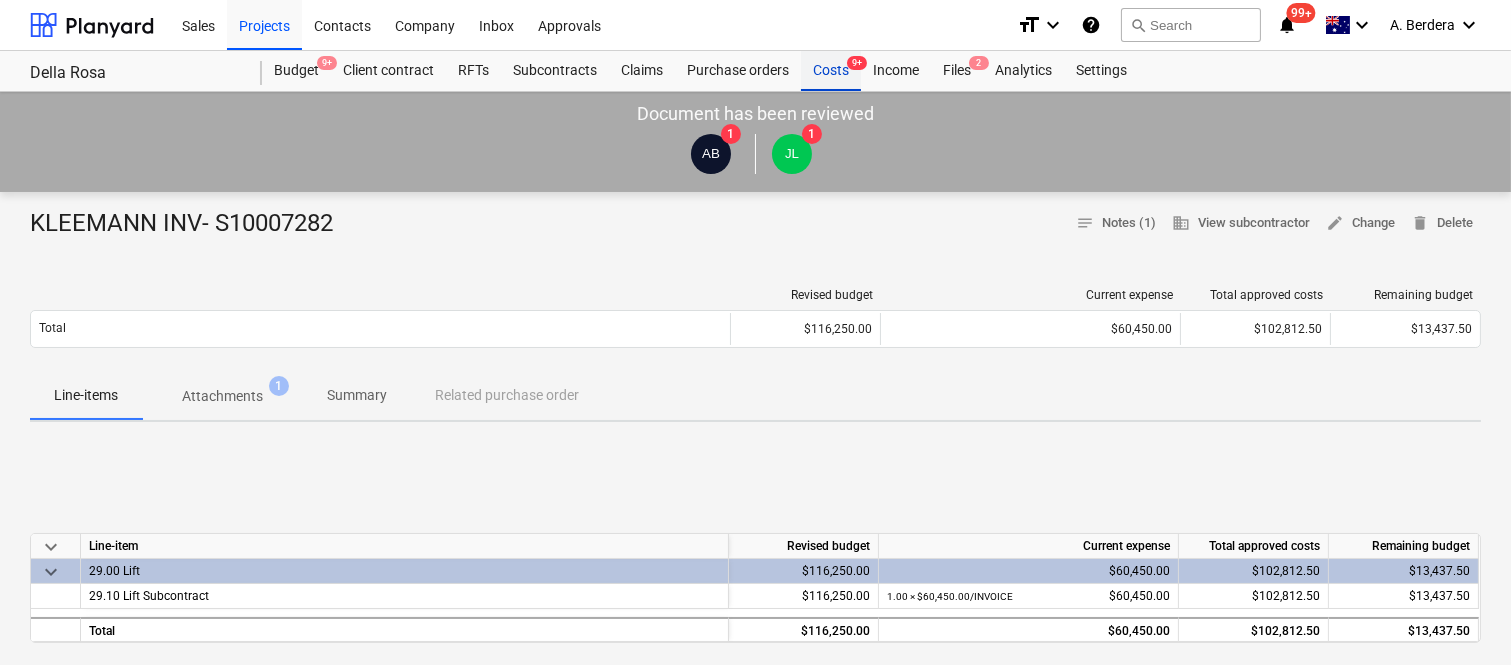 click on "Costs 9+" at bounding box center (831, 71) 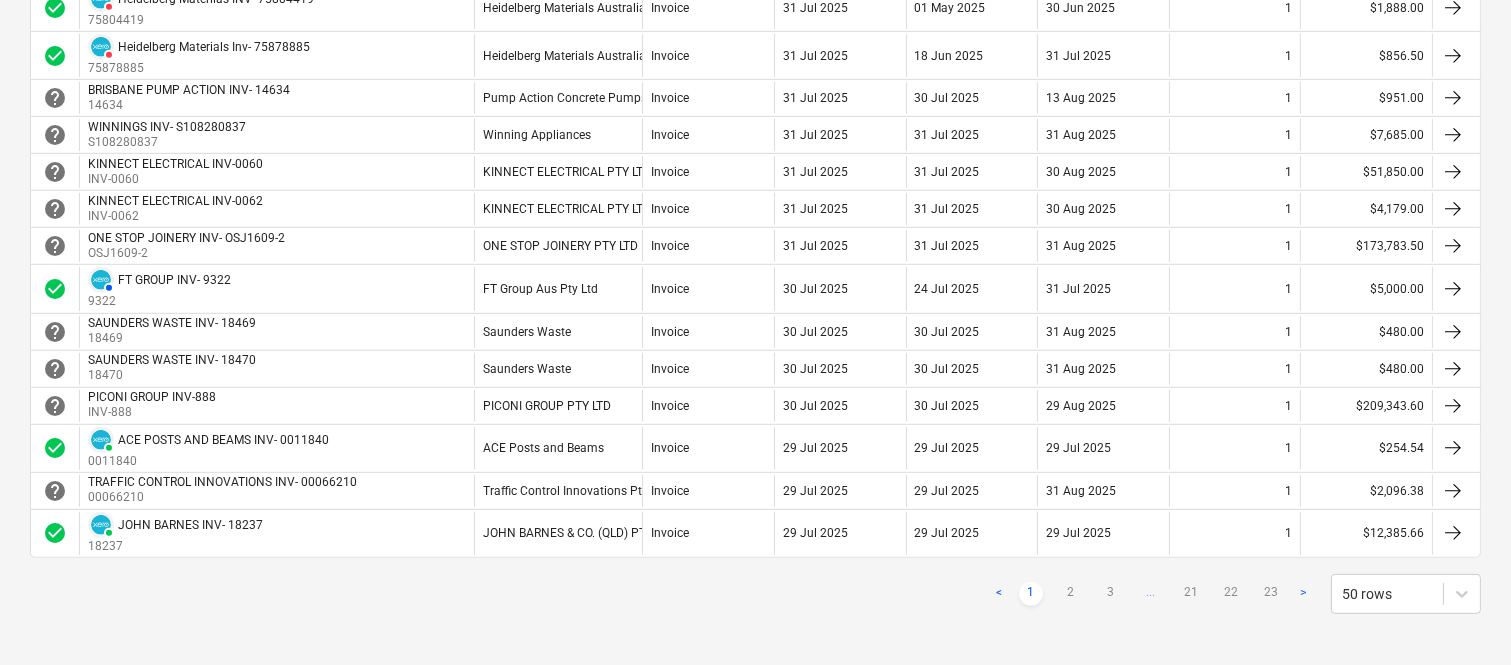 scroll, scrollTop: 1813, scrollLeft: 0, axis: vertical 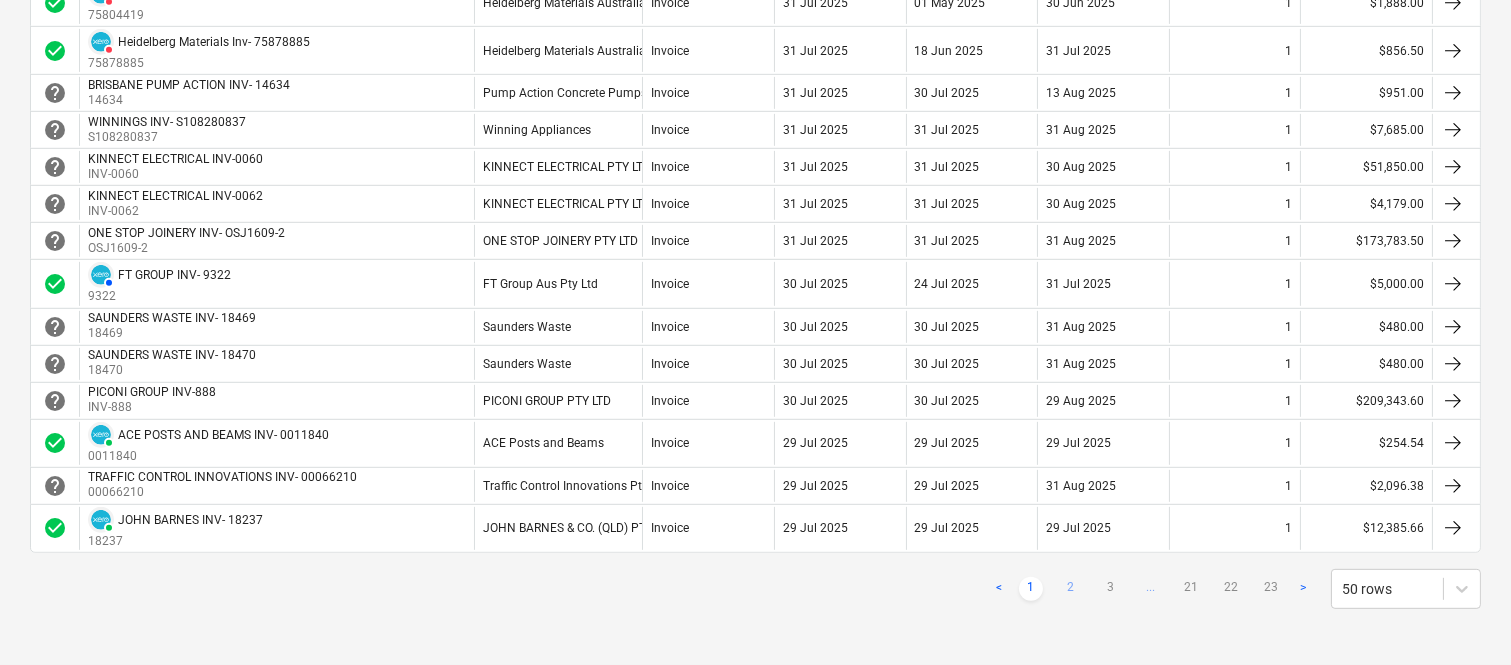 click on "2" at bounding box center [1071, 589] 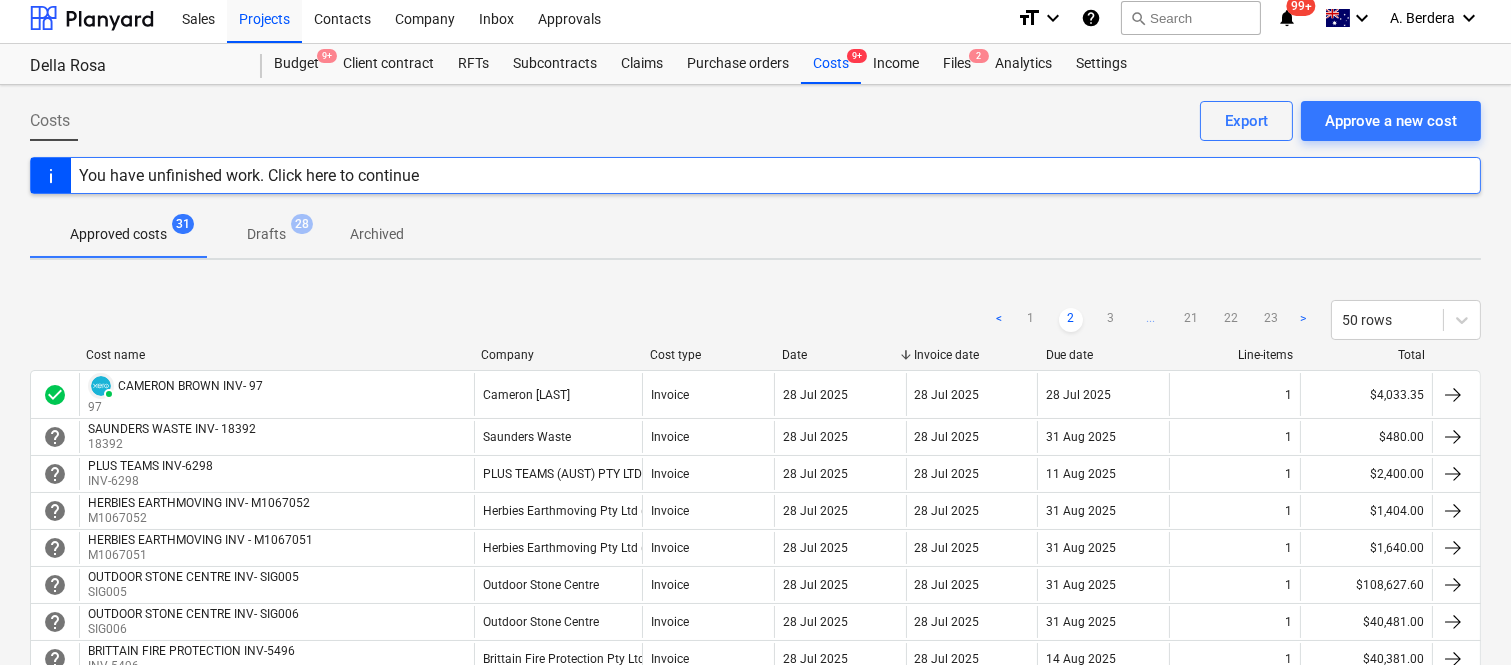 scroll, scrollTop: 0, scrollLeft: 0, axis: both 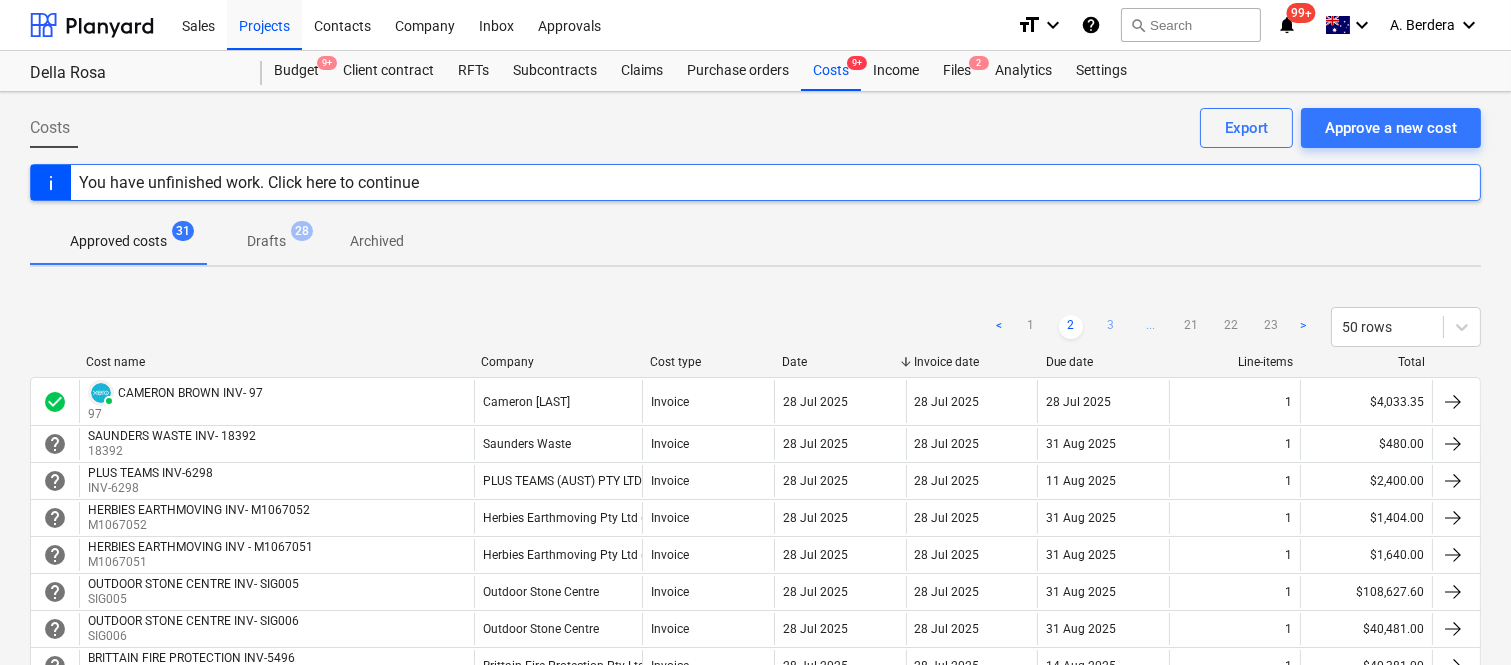 click on "3" at bounding box center [1111, 327] 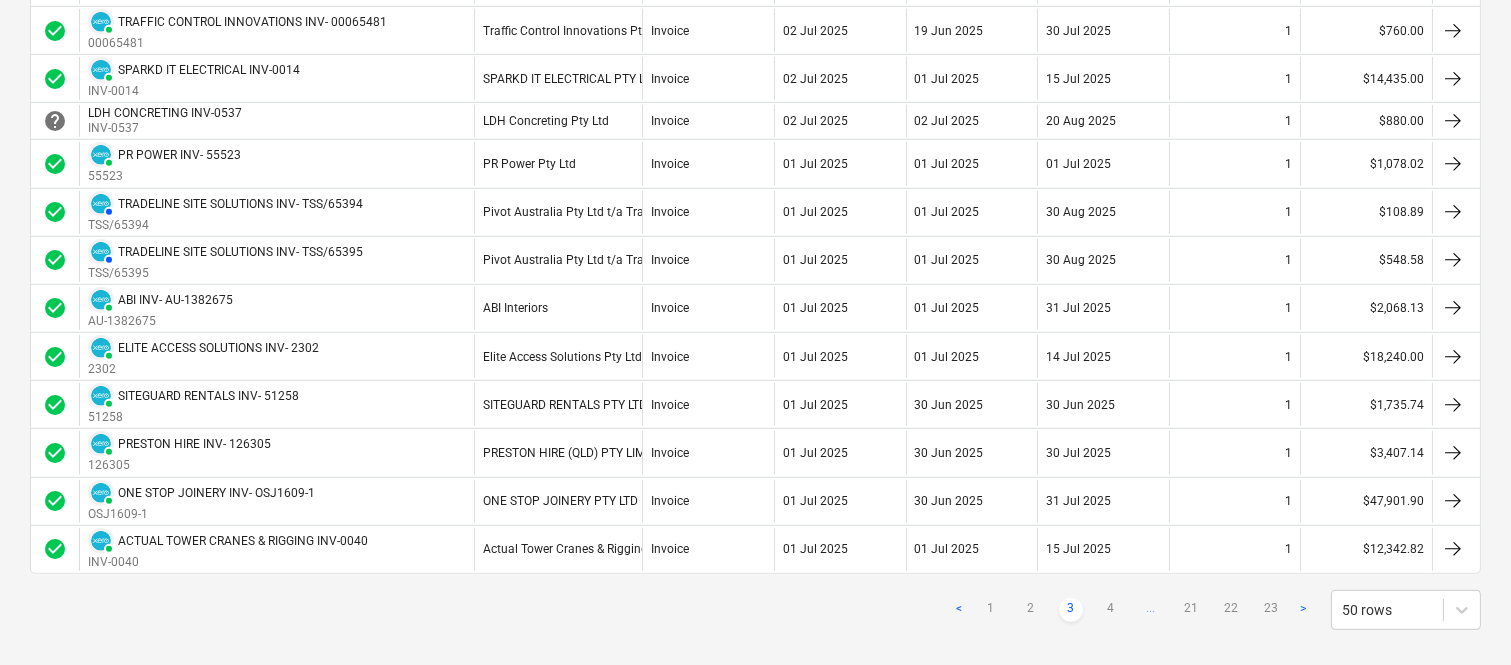 scroll, scrollTop: 2025, scrollLeft: 0, axis: vertical 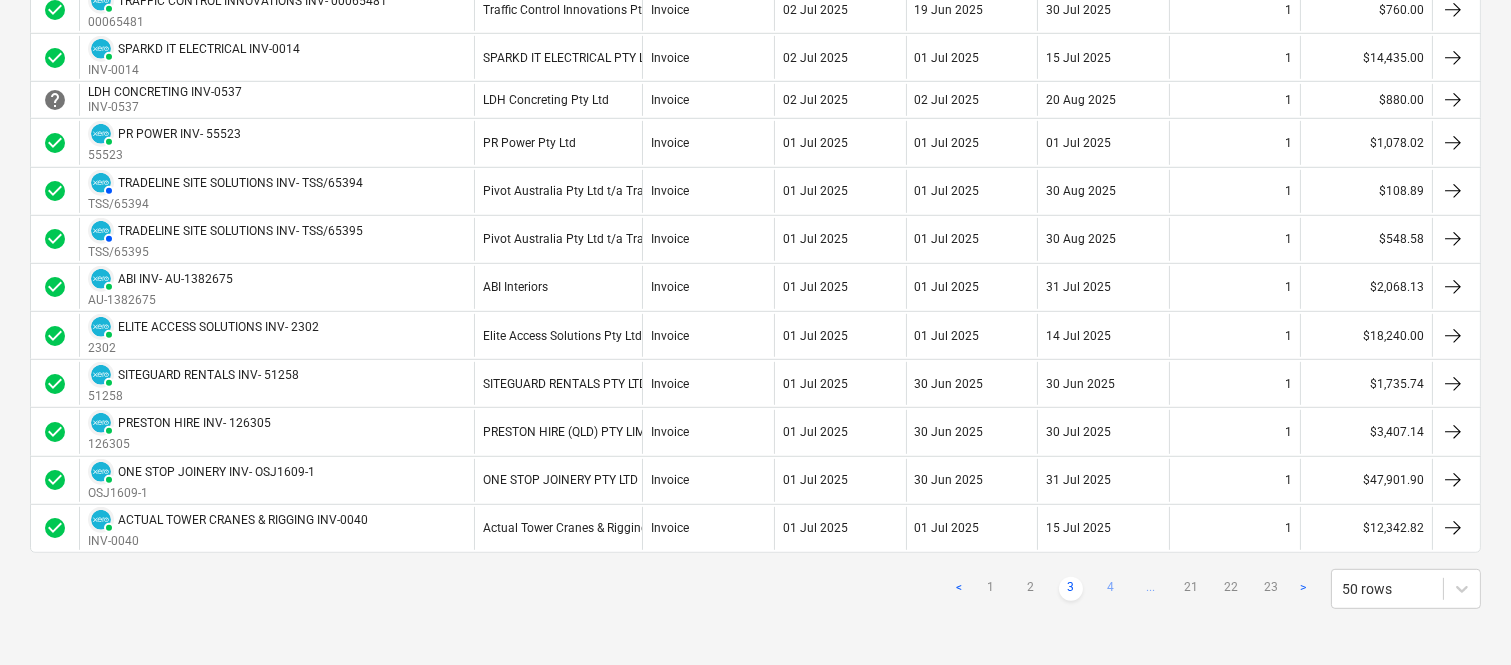 click on "4" at bounding box center [1111, 589] 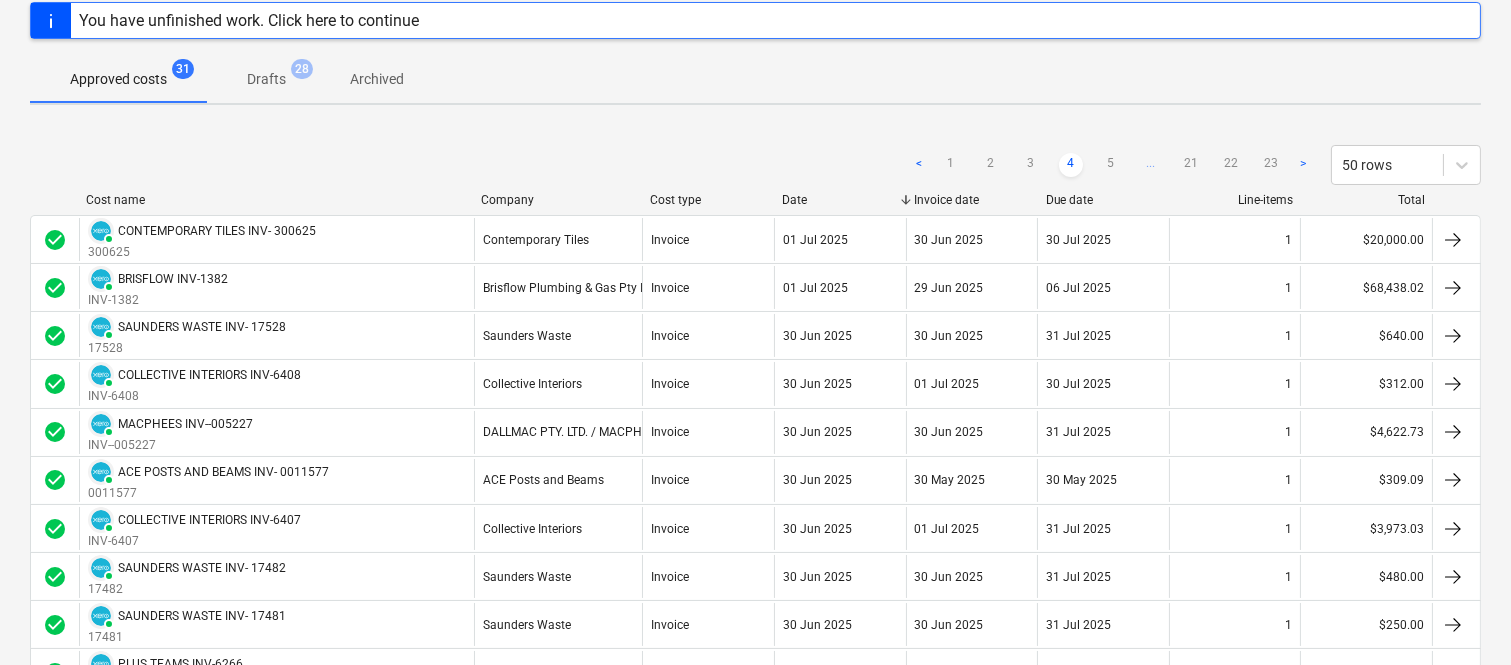scroll, scrollTop: 158, scrollLeft: 0, axis: vertical 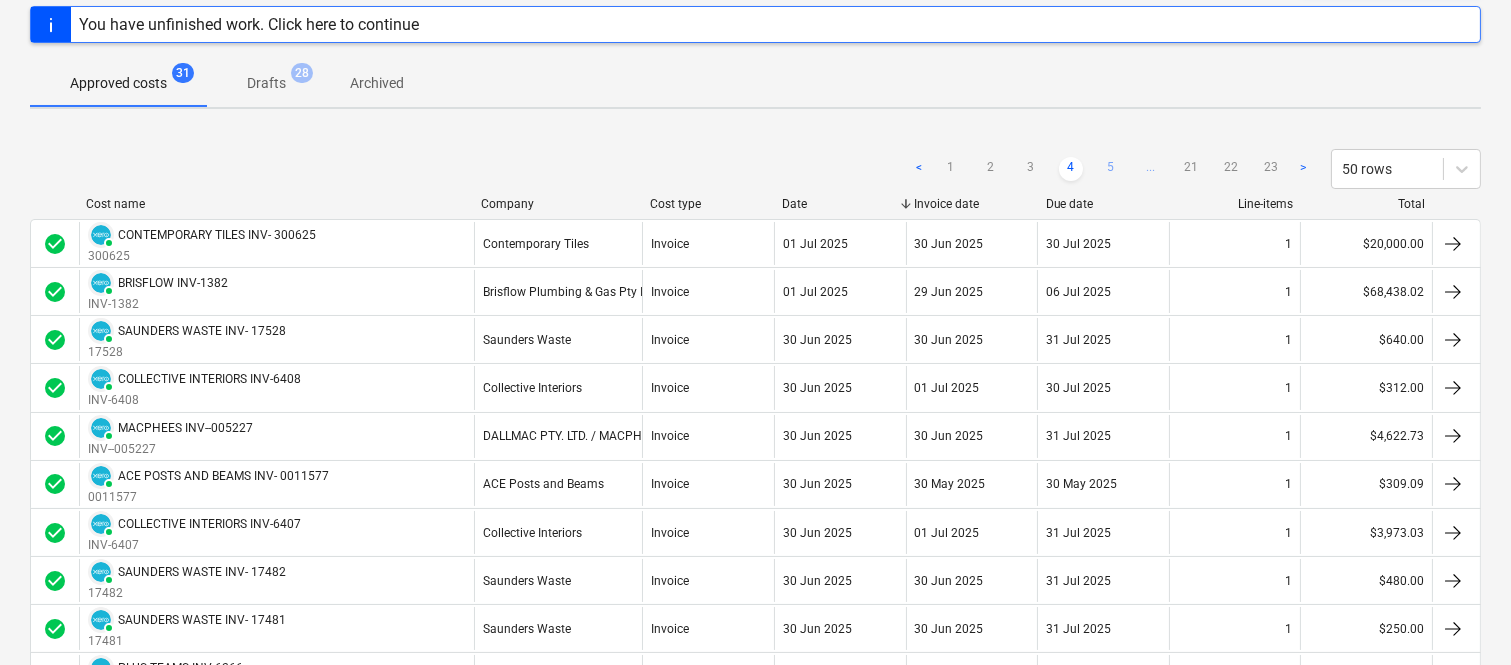 click on "5" at bounding box center (1111, 169) 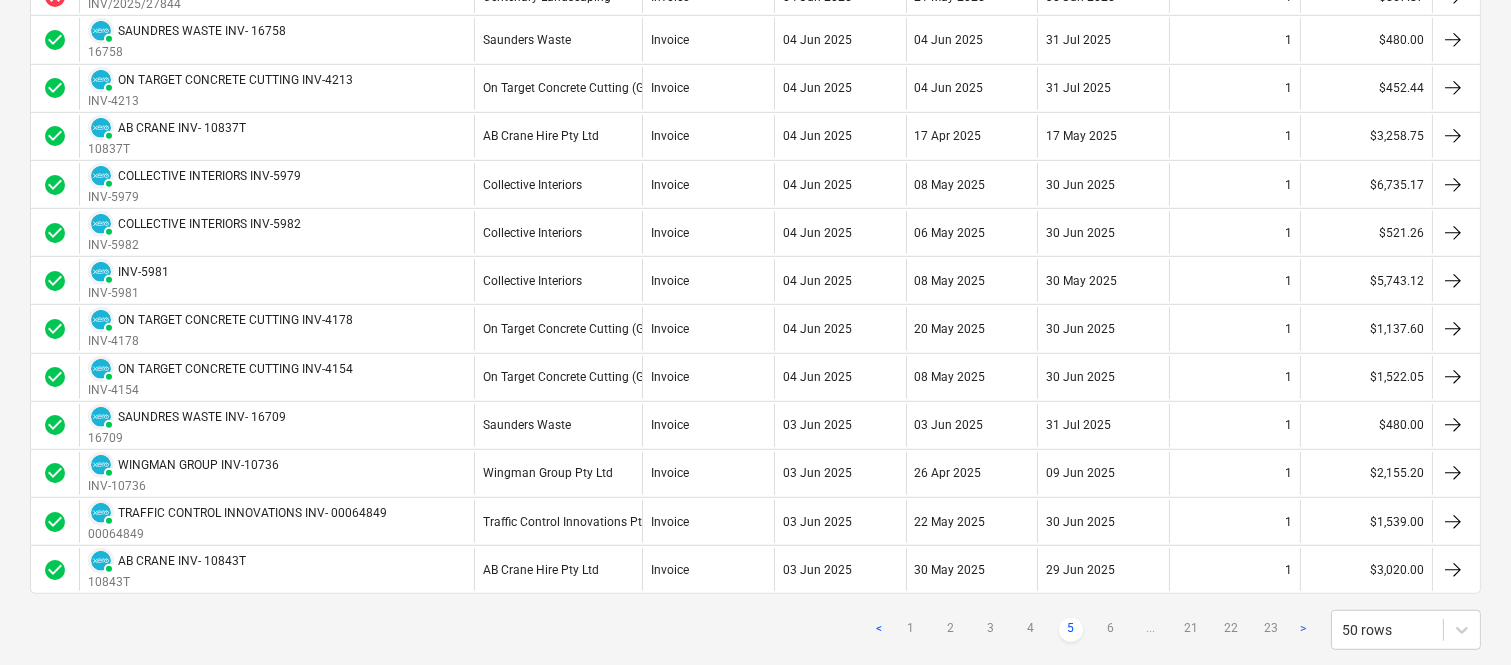 scroll, scrollTop: 2203, scrollLeft: 0, axis: vertical 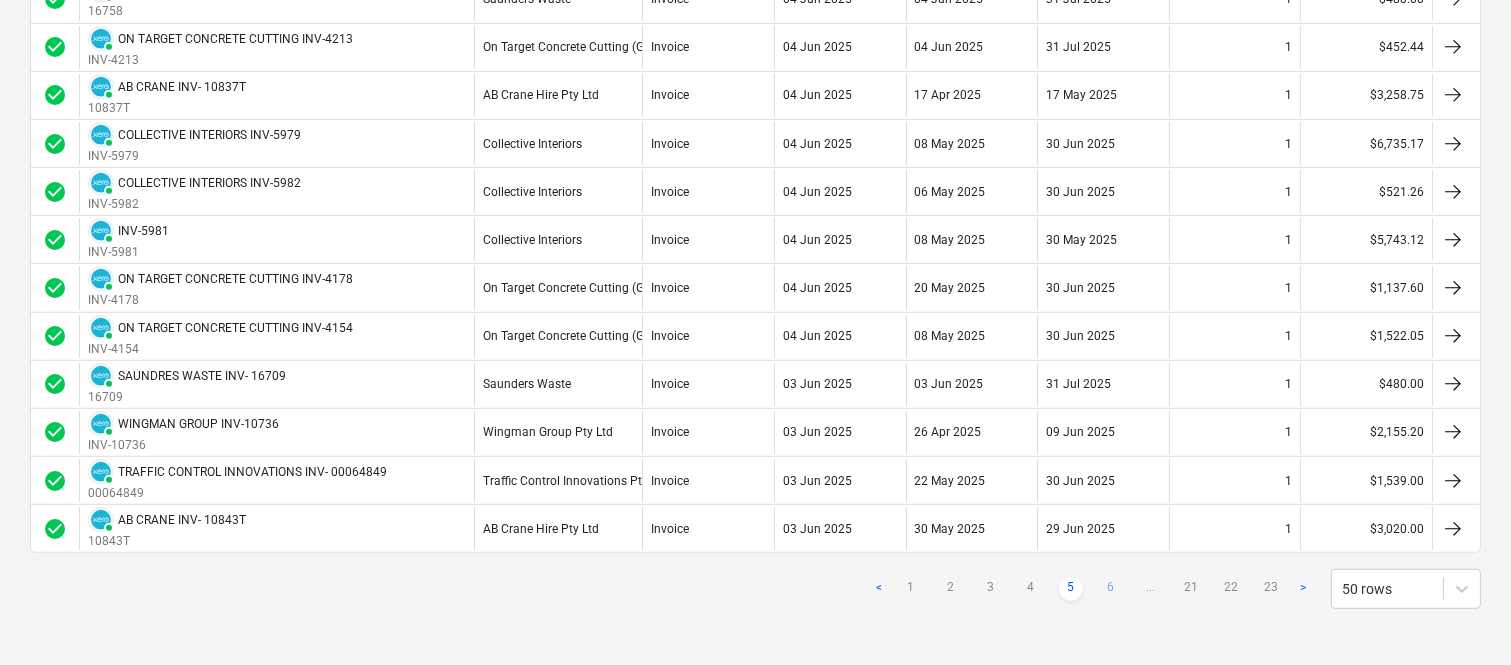 click on "6" at bounding box center [1111, 589] 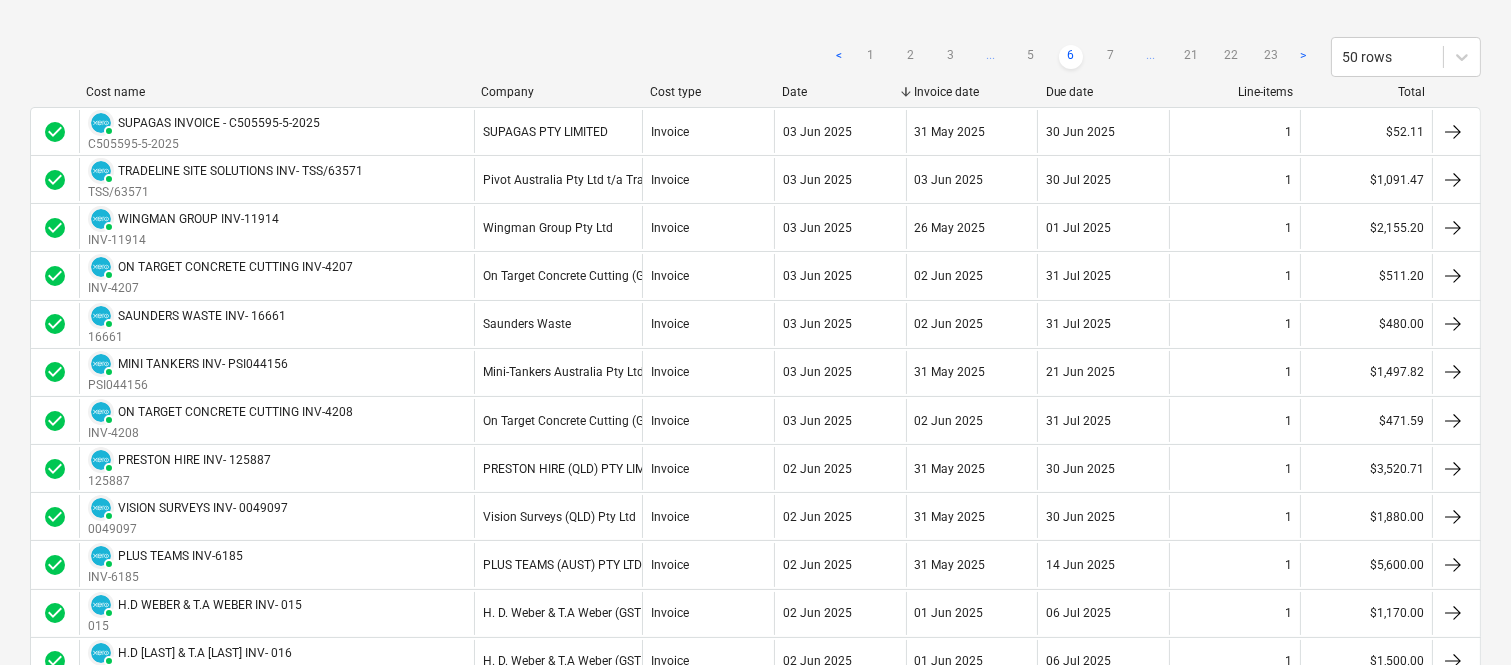 scroll, scrollTop: 225, scrollLeft: 0, axis: vertical 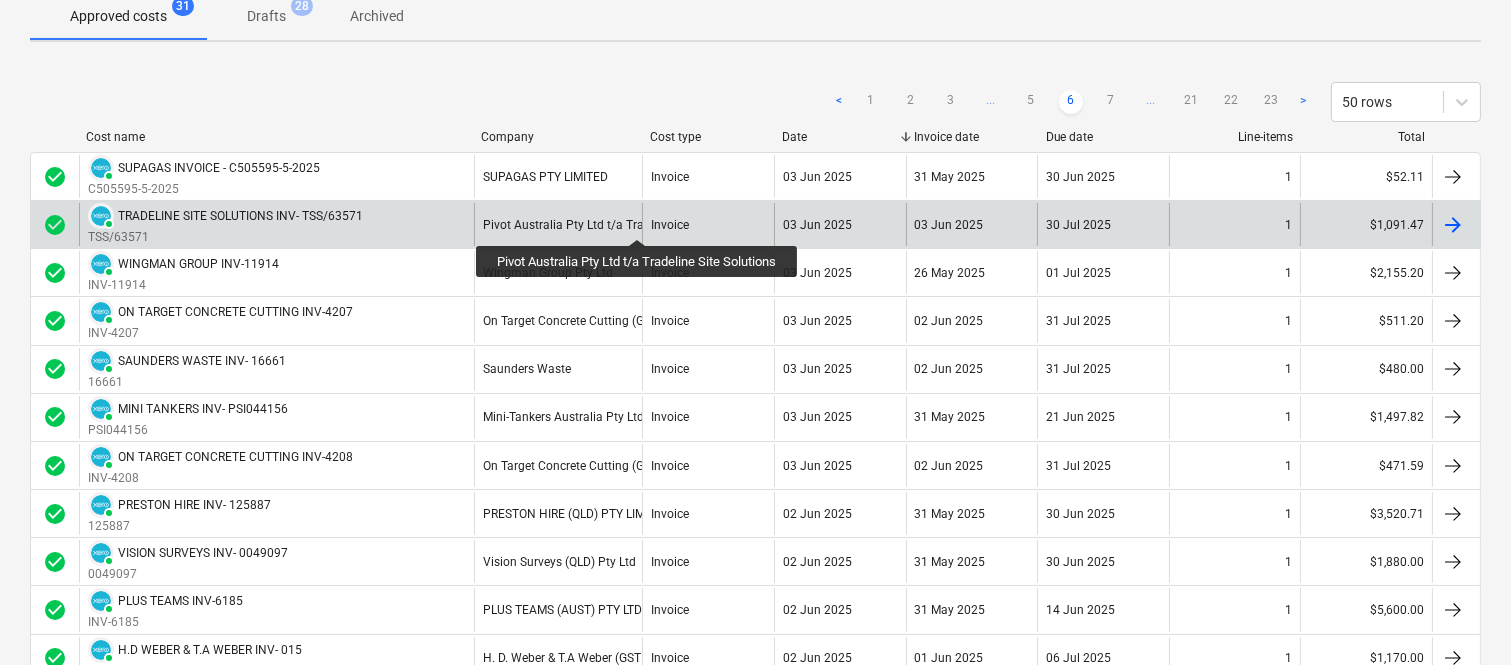 click on "Pivot Australia Pty Ltd t/a Tradeline Site Solutions" at bounding box center [618, 225] 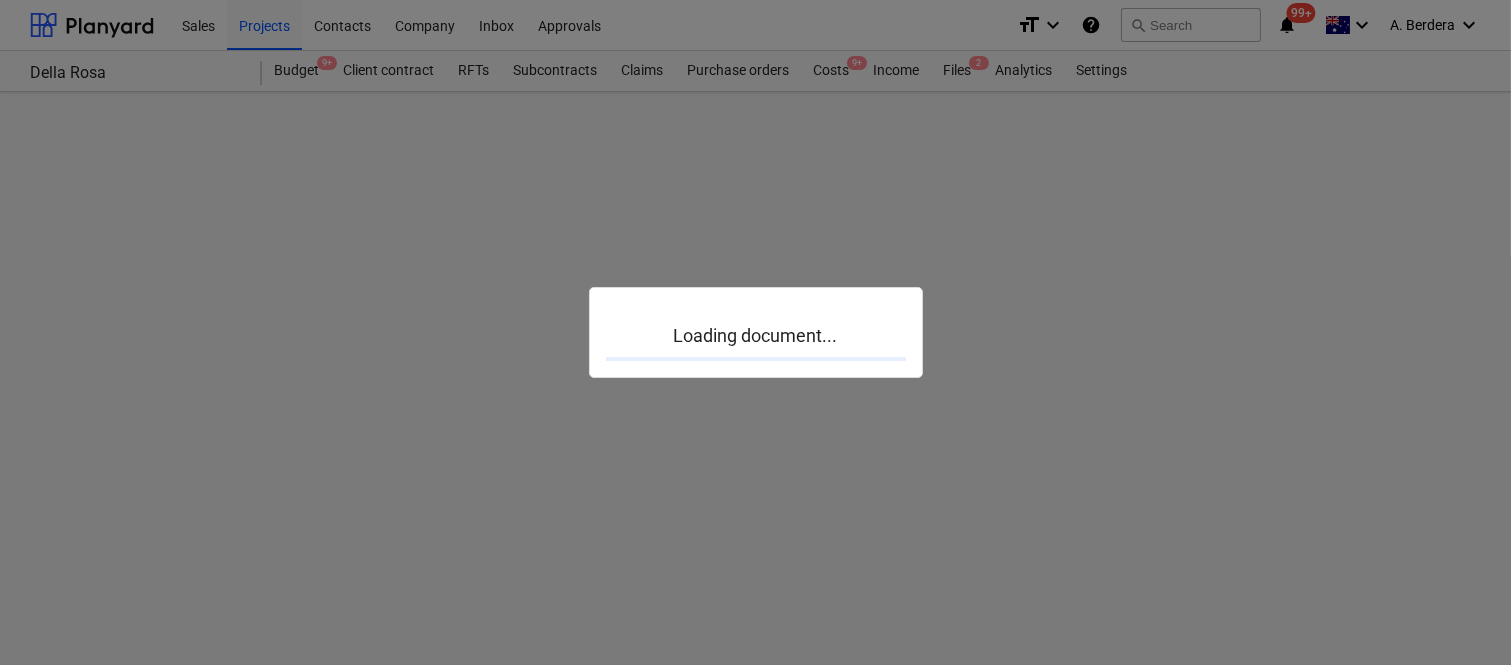 scroll, scrollTop: 0, scrollLeft: 0, axis: both 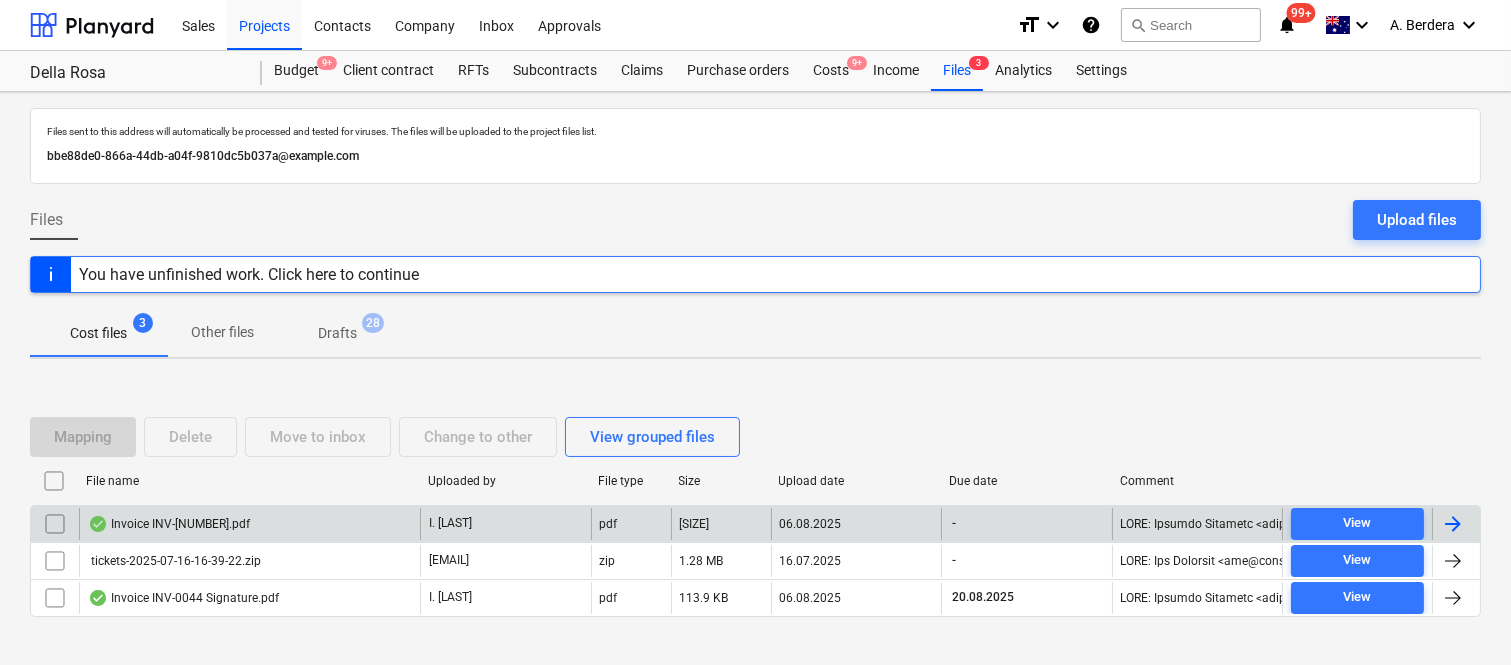 click on "Invoice INV-[NUMBER].pdf" at bounding box center [249, 524] 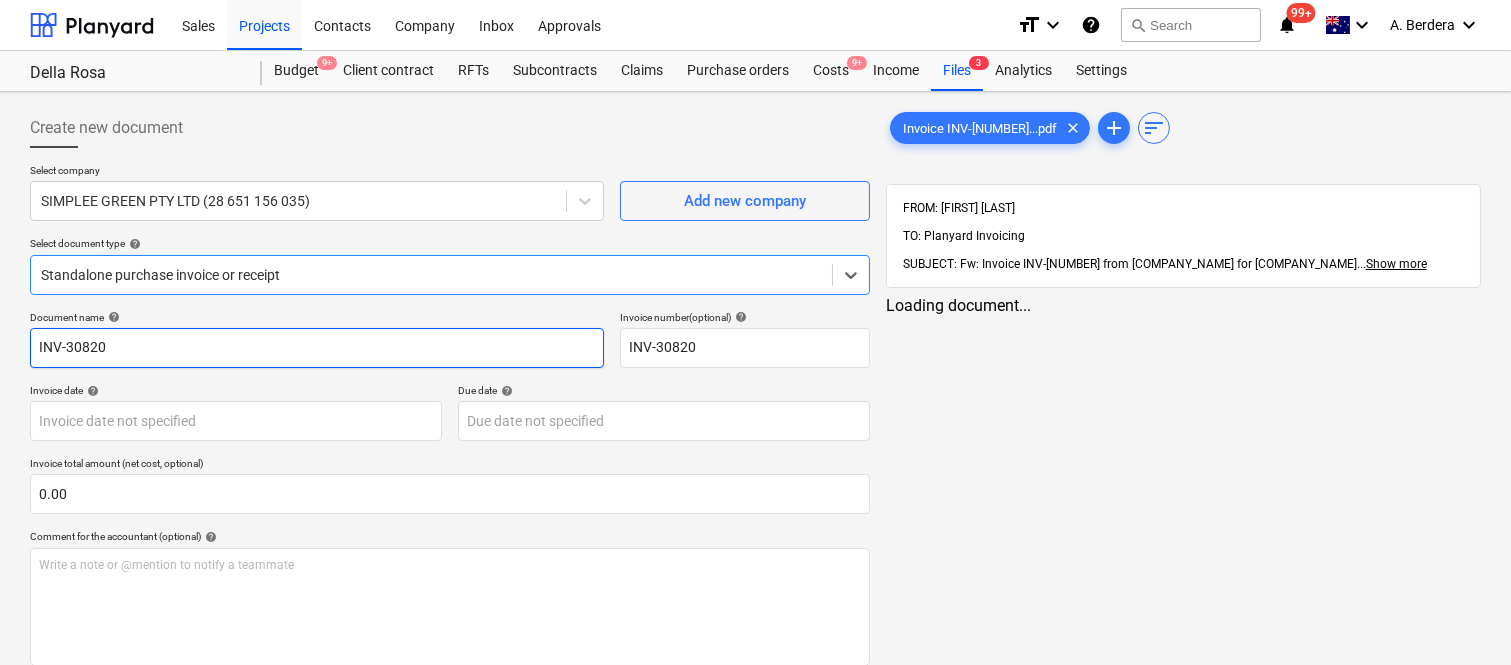 type on "INV-30820" 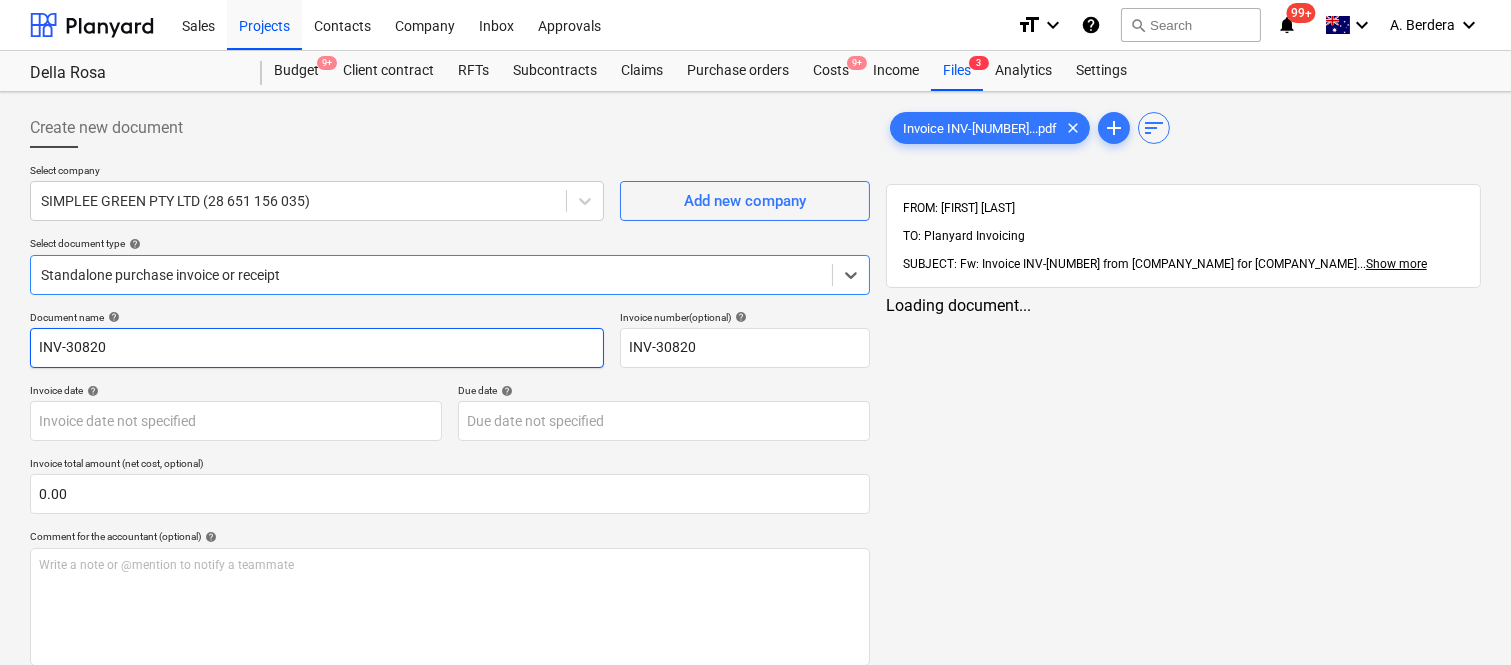 type on "INV-30820" 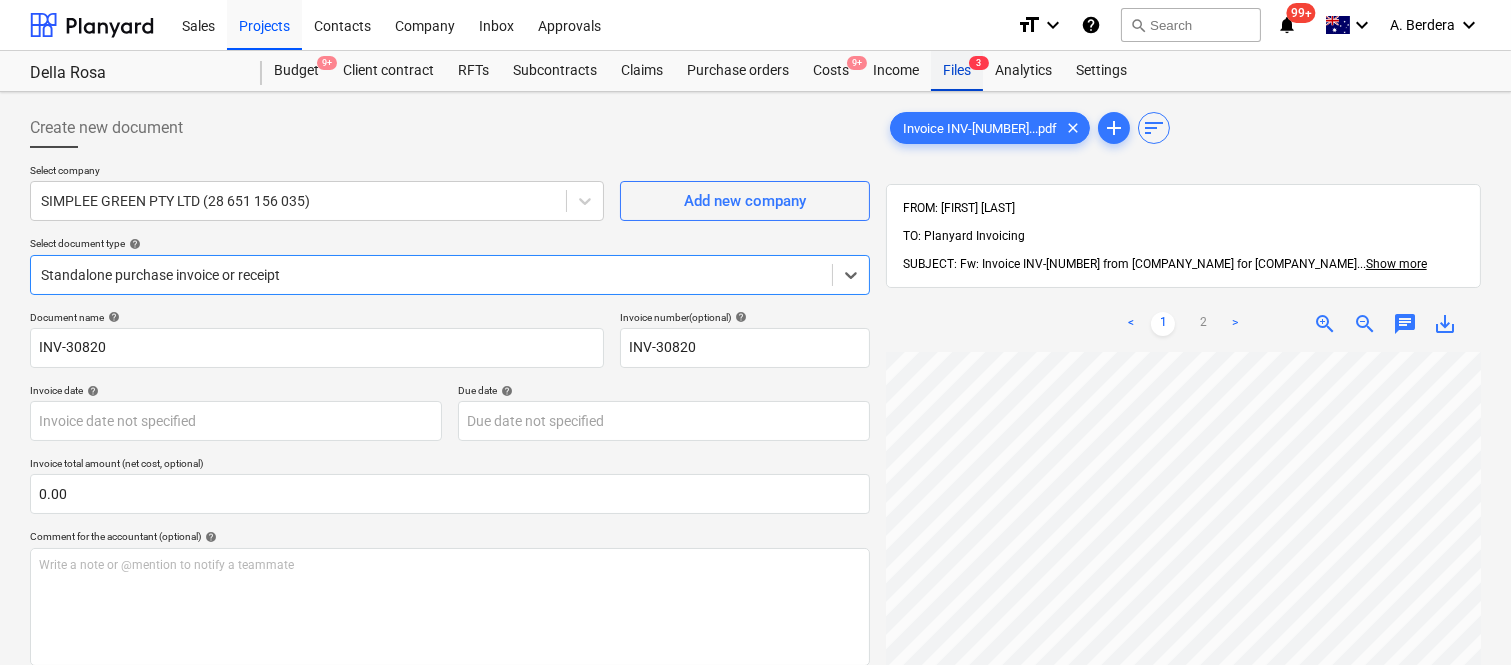 click on "Files 3" at bounding box center (957, 71) 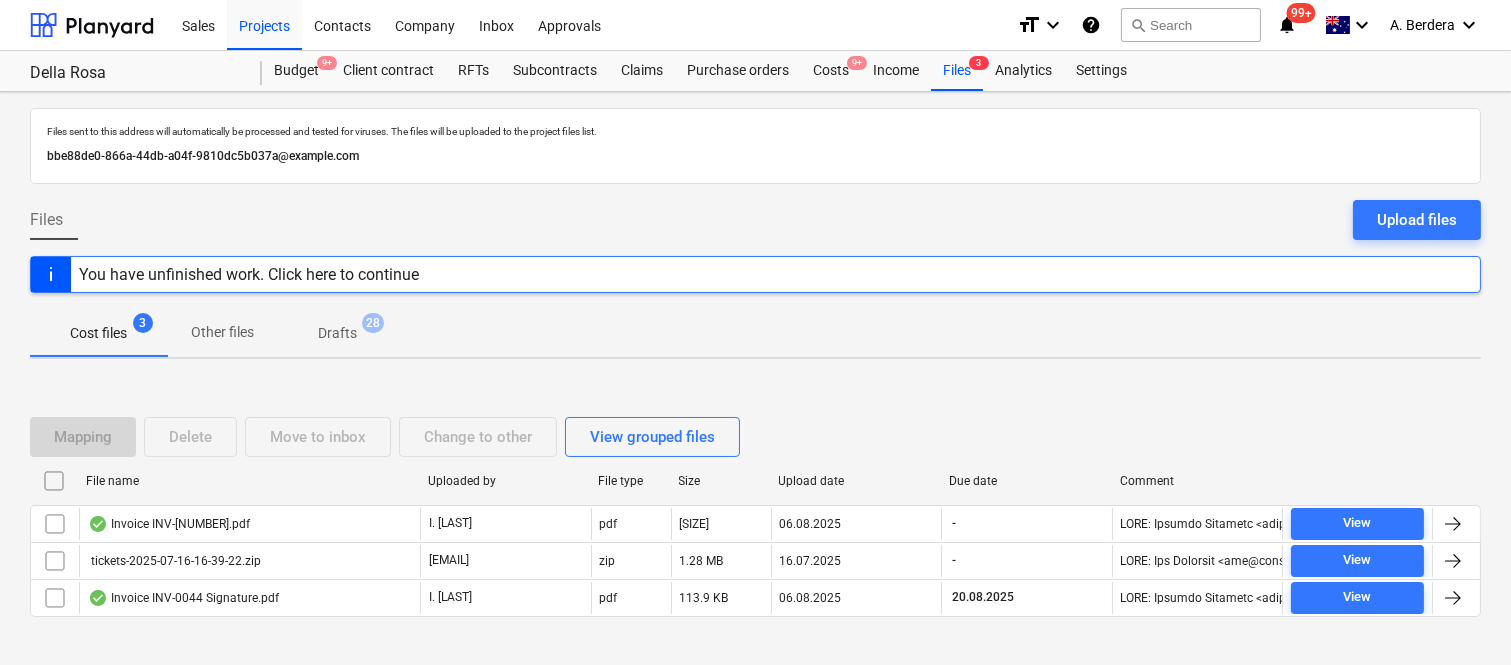 click on "Invoice INV-0044 Signature.pdf" at bounding box center [183, 598] 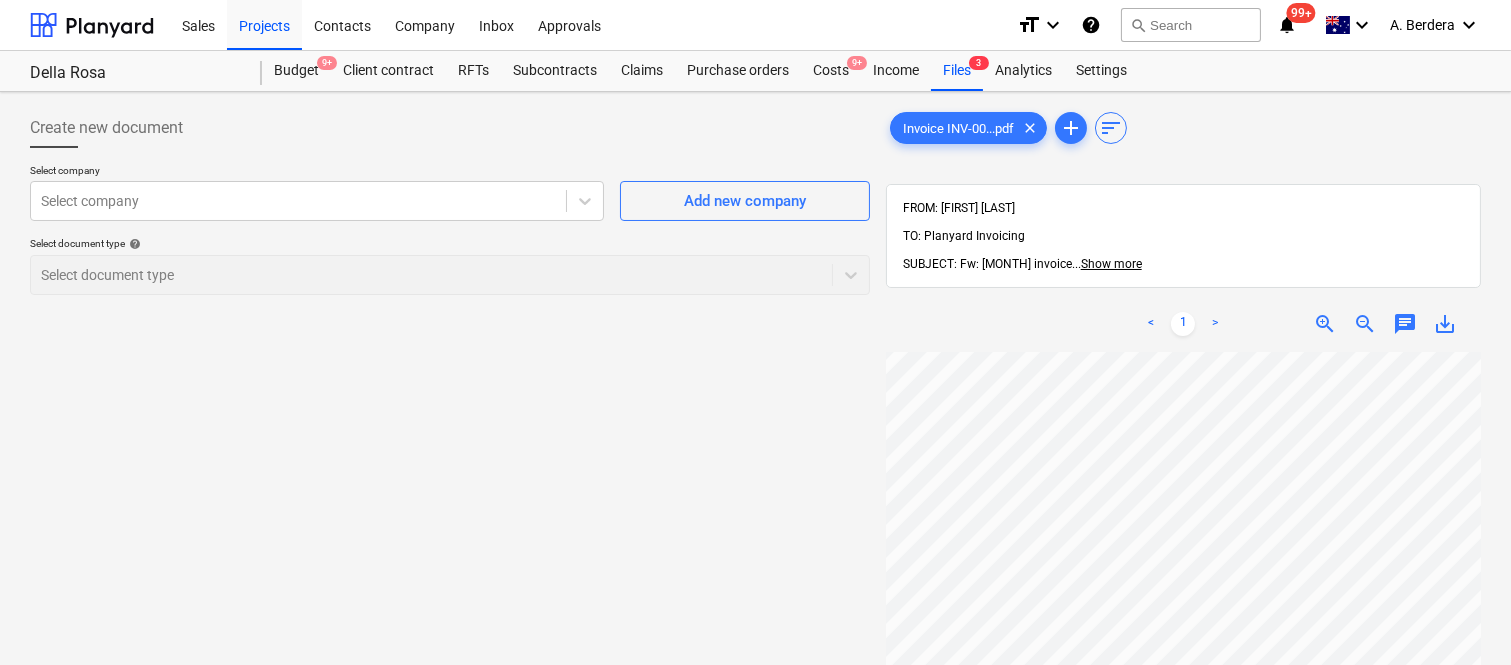 scroll, scrollTop: 14, scrollLeft: 302, axis: both 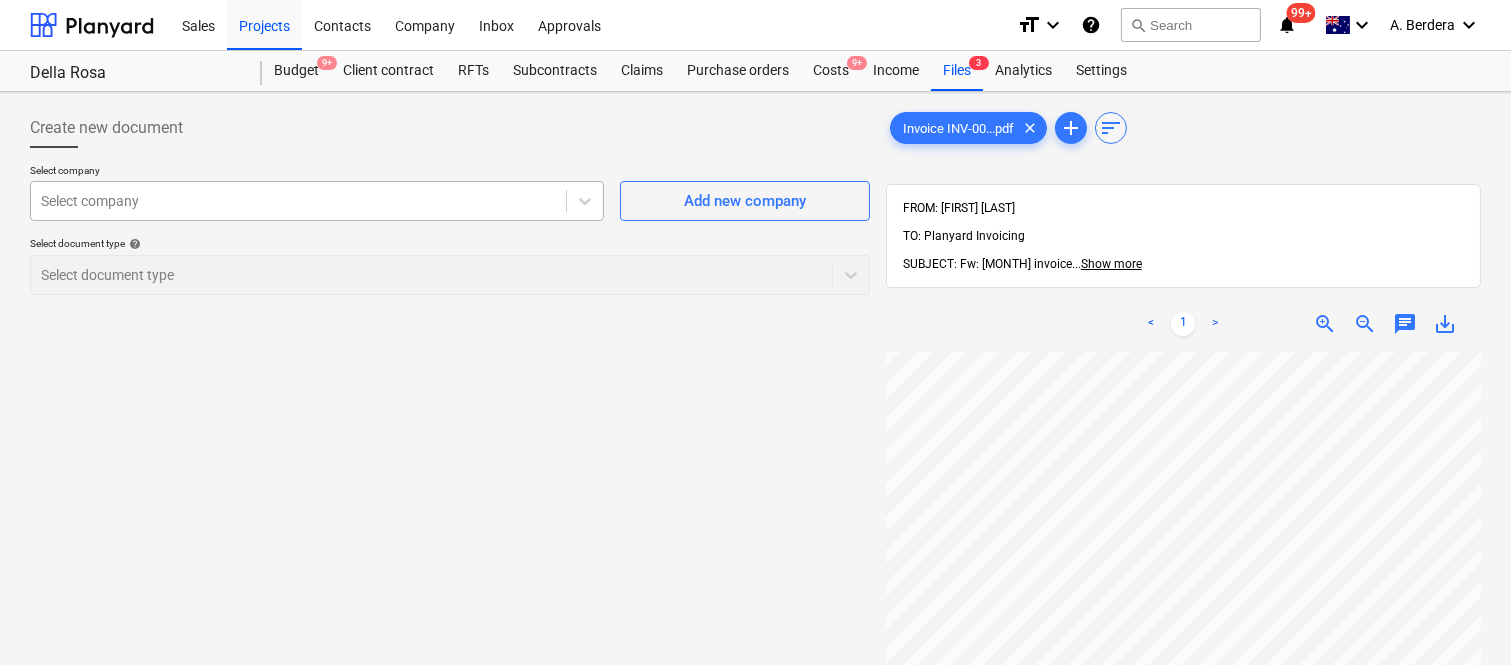 click at bounding box center (298, 201) 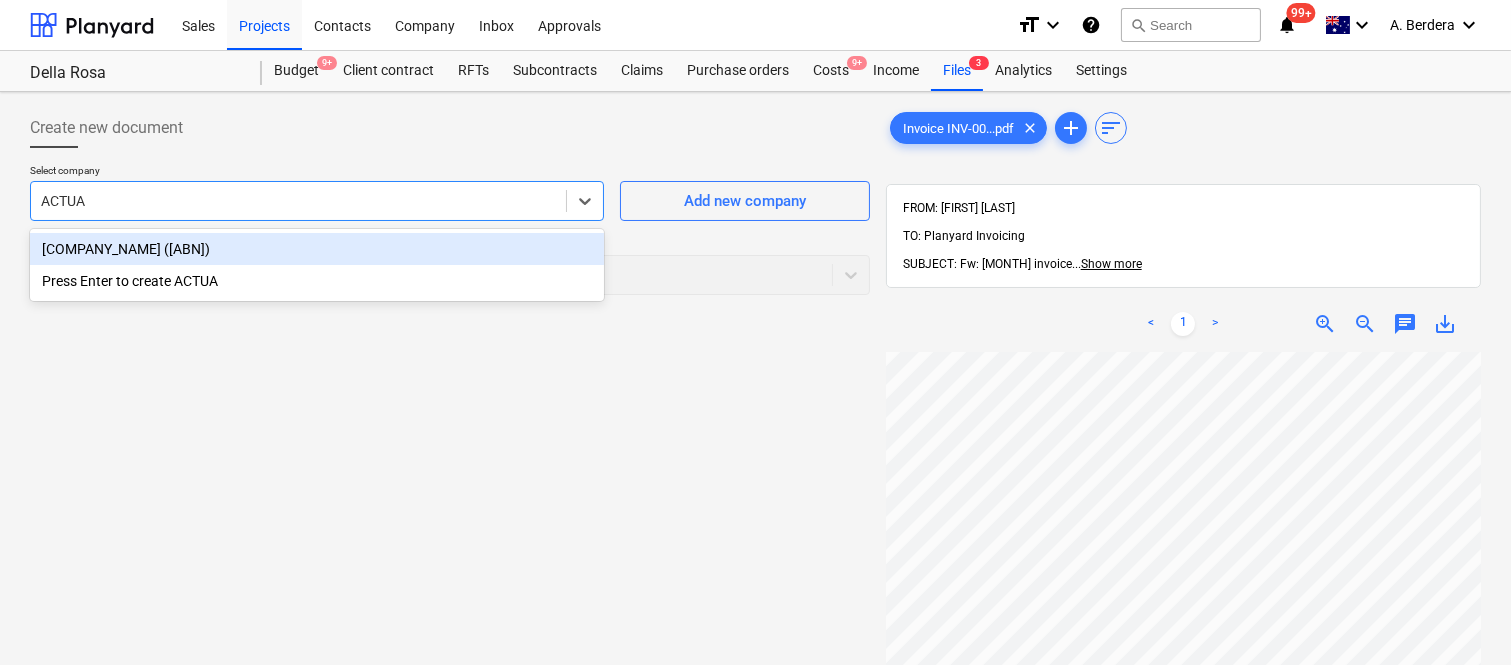 type on "ACTUAL" 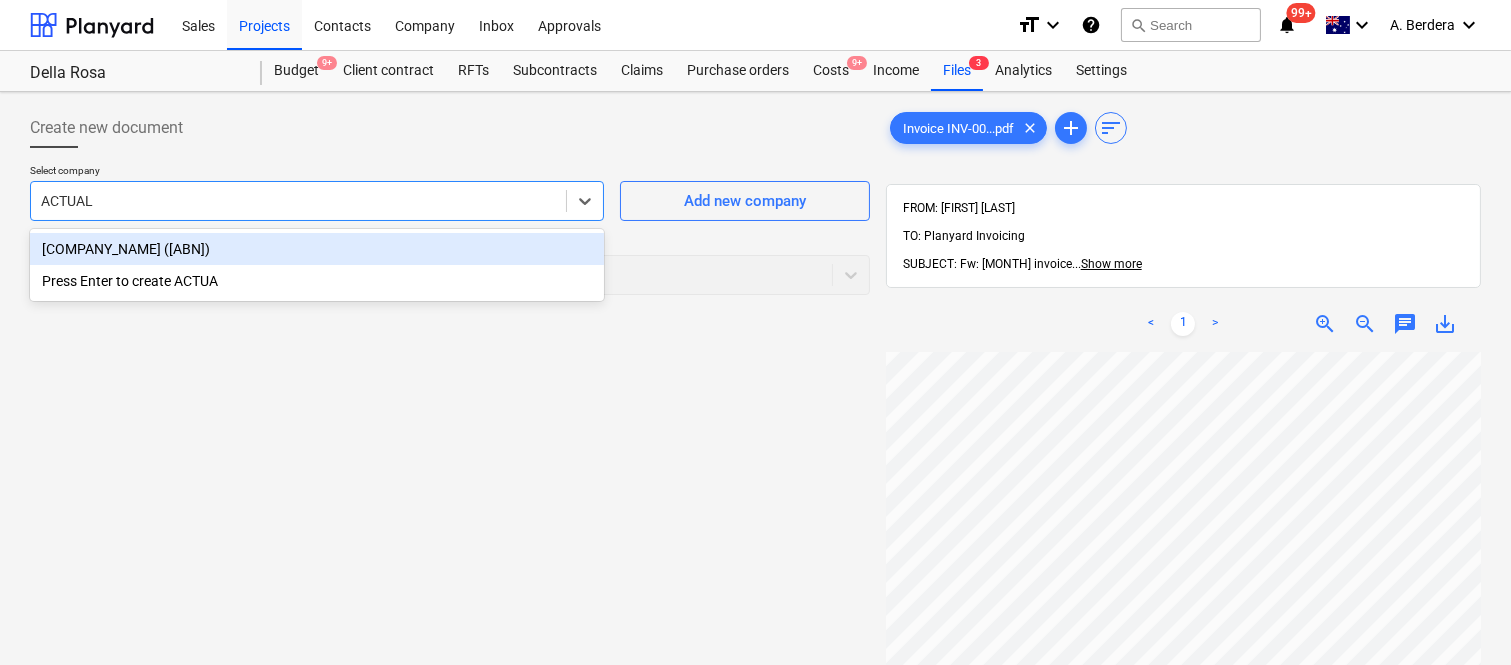 click on "[COMPANY_NAME] ([ABN])" at bounding box center [317, 249] 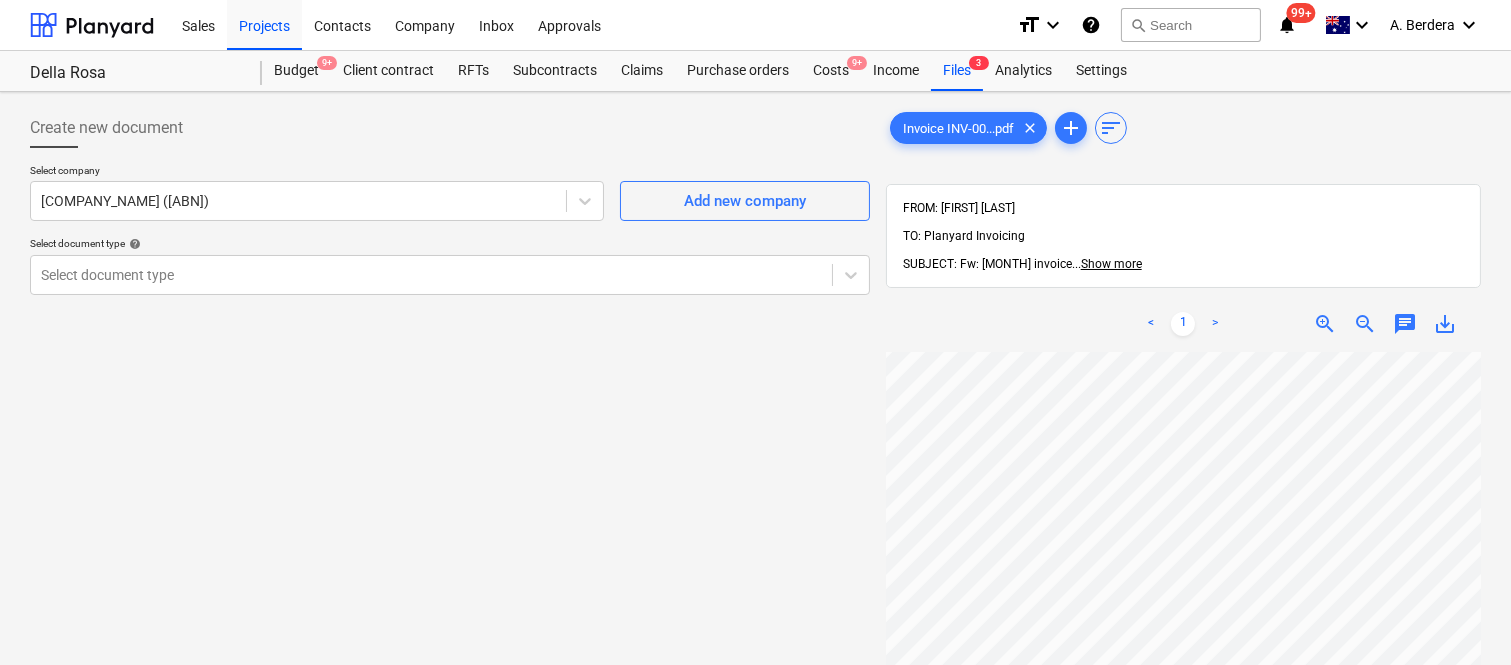 scroll, scrollTop: 0, scrollLeft: 0, axis: both 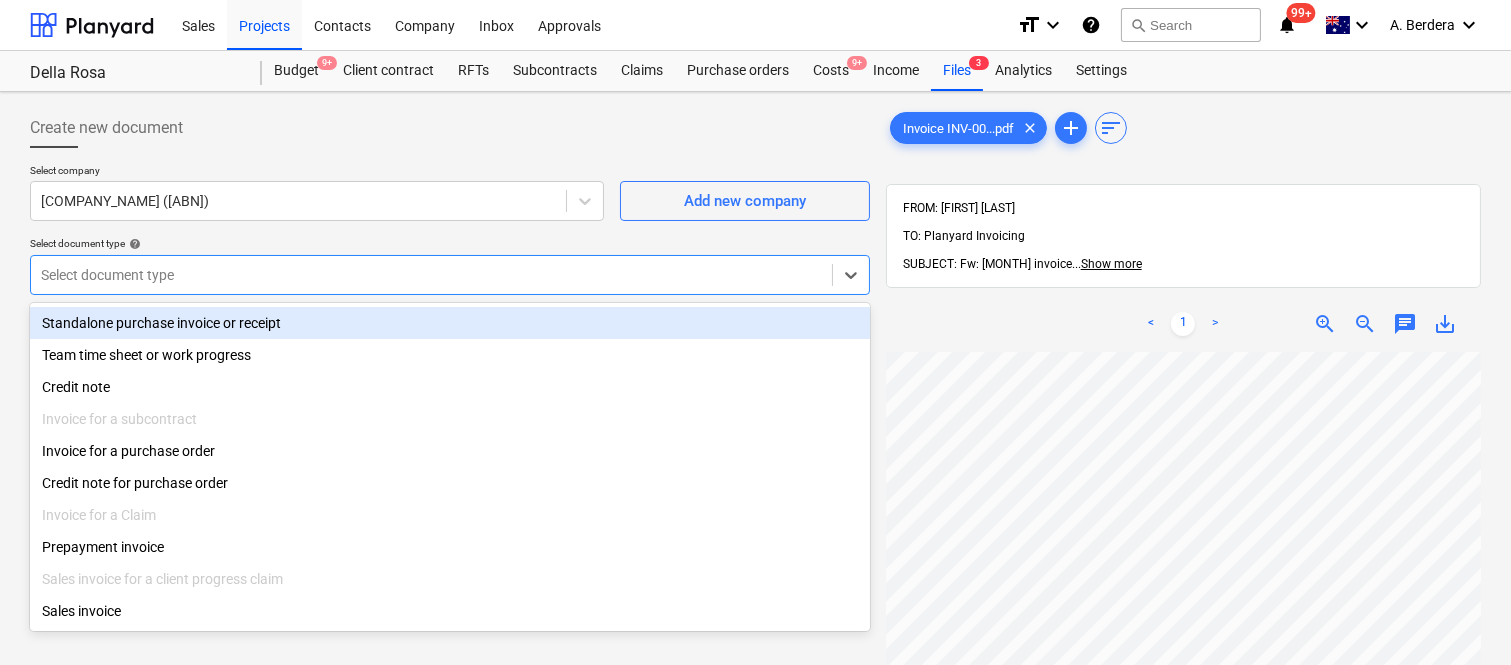 click at bounding box center [431, 275] 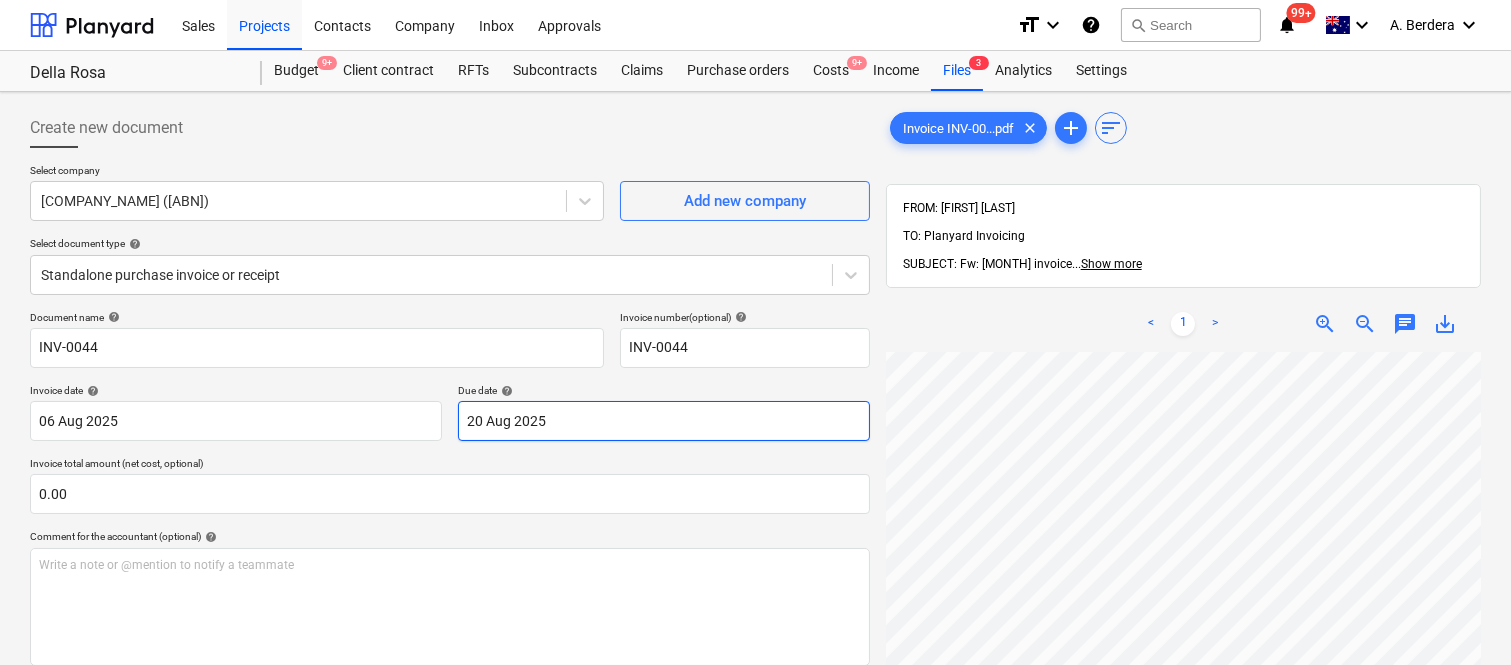 scroll, scrollTop: 121, scrollLeft: 236, axis: both 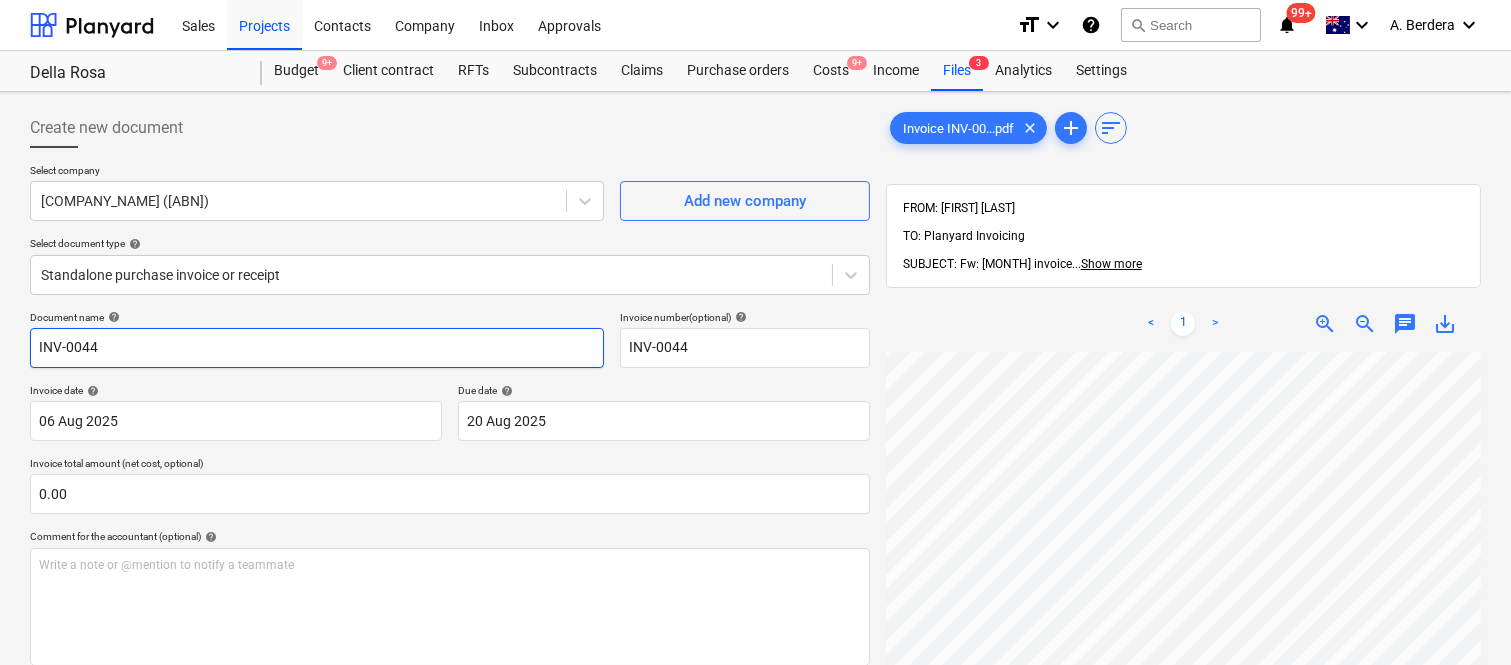 click on "Create new document Select company [COMPANY_NAME] ([ABN])  Add new company Select document type help Standalone purchase invoice or receipt Document name help INV-[NUMBER] Invoice number  (optional) help INV-[NUMBER] Invoice date help [DATE] [DATE] Press the down arrow key to interact with the calendar and
select a date. Press the question mark key to get the keyboard shortcuts for changing dates. Due date help [DATE] [DATE] Press the down arrow key to interact with the calendar and
select a date. Press the question mark key to get the keyboard shortcuts for changing dates. Invoice total amount (net cost, optional) [AMOUNT] Comment for the accountant (optional) help Write a note or @mention to notify a teammate ﻿ Clear Save Submit Allocated costs (net) [AMOUNT] Select line-items to add help Search or select a line-item Select bulk" at bounding box center [450, 534] 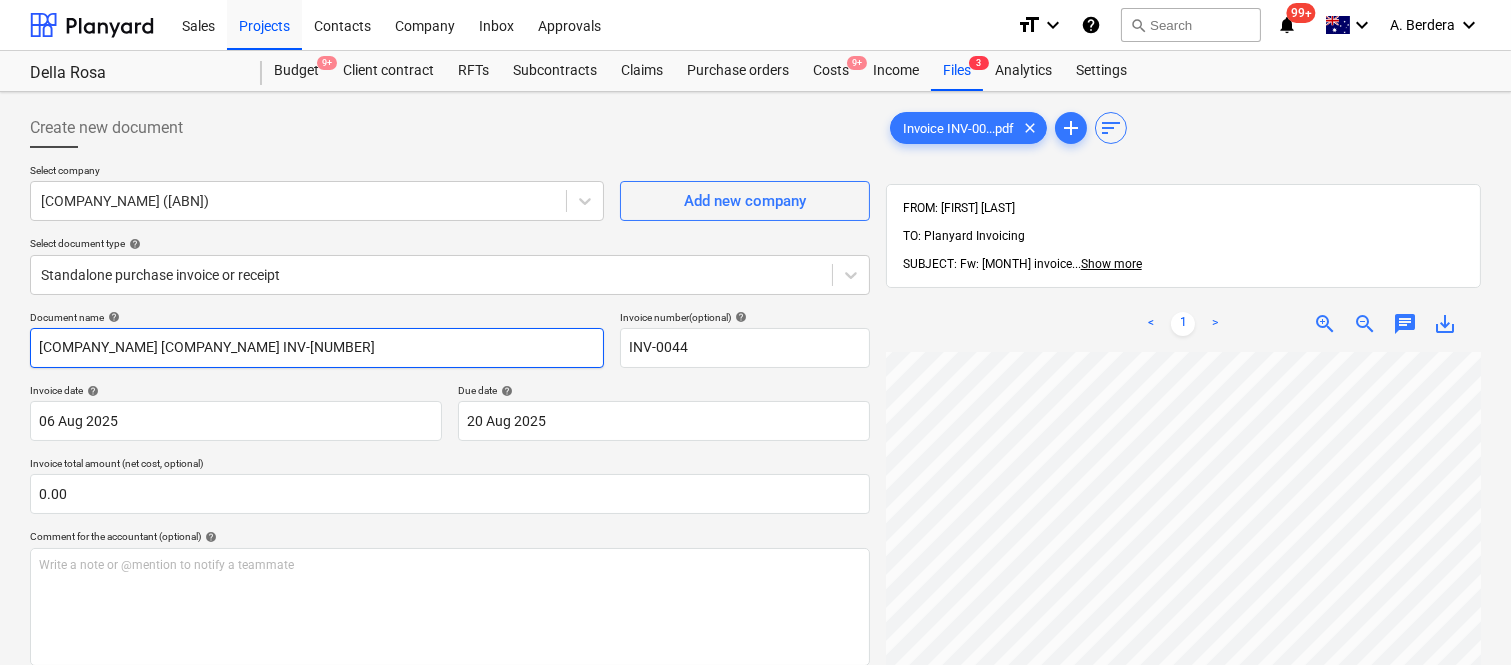 click on "[COMPANY_NAME] [COMPANY_NAME] INV-[NUMBER]" at bounding box center [317, 348] 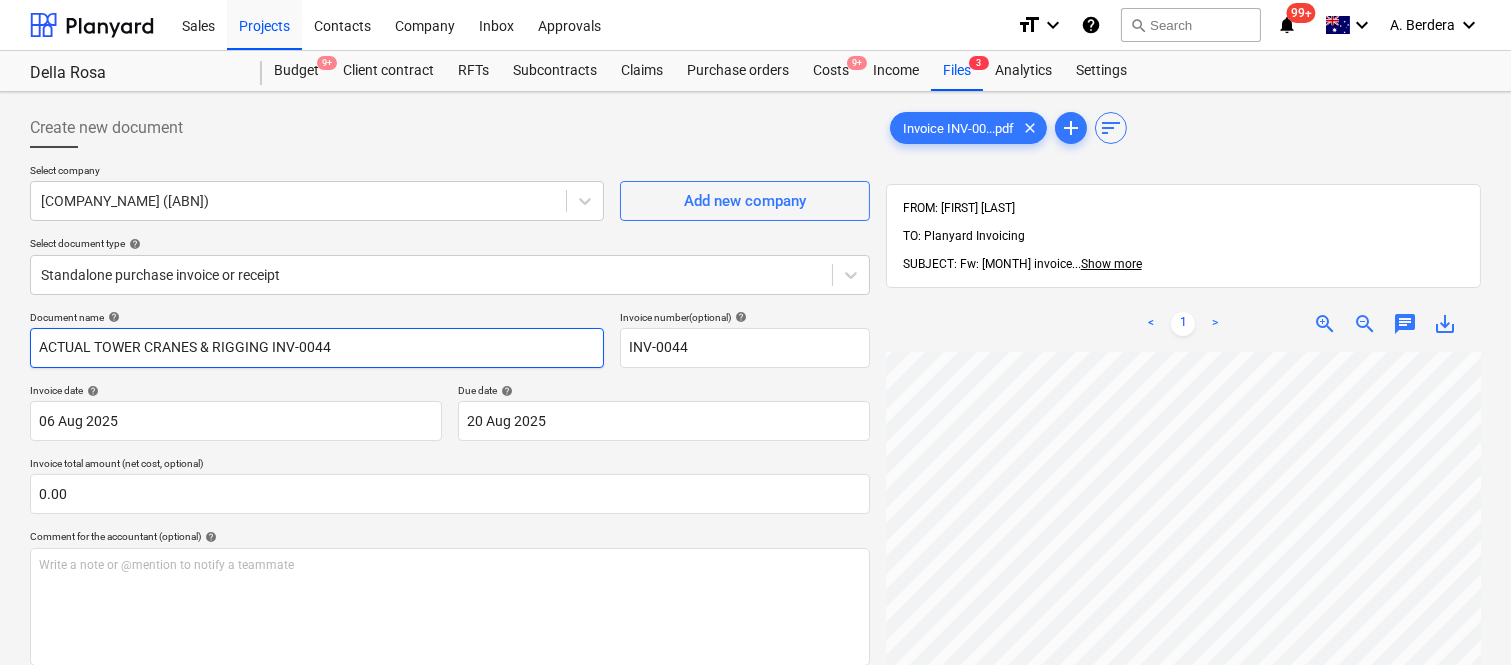 type on "ACTUAL TOWER CRANES & RIGGING INV-0044" 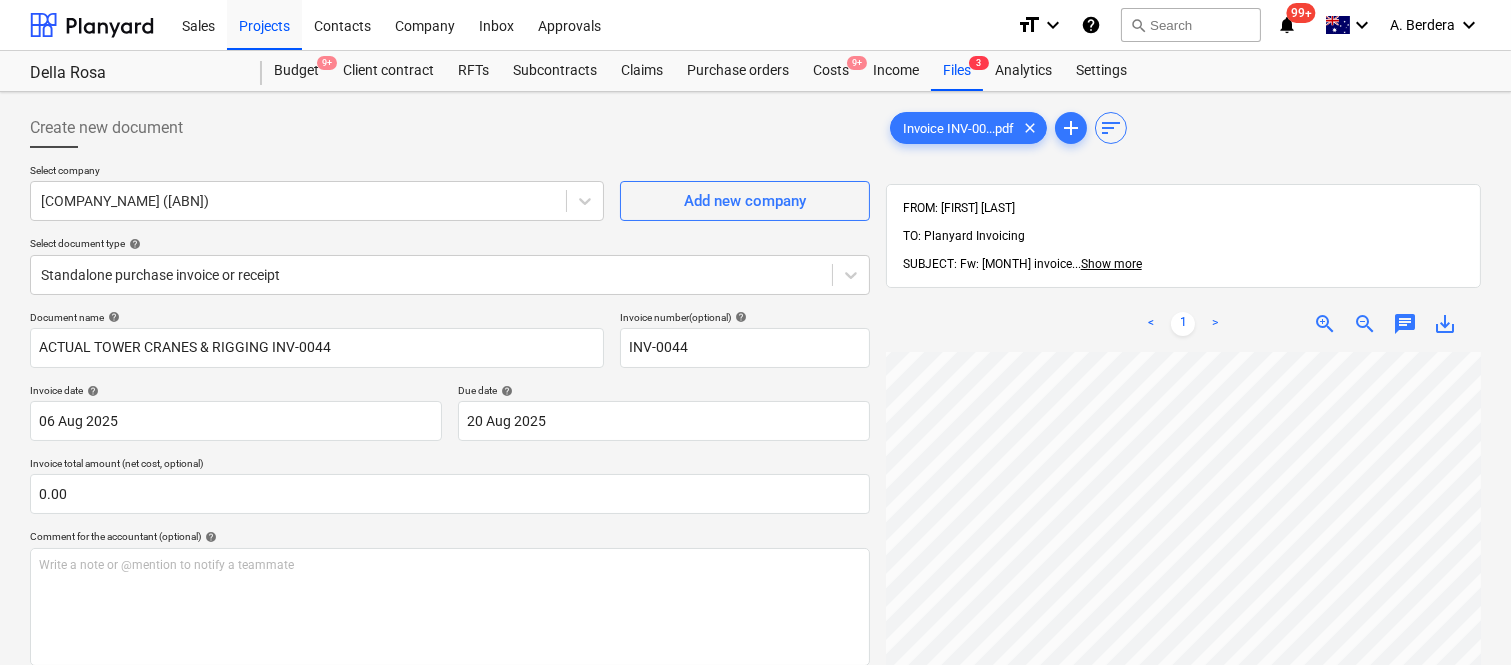 scroll, scrollTop: 563, scrollLeft: 332, axis: both 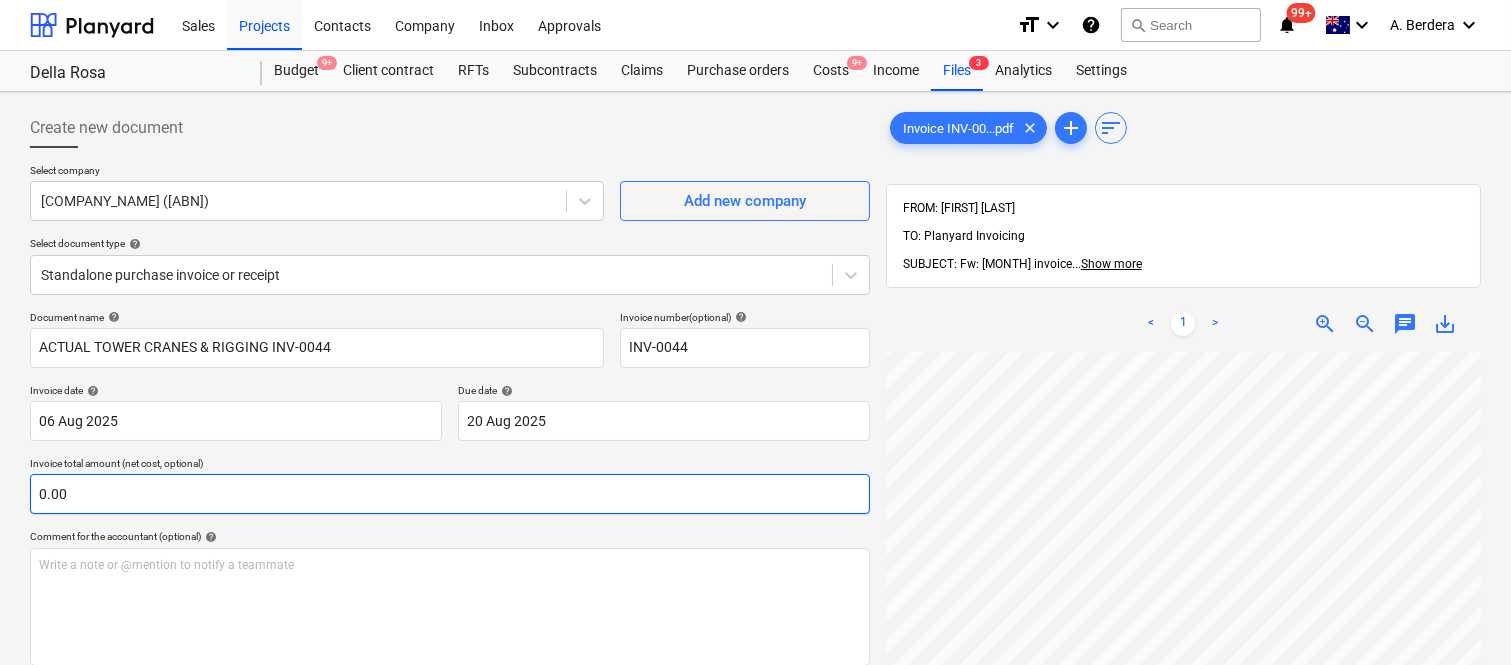 click on "0.00" at bounding box center (450, 494) 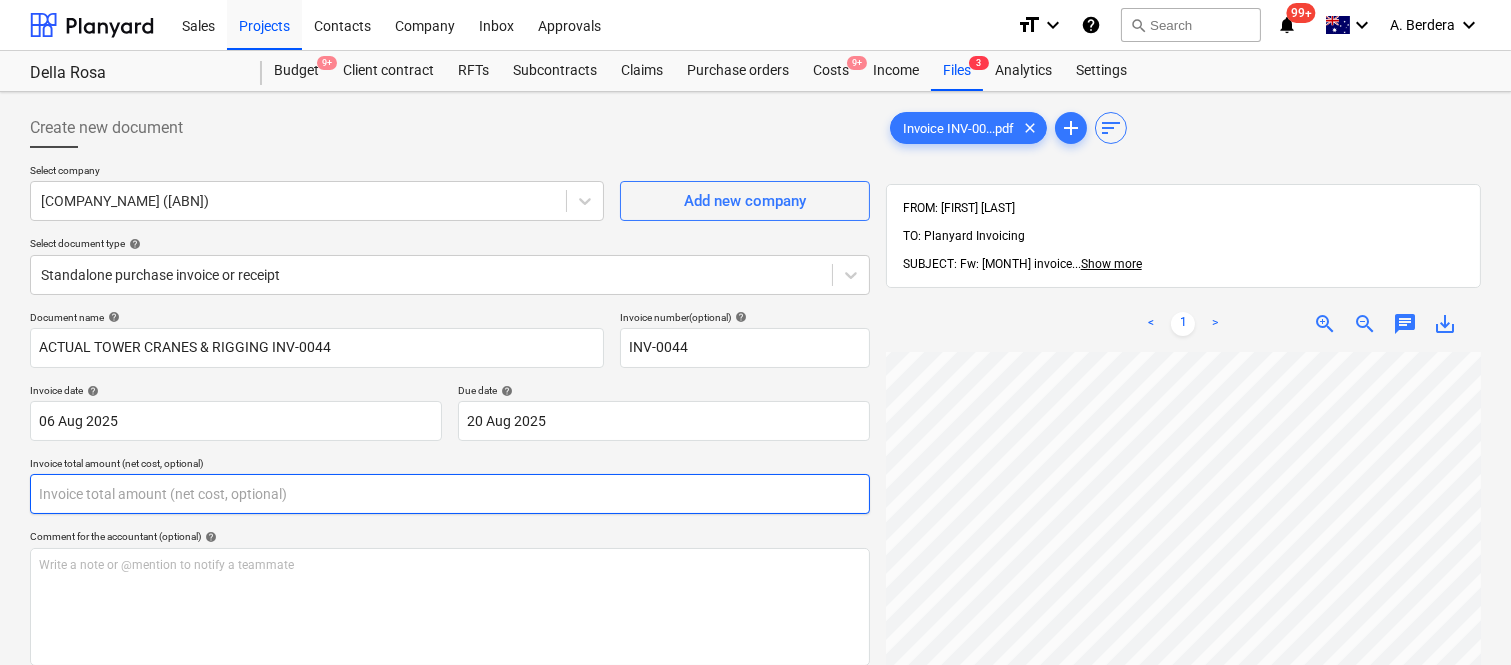 paste on "12,754.37" 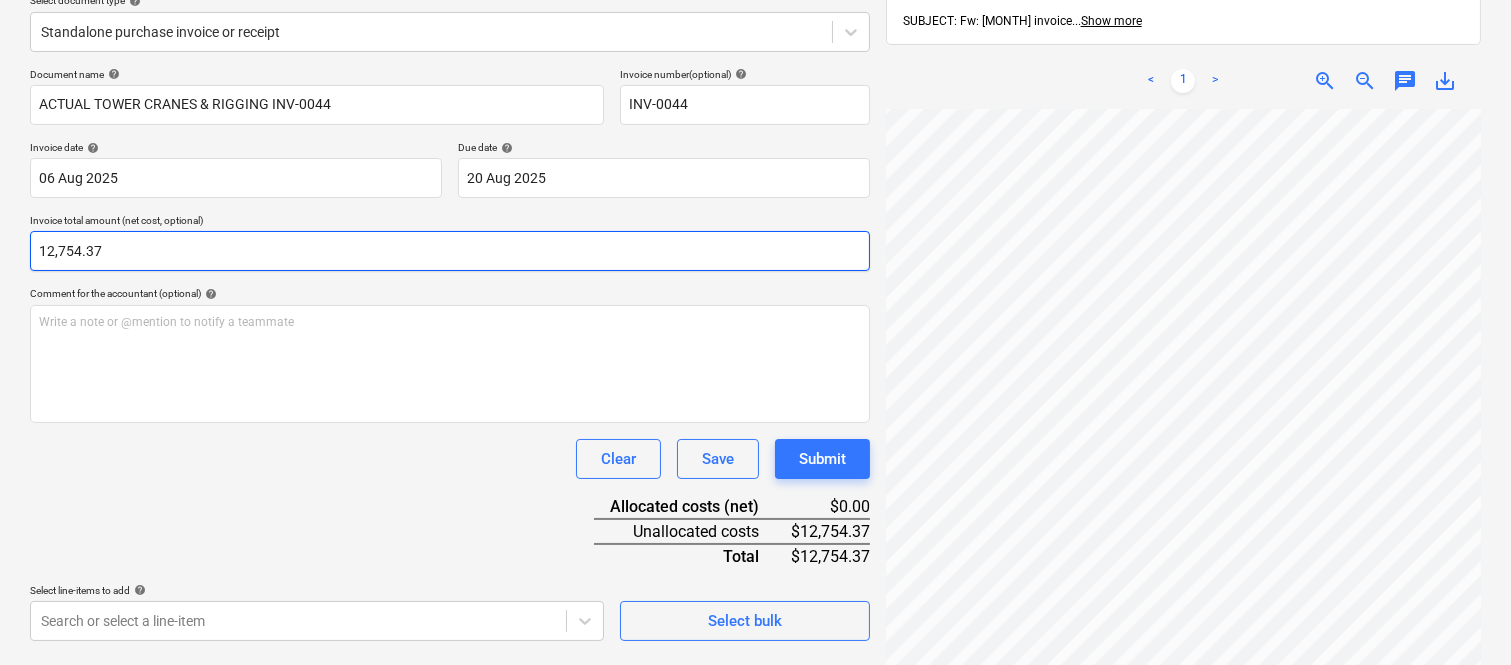 scroll, scrollTop: 285, scrollLeft: 0, axis: vertical 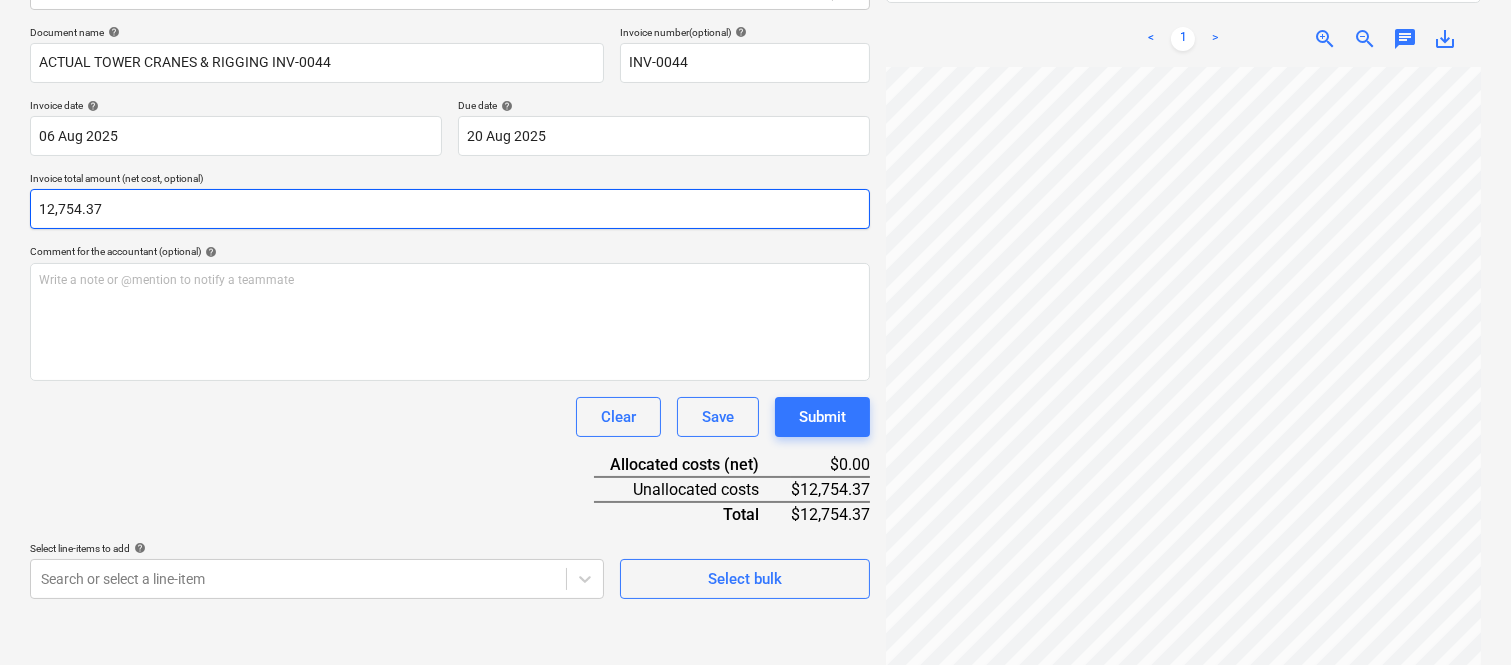 type on "12,754.37" 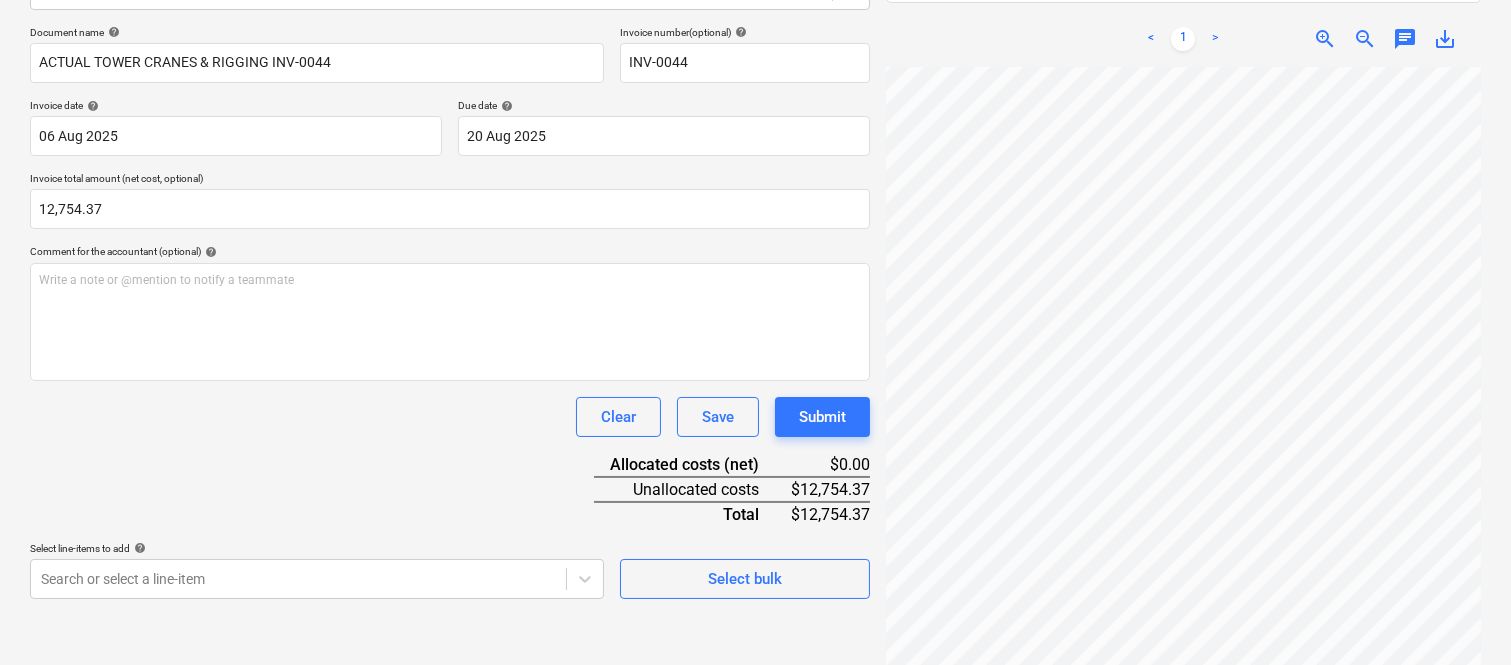 click on "Document name help ACTUAL TOWER CRANES & RIGGING INV-0044 Invoice number  (optional) help INV-0044 Invoice date help 06 Aug 2025 06.08.2025 Press the down arrow key to interact with the calendar and
select a date. Press the question mark key to get the keyboard shortcuts for changing dates. Due date help 20 Aug 2025 20.08.2025 Press the down arrow key to interact with the calendar and
select a date. Press the question mark key to get the keyboard shortcuts for changing dates. Invoice total amount (net cost, optional) 12,754.37 Comment for the accountant (optional) help Write a note or @mention to notify a teammate ﻿ Clear Save Submit Allocated costs (net) $0.00 Unallocated costs $12,754.37 Total $12,754.37 Select line-items to add help Search or select a line-item Select bulk" at bounding box center [450, 312] 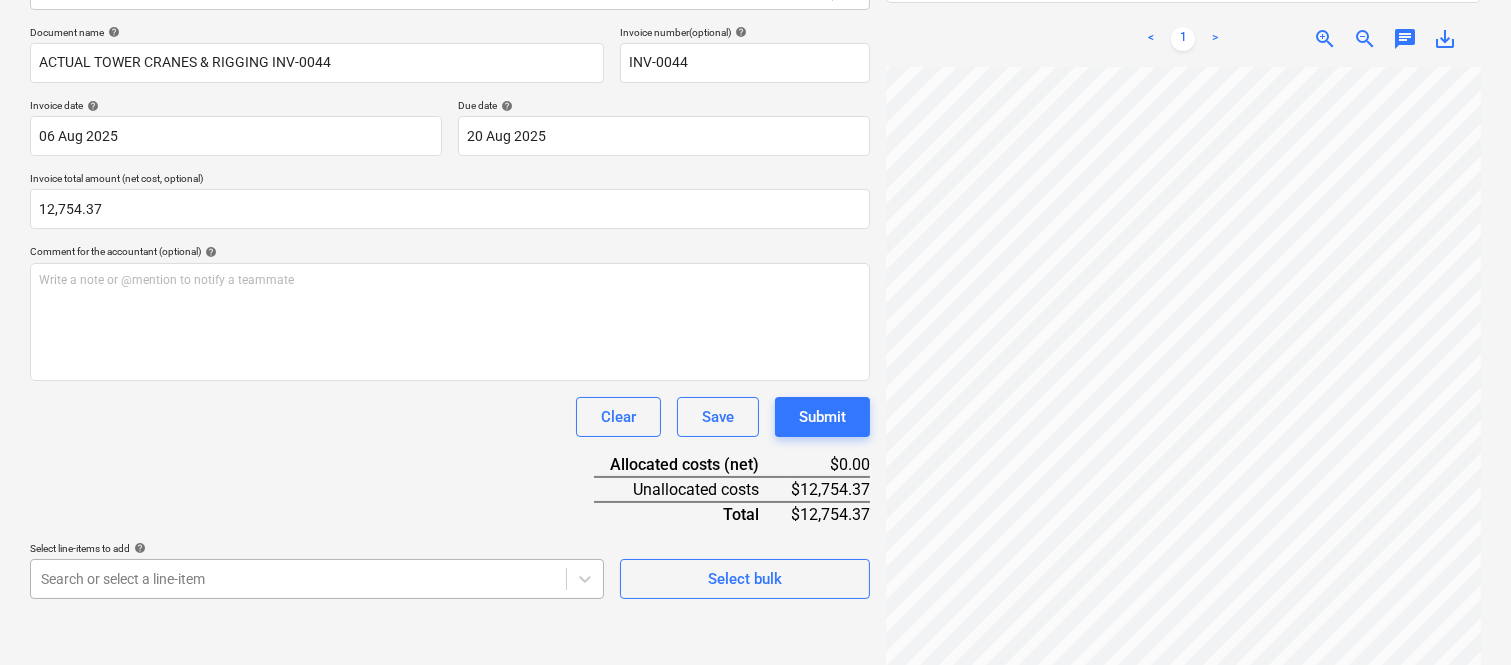 click on "Sales Projects Contacts Company Inbox Approvals format_size keyboard_arrow_down help search Search notifications 99+ keyboard_arrow_down [FIRST] [LAST] keyboard_arrow_down [LAST_NAME] Budget 9+ Client contract RFTs Subcontracts Claims Purchase orders Costs 9+ Income Files 3 Analytics Settings Create new document Select company [COMPANY_NAME] ([ABN])  Add new company Select document type help Standalone purchase invoice or receipt Document name help [COMPANY_NAME] INV-[NUMBER] Invoice number  (optional) help INV-[NUMBER] Invoice date help [DATE] [DATE] Press the down arrow key to interact with the calendar and
select a date. Press the question mark key to get the keyboard shortcuts for changing dates. Due date help [DATE] [DATE] Press the down arrow key to interact with the calendar and
select a date. Press the question mark key to get the keyboard shortcuts for changing dates. Invoice total amount (net cost, optional) [AMOUNT] help ﻿ Clear Save Submit <" at bounding box center [755, 47] 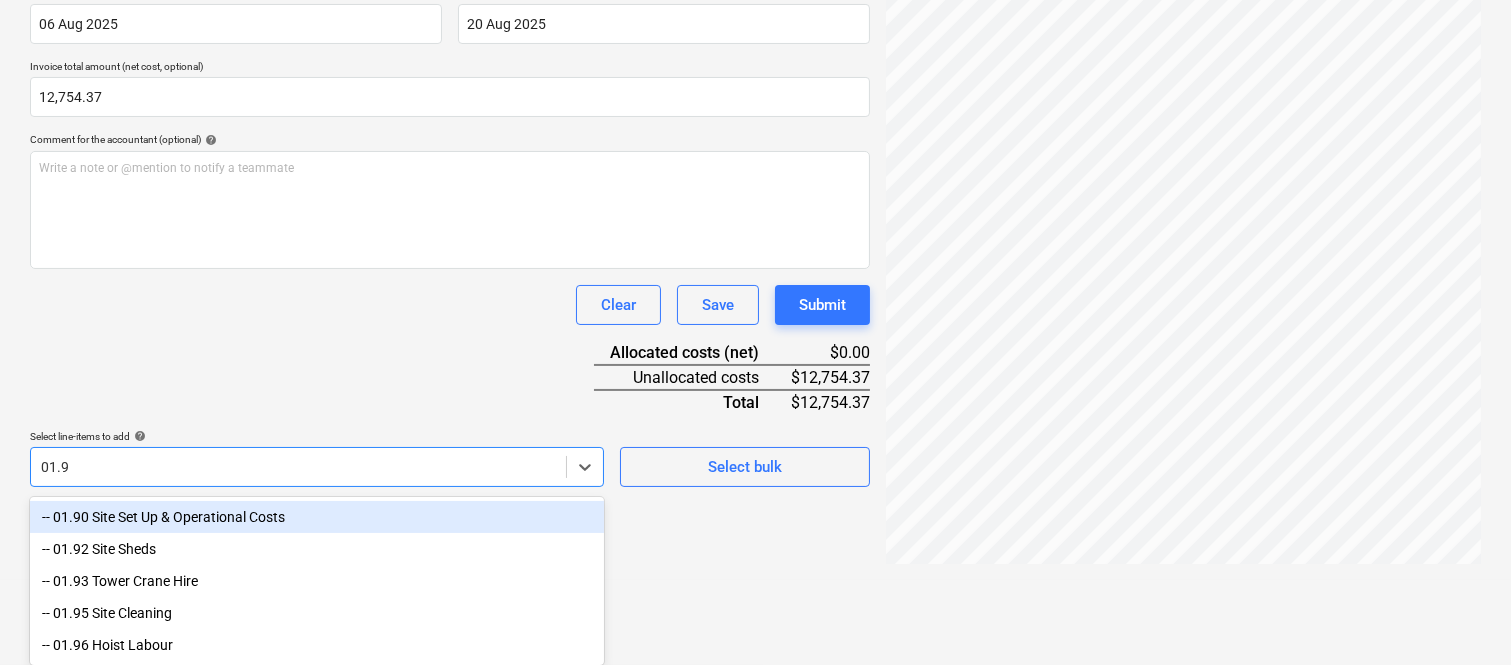 scroll, scrollTop: 285, scrollLeft: 0, axis: vertical 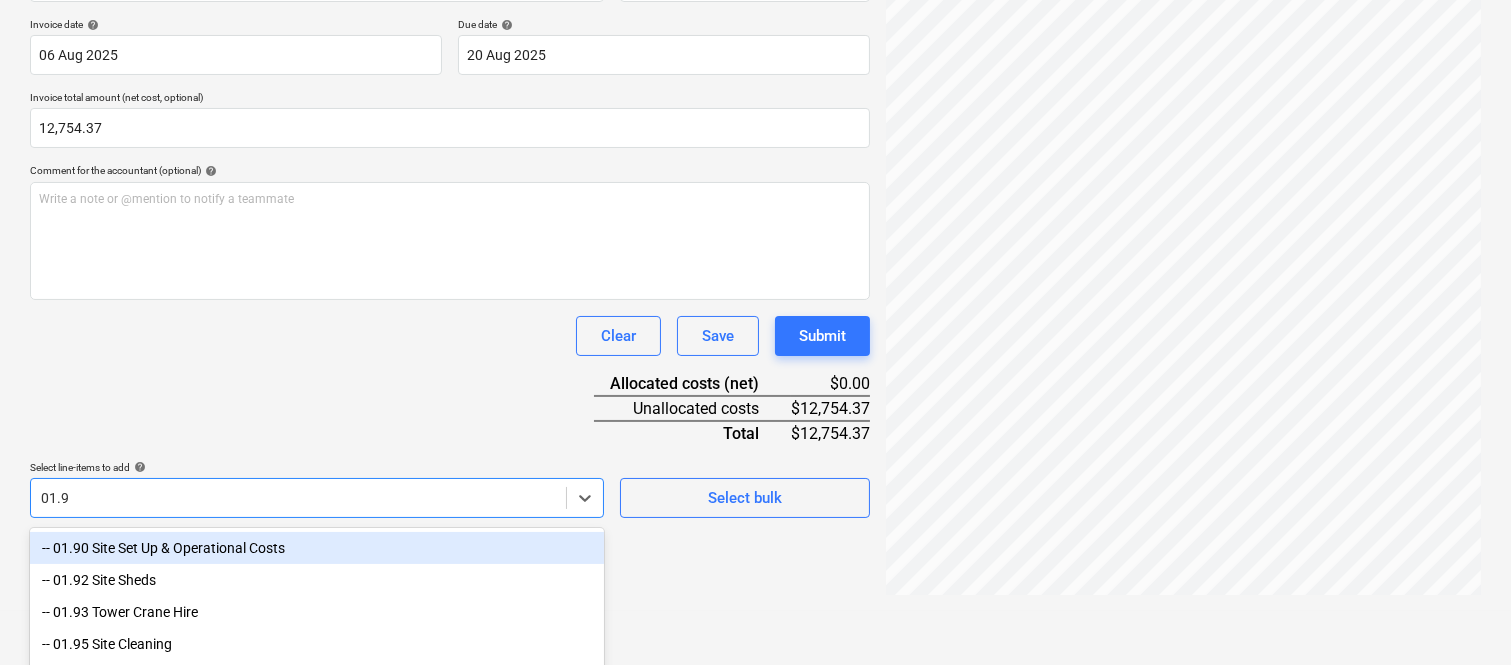 type on "01.93" 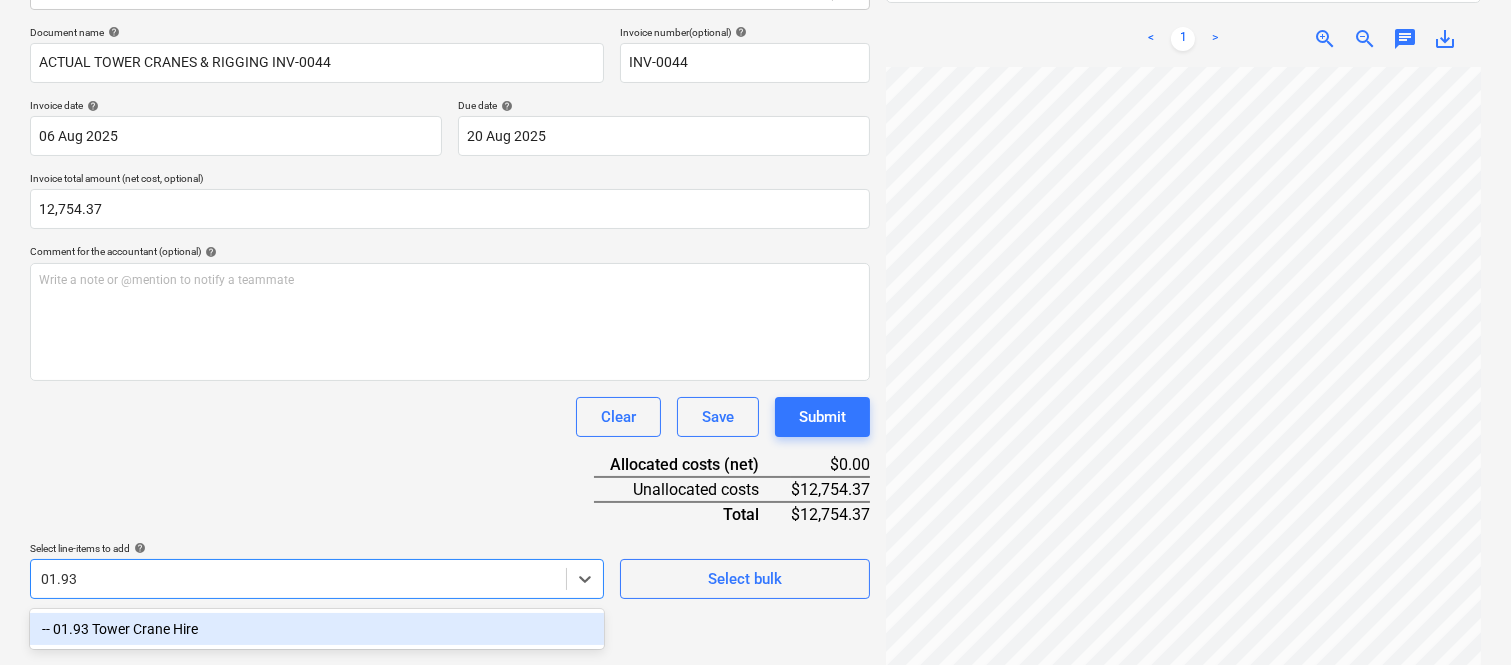 drag, startPoint x: 205, startPoint y: 624, endPoint x: 326, endPoint y: 506, distance: 169.01184 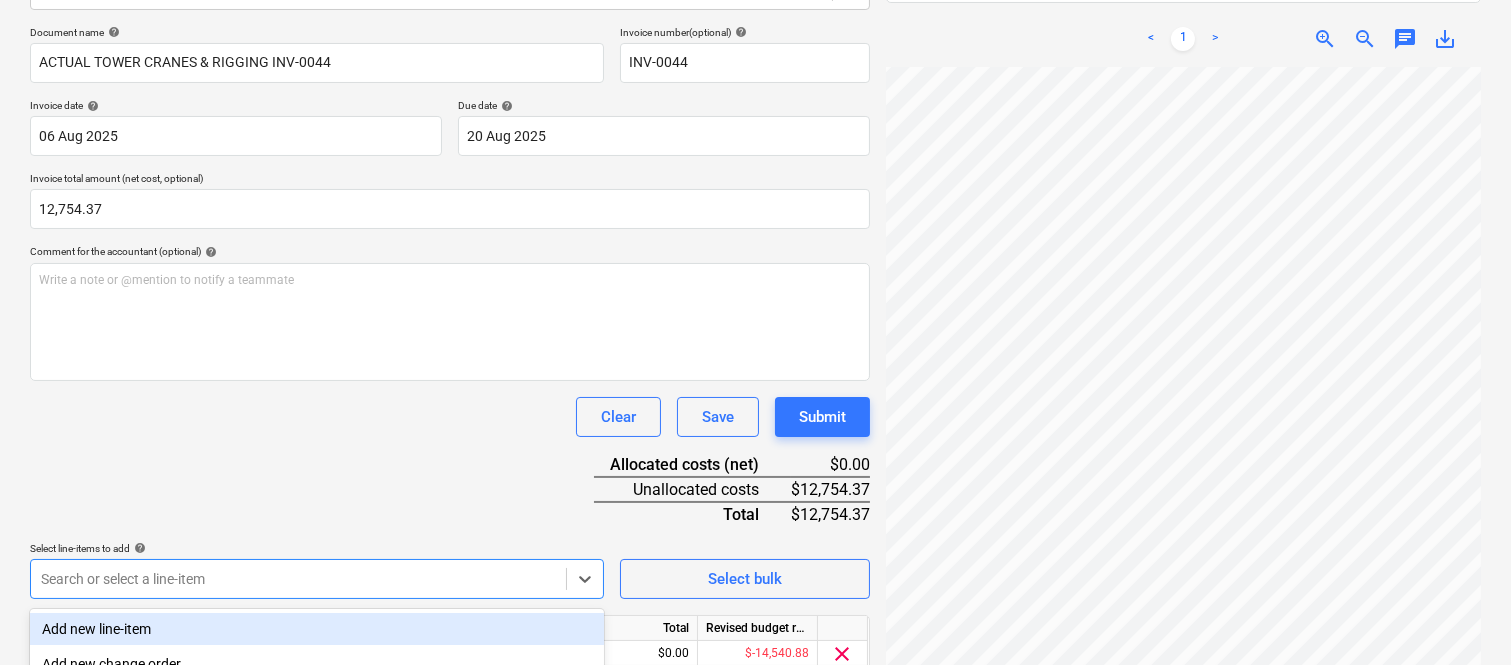 click on "Document name help ACTUAL TOWER CRANES & RIGGING INV-0044 Invoice number  (optional) help INV-0044 Invoice date help 06 Aug 2025 06.08.2025 Press the down arrow key to interact with the calendar and
select a date. Press the question mark key to get the keyboard shortcuts for changing dates. Due date help 20 Aug 2025 20.08.2025 Press the down arrow key to interact with the calendar and
select a date. Press the question mark key to get the keyboard shortcuts for changing dates. Invoice total amount (net cost, optional) 12,754.37 Comment for the accountant (optional) help Write a note or @mention to notify a teammate ﻿ Clear Save Submit Allocated costs (net) $0.00 Unallocated costs $12,754.37 Total $12,754.37 Select line-items to add help option --  01.93 Tower Crane Hire, selected. Search or select a line-item Select bulk Line-item name Unit Quantity Unit price Total Revised budget remaining 01.93 Tower Crane Hire 0.00 0.00 $0.00 $-14,540.88 clear Clear Save Submit" at bounding box center [450, 378] 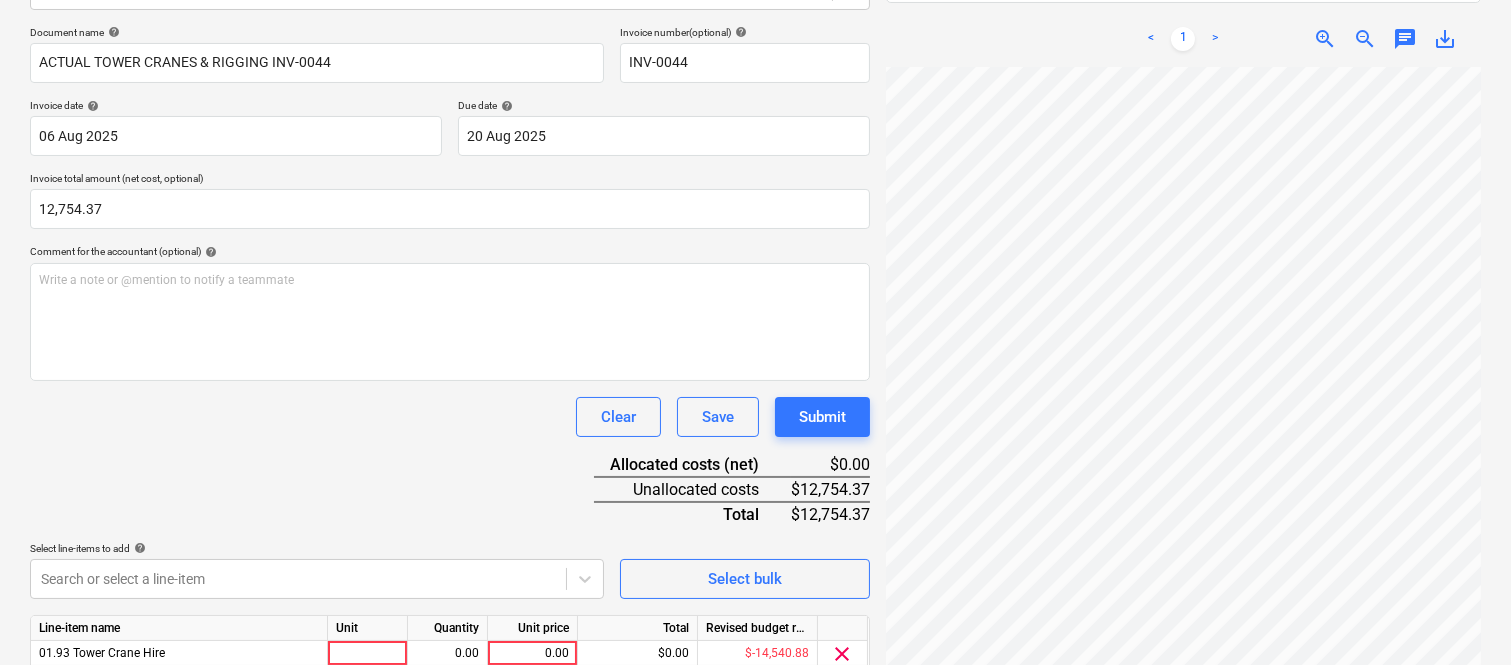 scroll, scrollTop: 367, scrollLeft: 0, axis: vertical 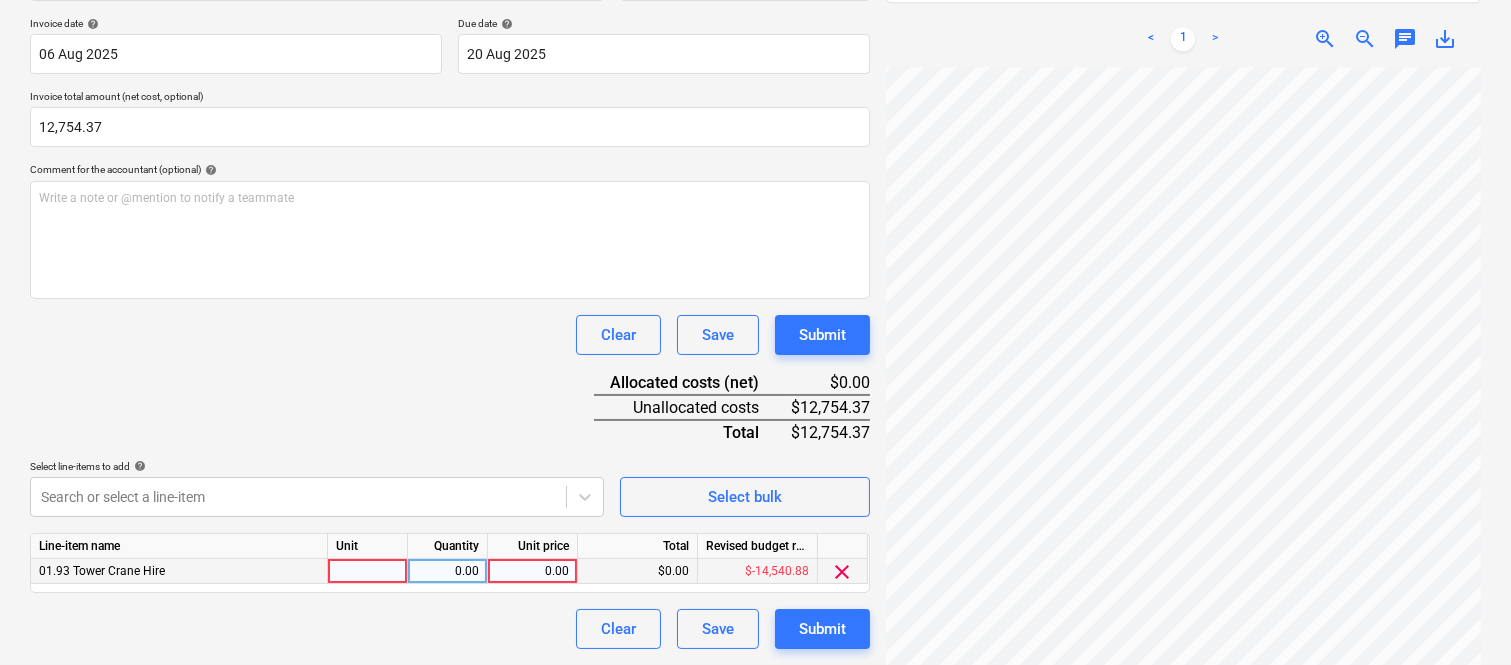 click at bounding box center (368, 571) 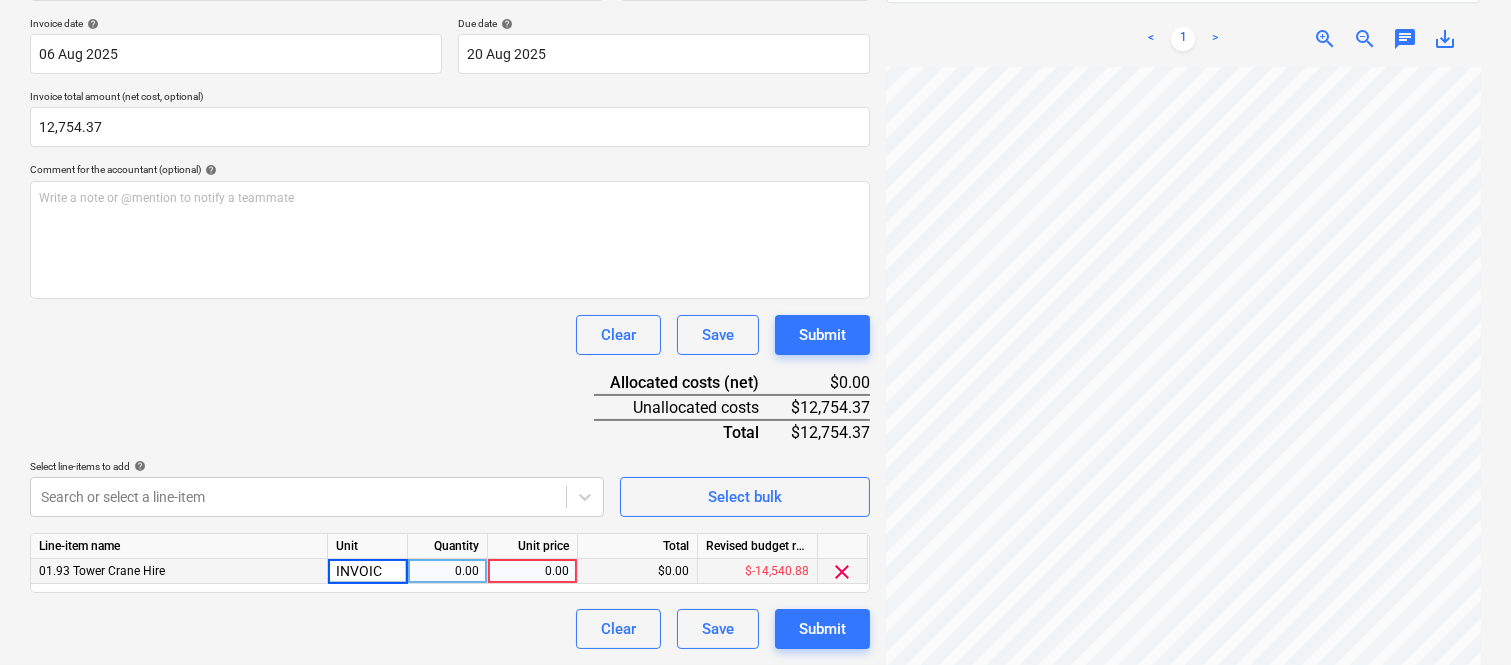 type on "INVOICE" 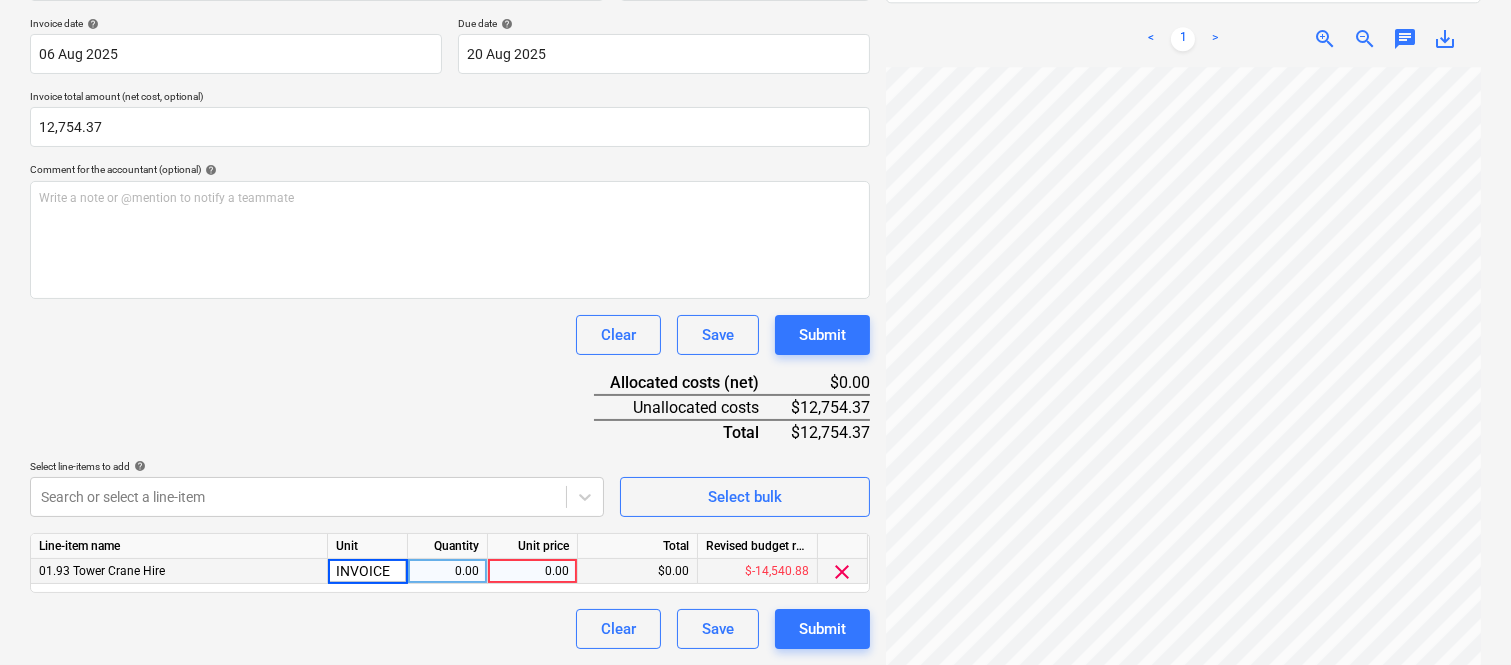 click on "0.00" at bounding box center [448, 571] 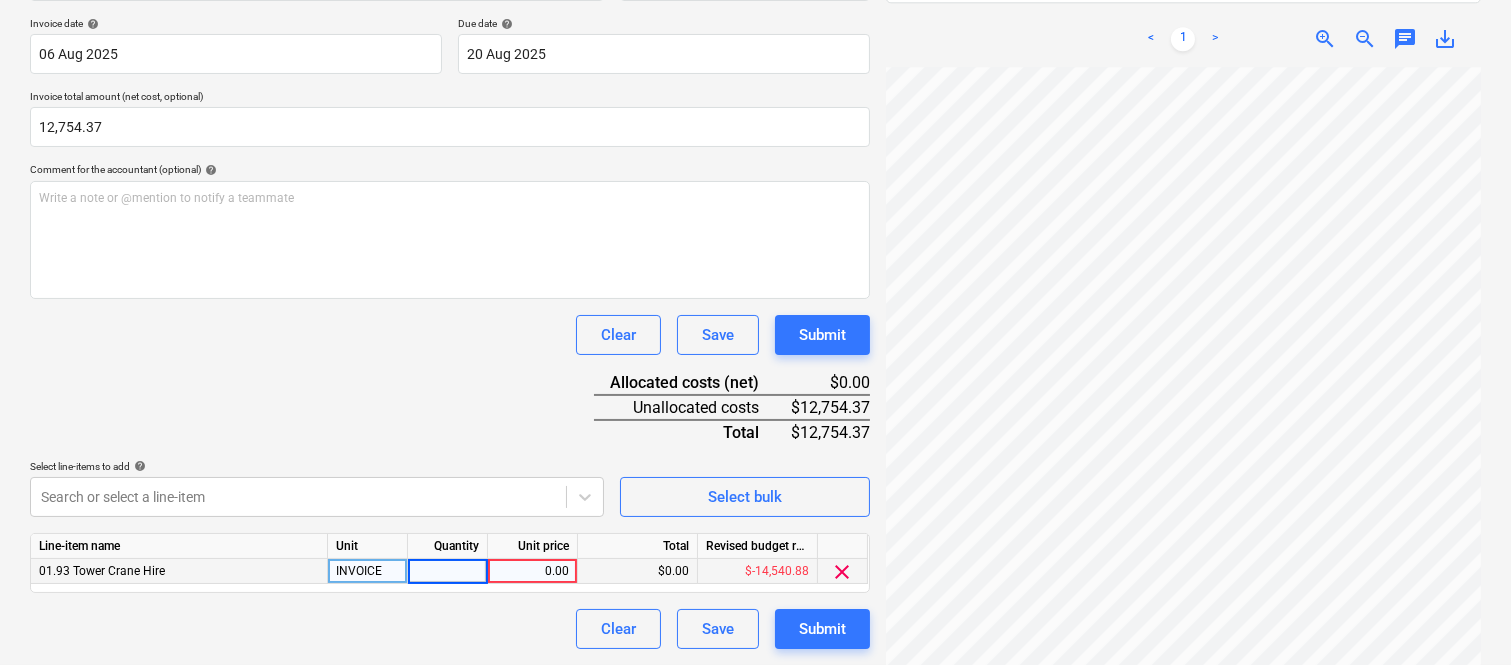 type on "1" 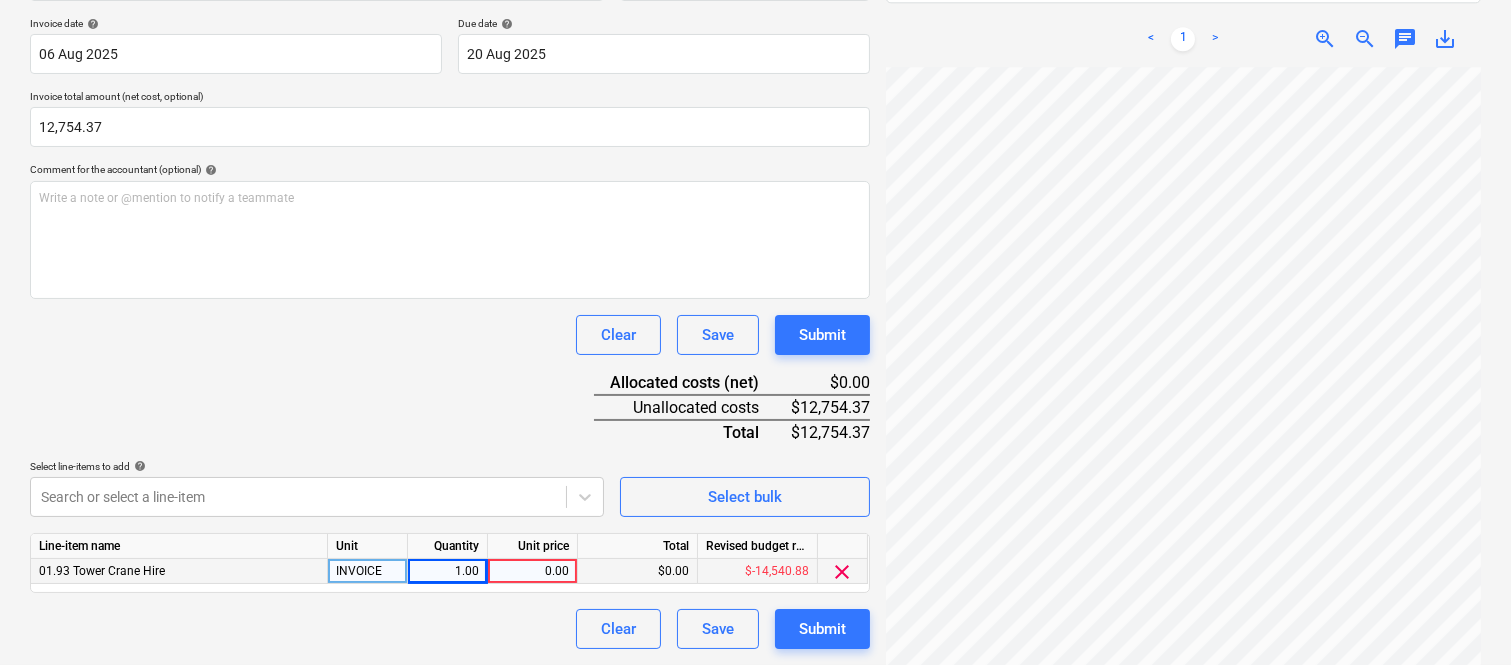 click on "0.00" at bounding box center (532, 571) 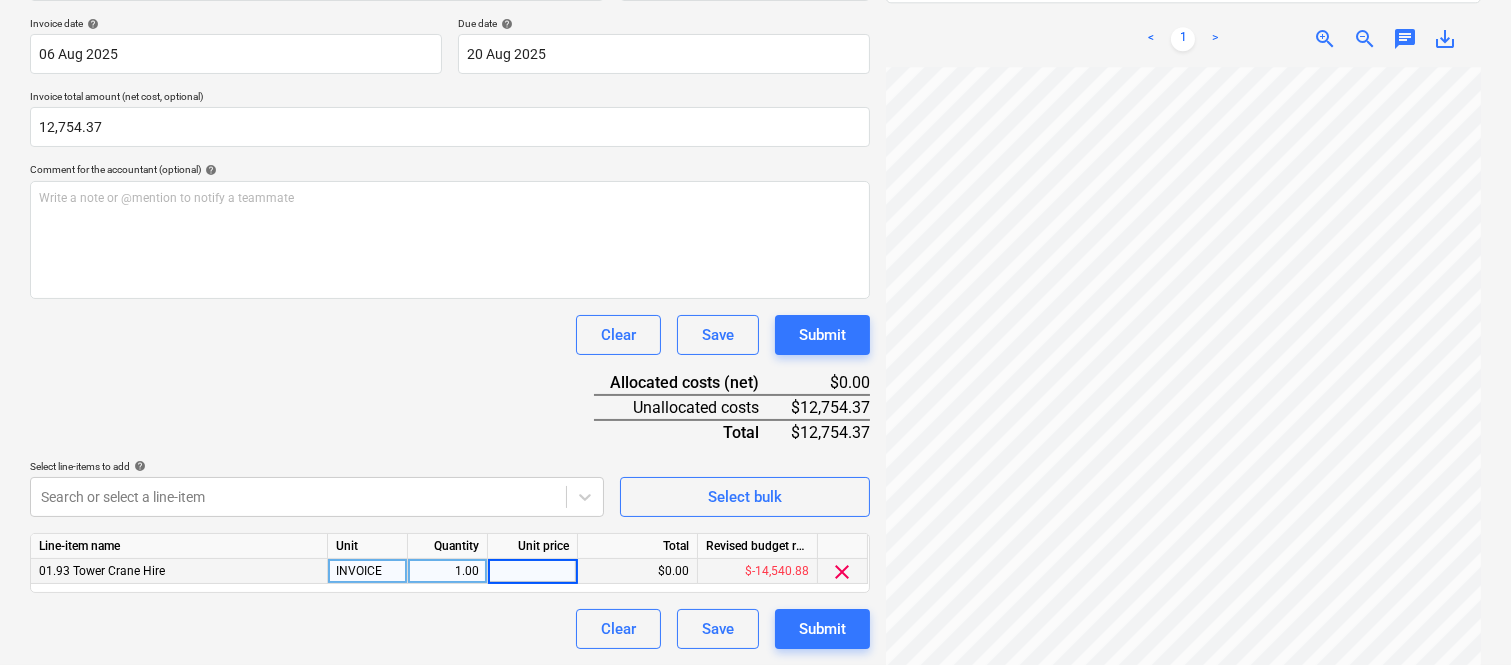 type on "12,754.37" 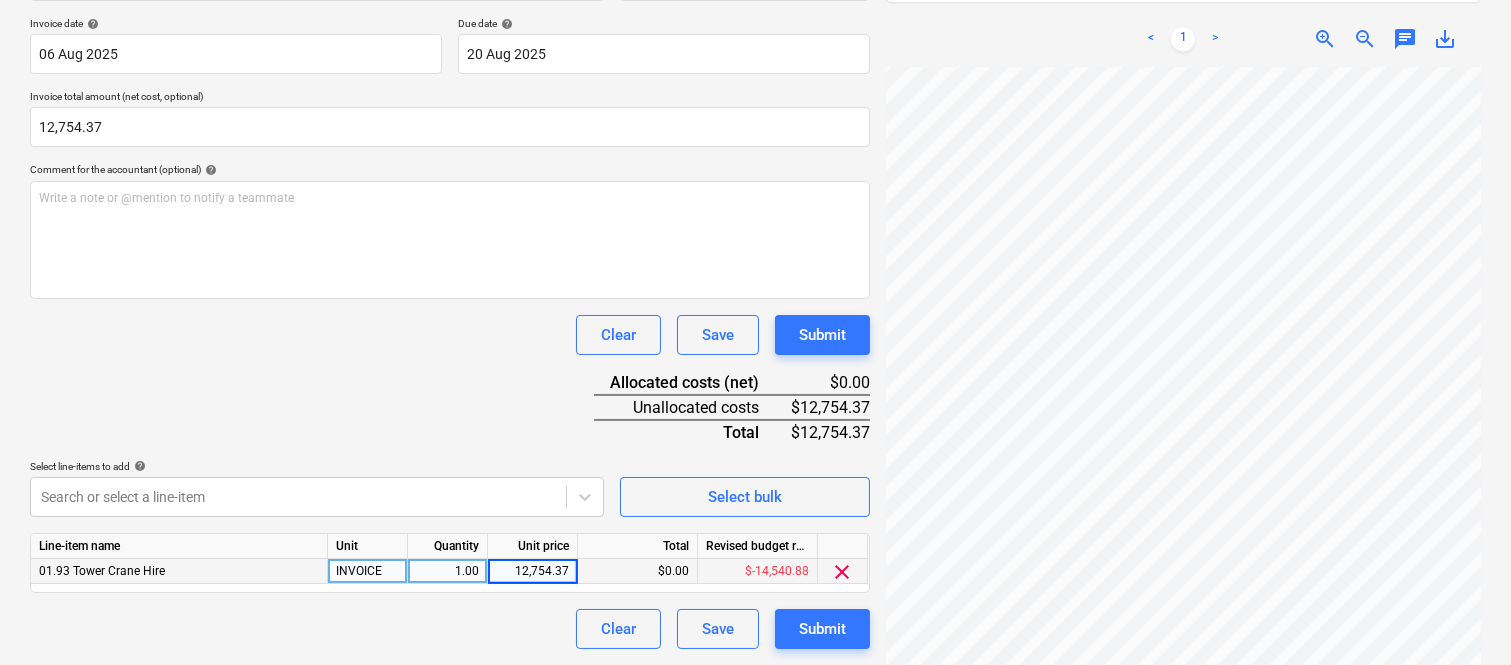 click on "Clear Save Submit" at bounding box center [450, 629] 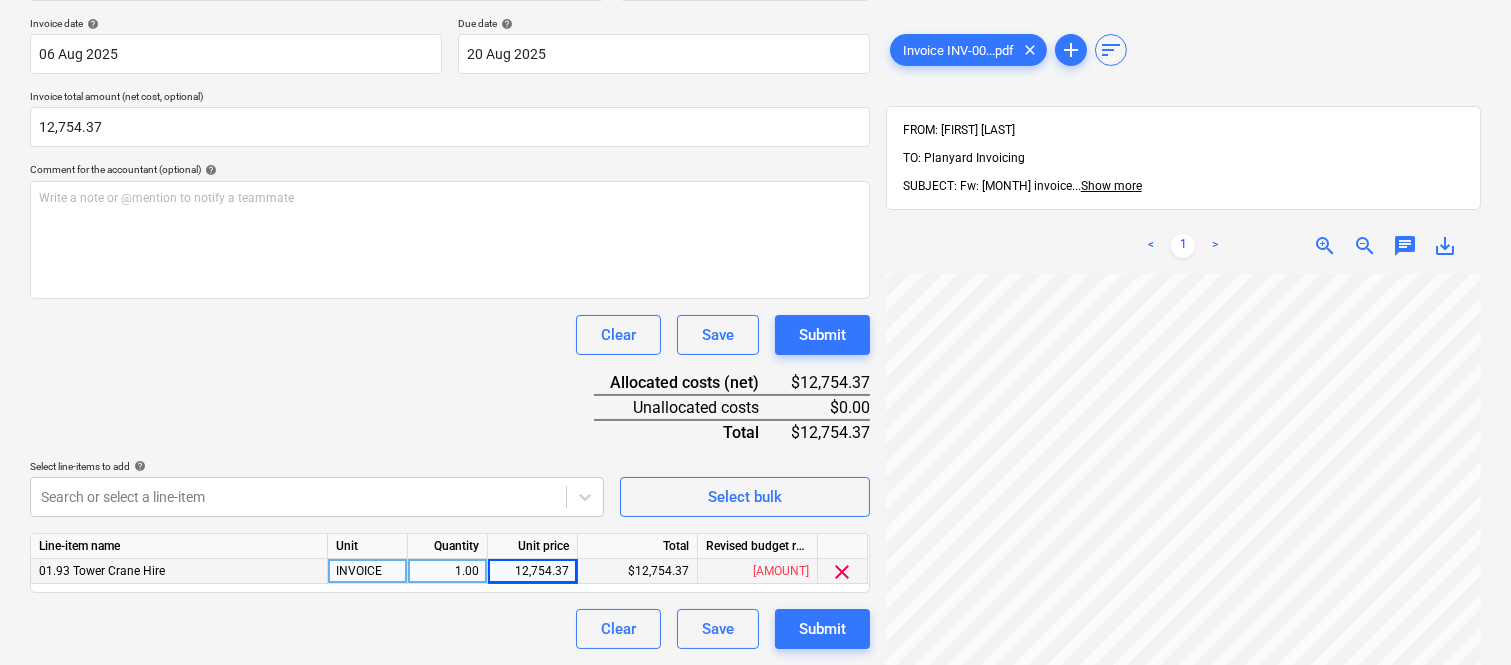 scroll, scrollTop: 0, scrollLeft: 0, axis: both 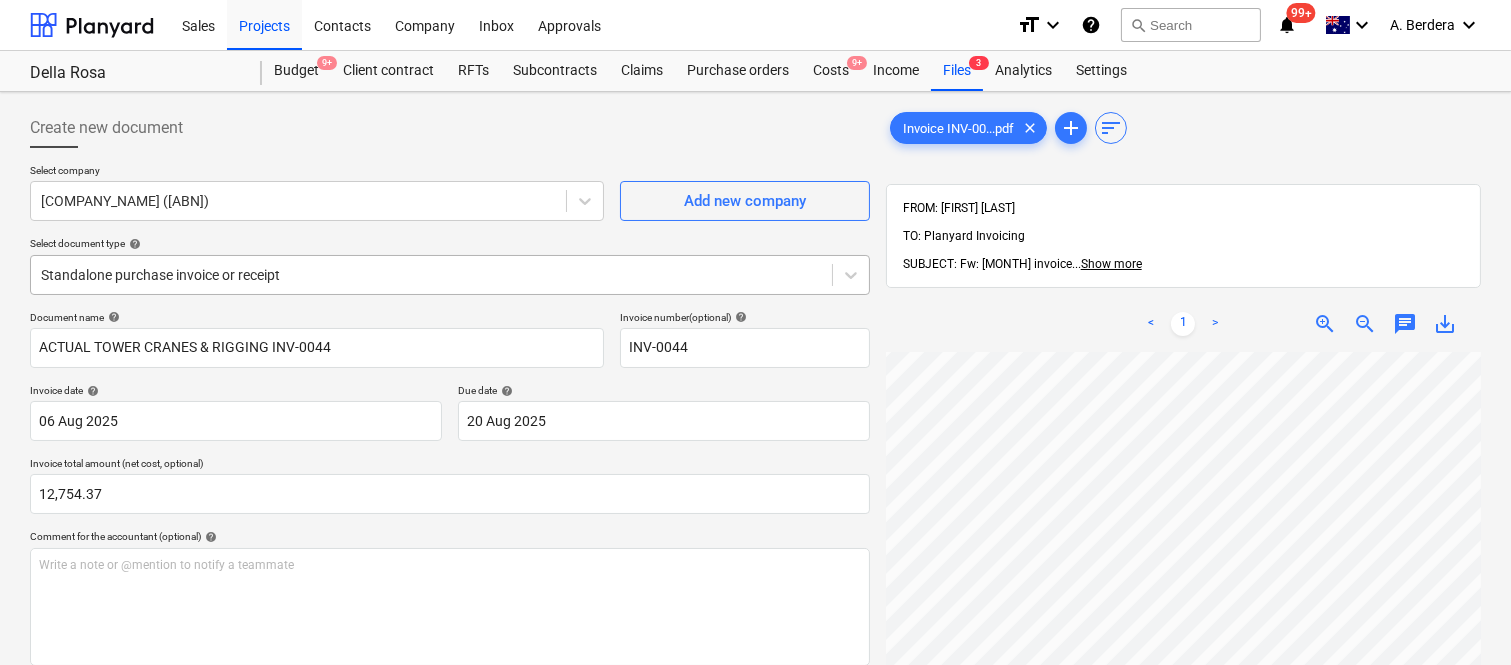 click at bounding box center (431, 275) 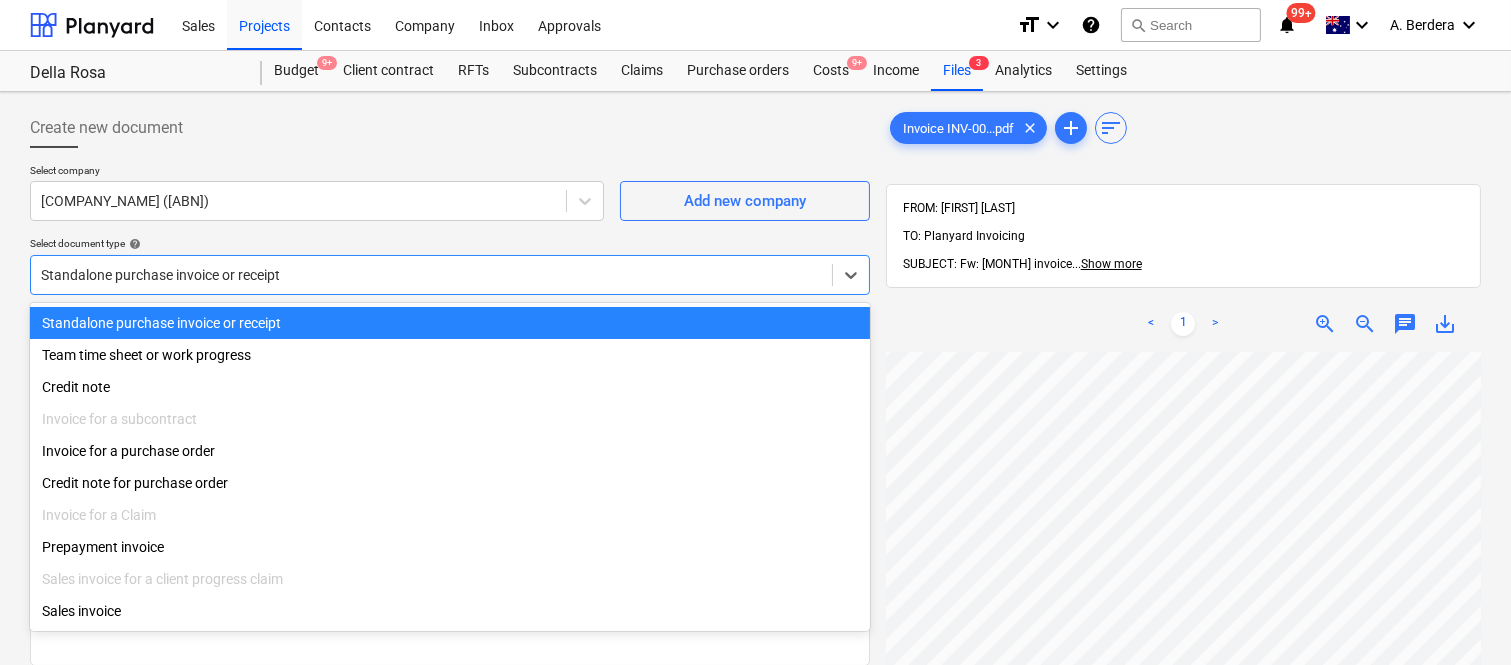 click on "Standalone purchase invoice or receipt" at bounding box center [450, 323] 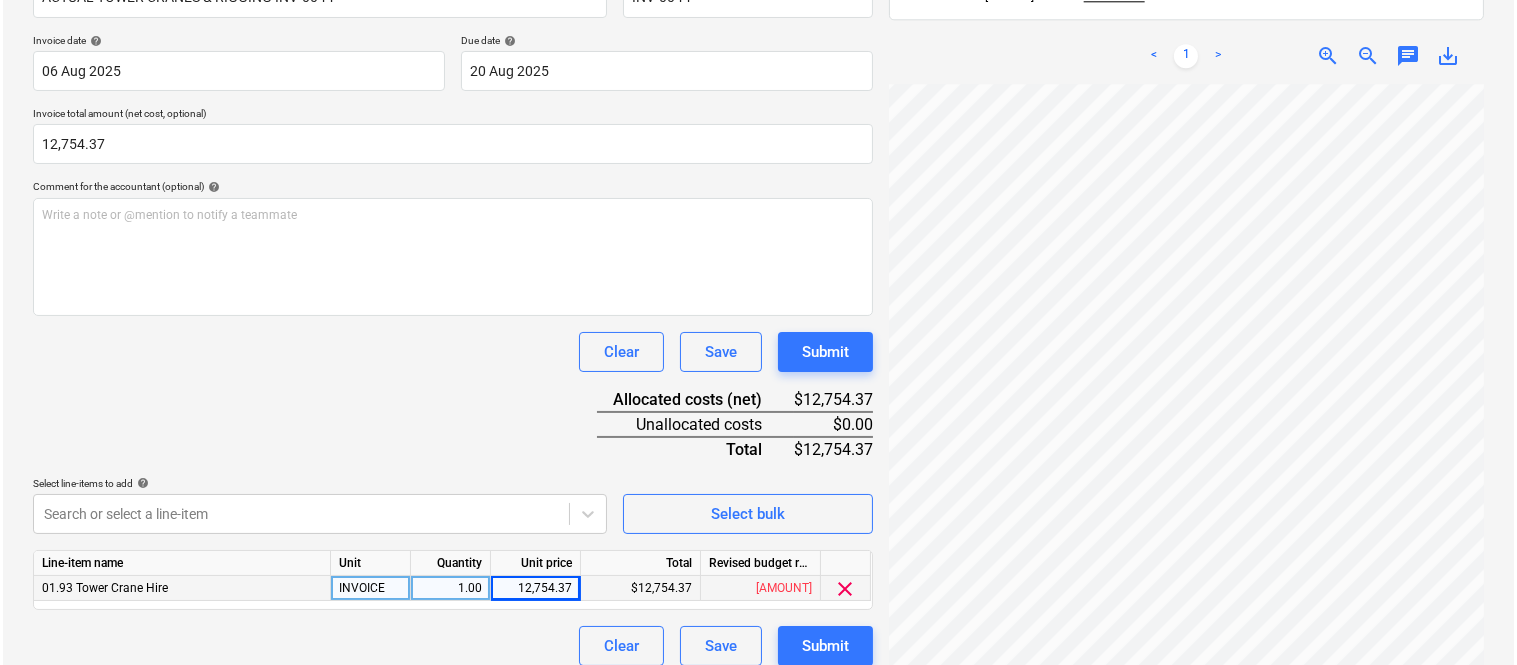 scroll, scrollTop: 367, scrollLeft: 0, axis: vertical 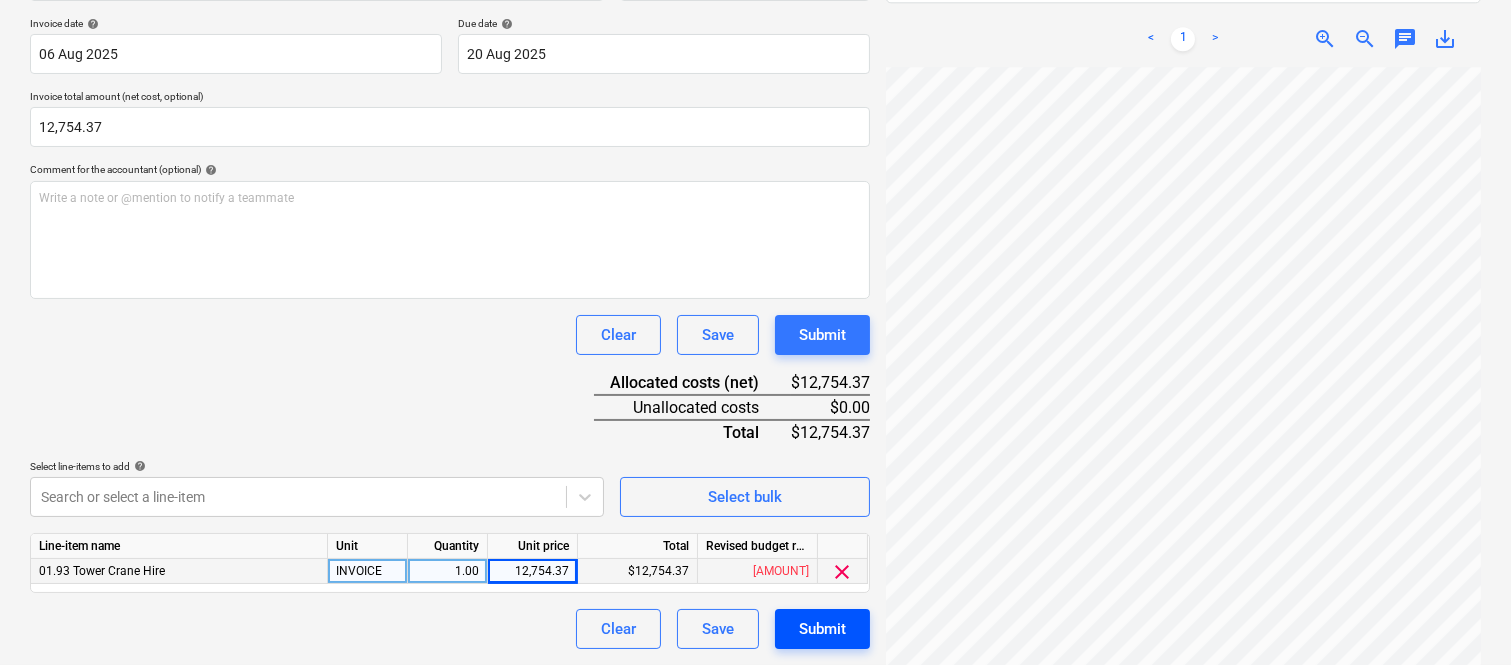 click on "Submit" at bounding box center (822, 629) 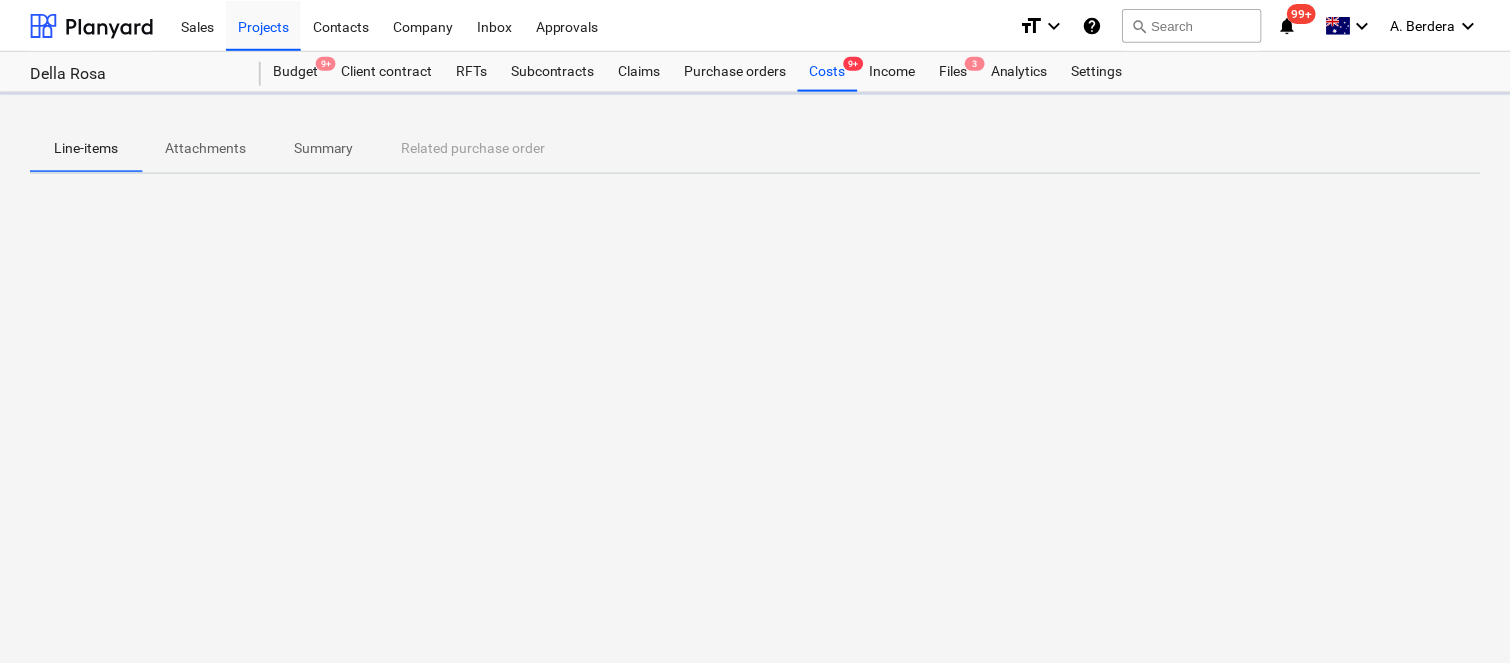 scroll, scrollTop: 0, scrollLeft: 0, axis: both 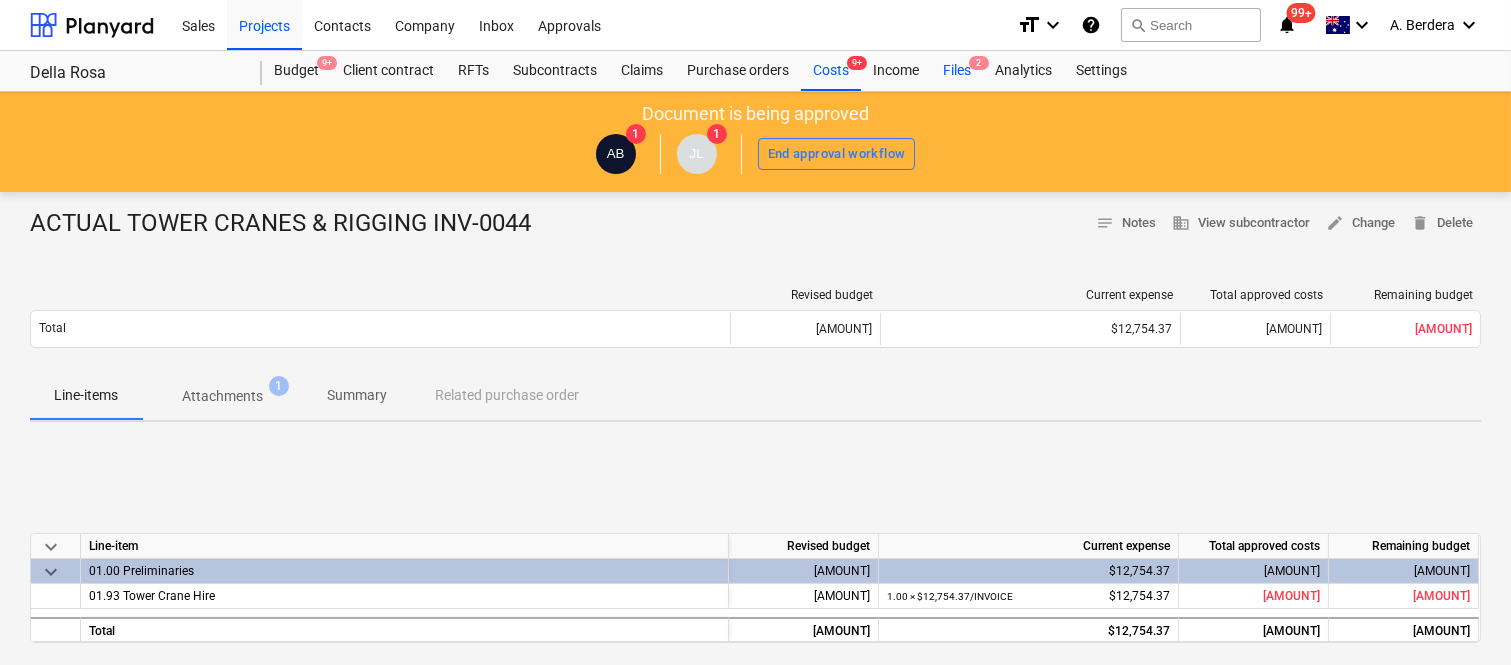 click on "Files 2" at bounding box center (957, 71) 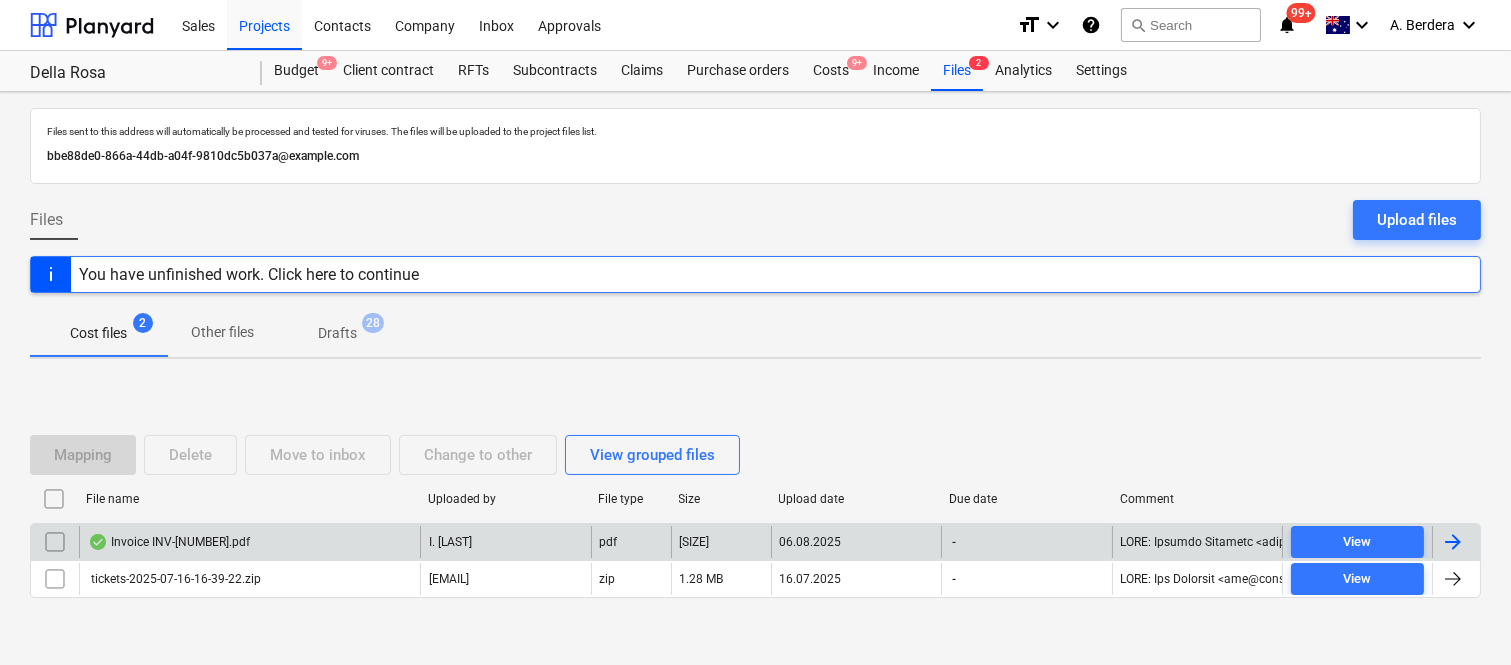 click on "Invoice INV-[NUMBER].pdf" at bounding box center [249, 542] 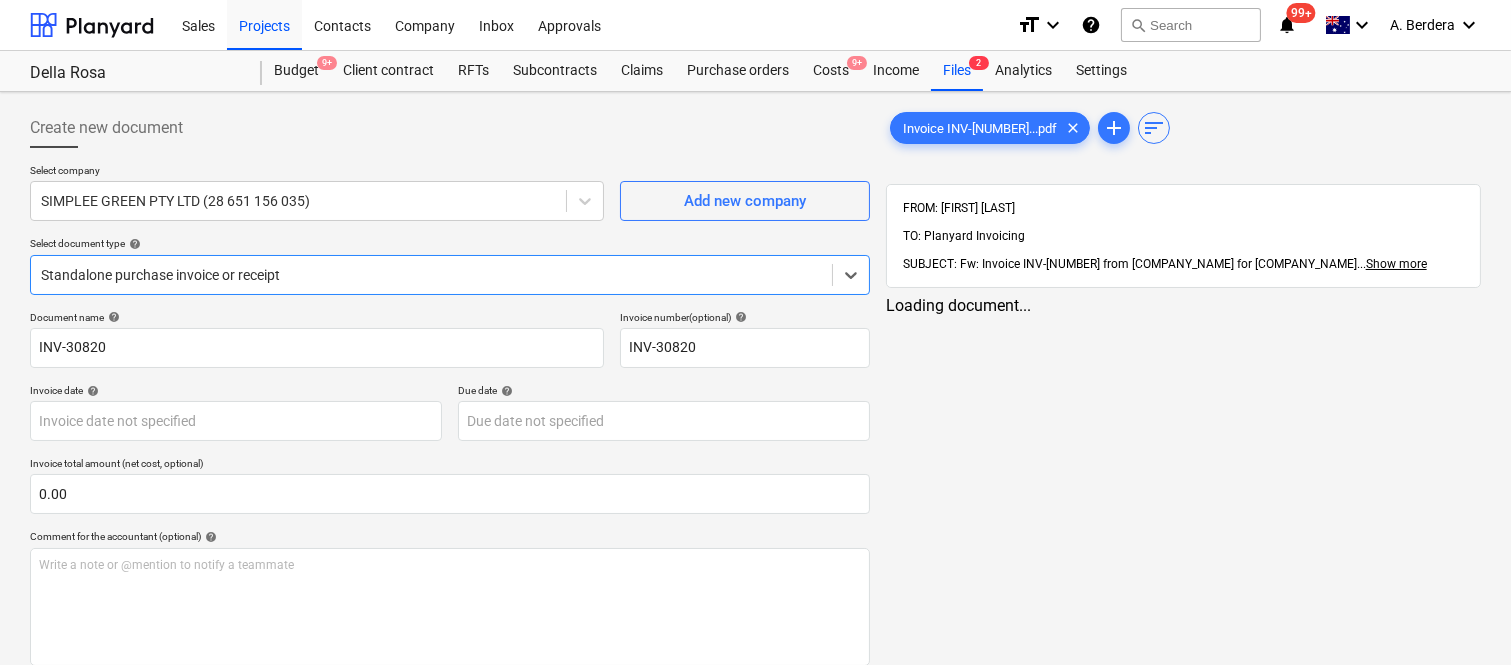 type on "INV-30820" 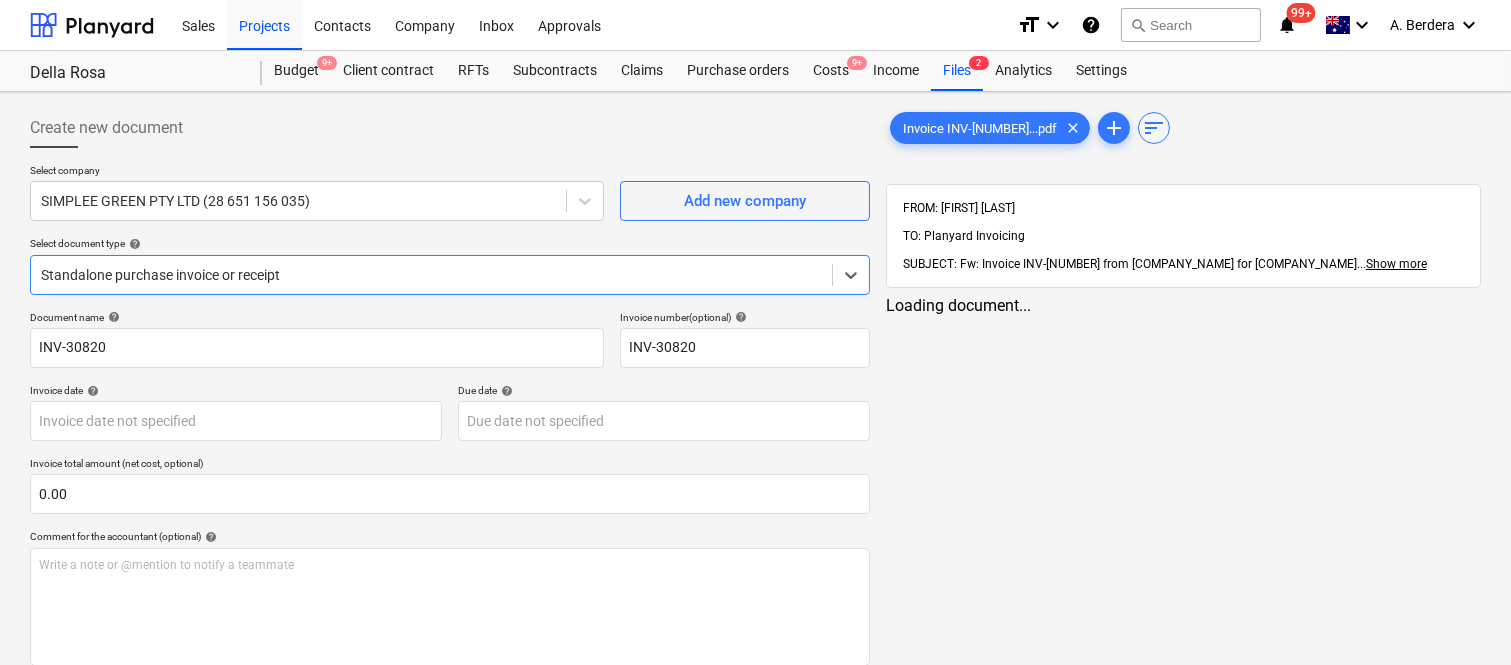 type on "INV-30820" 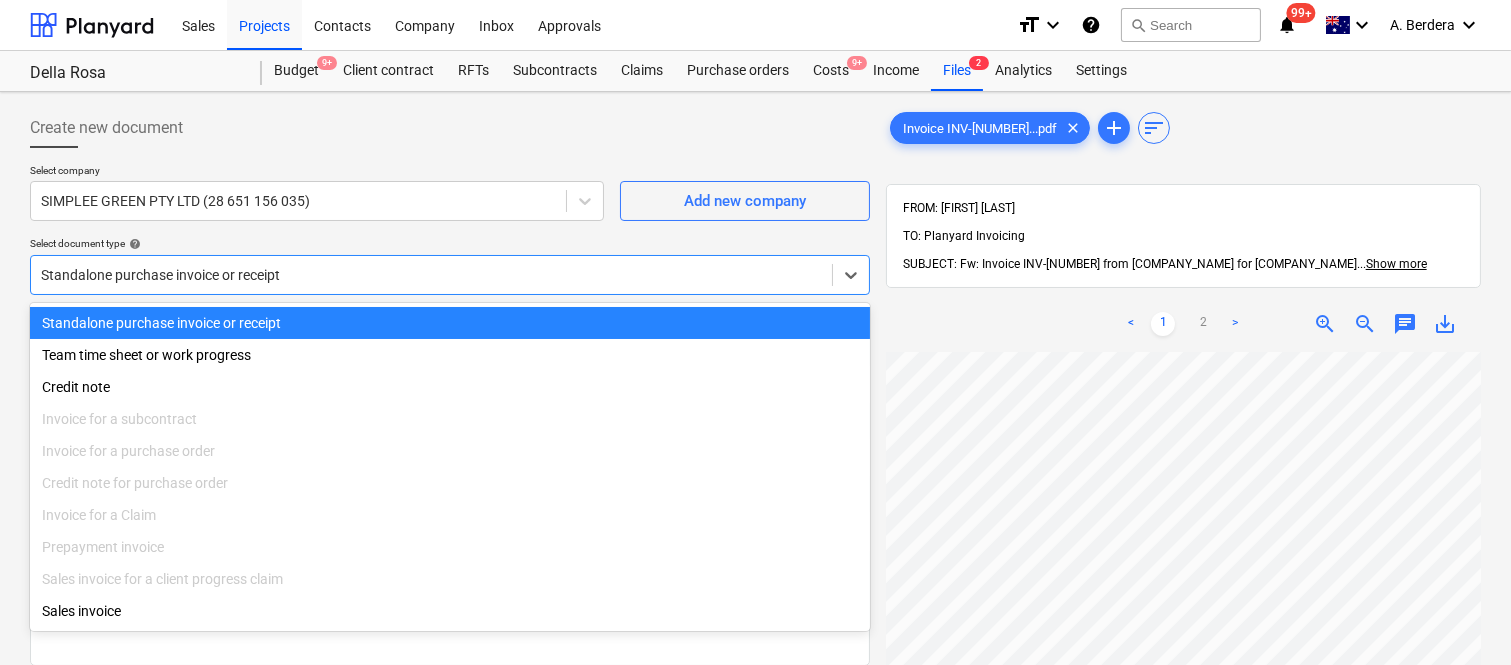click on "Standalone purchase invoice or receipt" at bounding box center (450, 323) 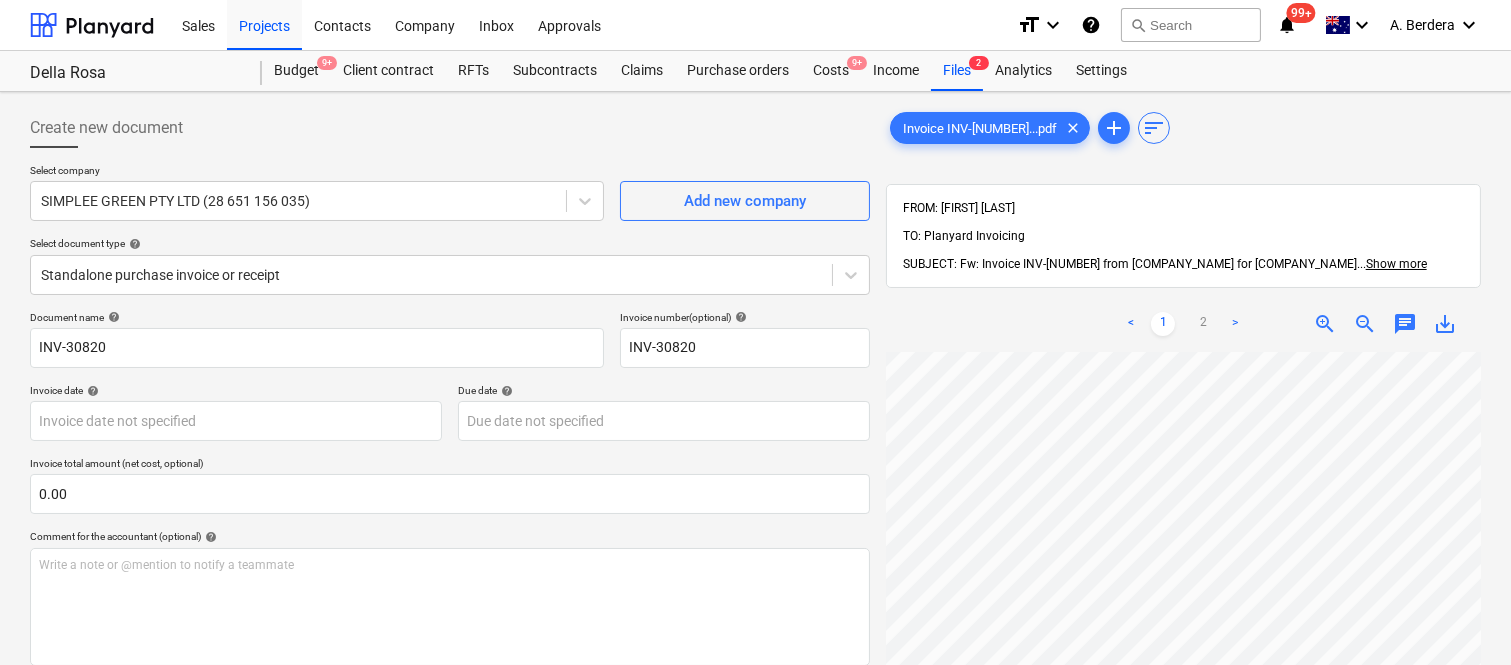 click on "Create new document Select company [COMPANY_NAME] ([ABN])  Add new company Select document type help Standalone purchase invoice or receipt Document name help INV-[NUMBER] Invoice number  (optional) help INV-[NUMBER] Invoice date help Press the down arrow key to interact with the calendar and
select a date. Press the question mark key to get the keyboard shortcuts for changing dates. Due date help Press the down arrow key to interact with the calendar and
select a date. Press the question mark key to get the keyboard shortcuts for changing dates. Invoice total amount (net cost, optional) [AMOUNT] Comment for the accountant (optional) help Write a note or @mention to notify a teammate ﻿ Clear Save Submit Allocated costs (net) [AMOUNT] Select line-items to add help Search or select a line-item Select bulk Invoice INV-[NUMBER]...pdf clear add sort FROM: [FIRST] [LAST]  TO: Planyard Invoicing	 SUBJECT: Fw: Invoice INV-[NUMBER] from [COMPANY_NAME] for [COMPANY_NAME] ...  Show more ...  < 1 2 >" at bounding box center [755, 534] 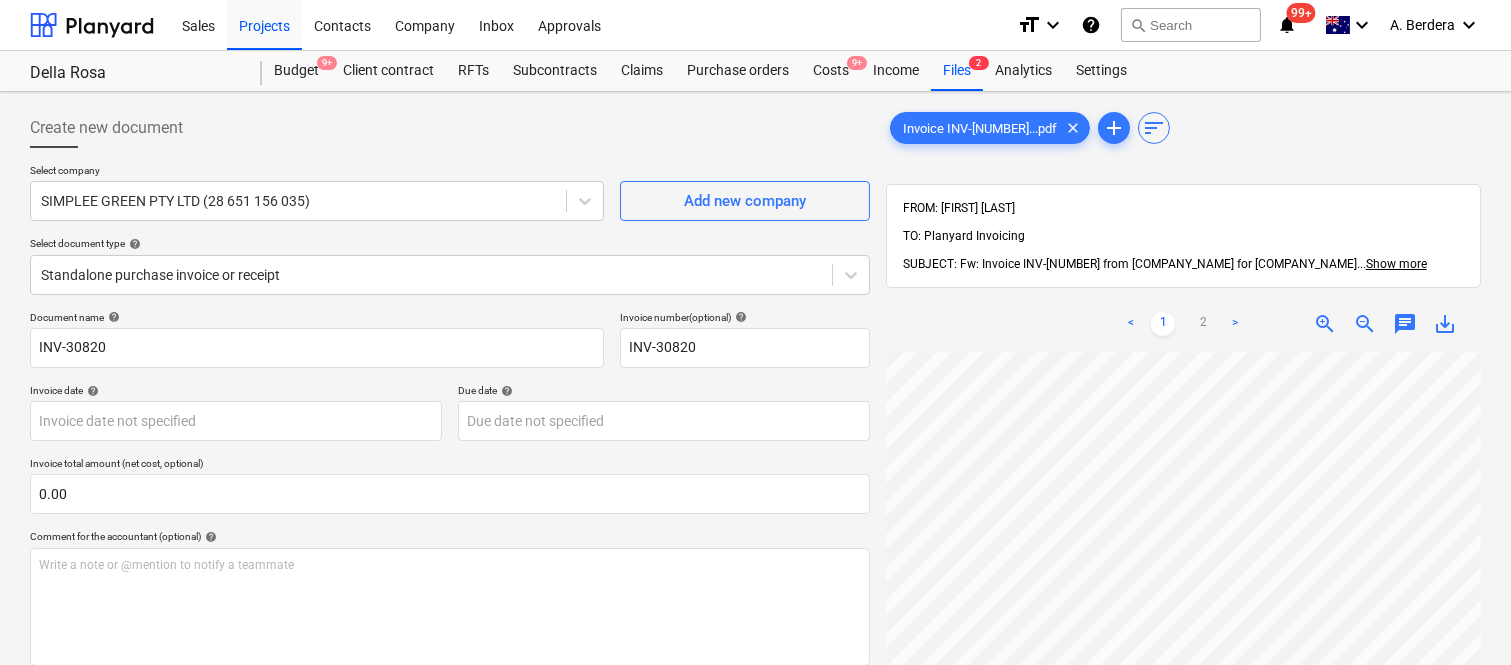 scroll, scrollTop: 4, scrollLeft: 307, axis: both 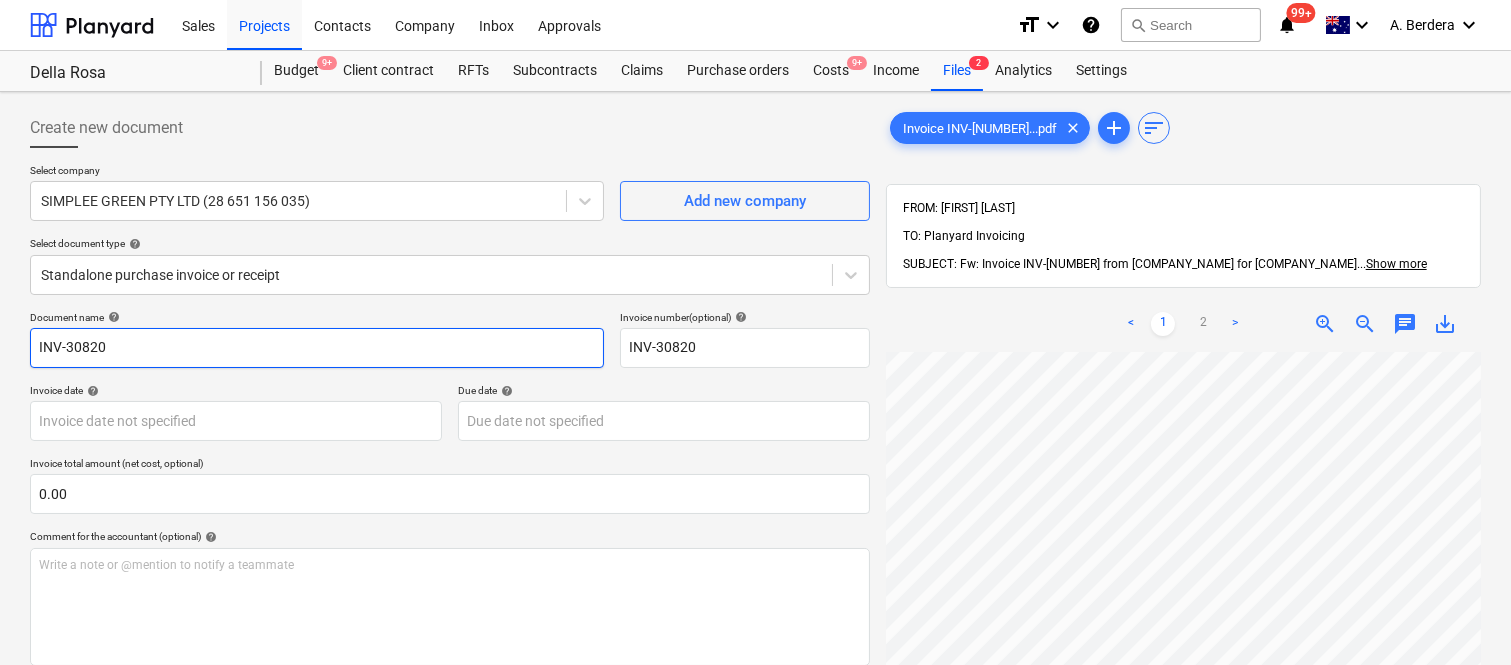 click on "INV-30820" at bounding box center [317, 348] 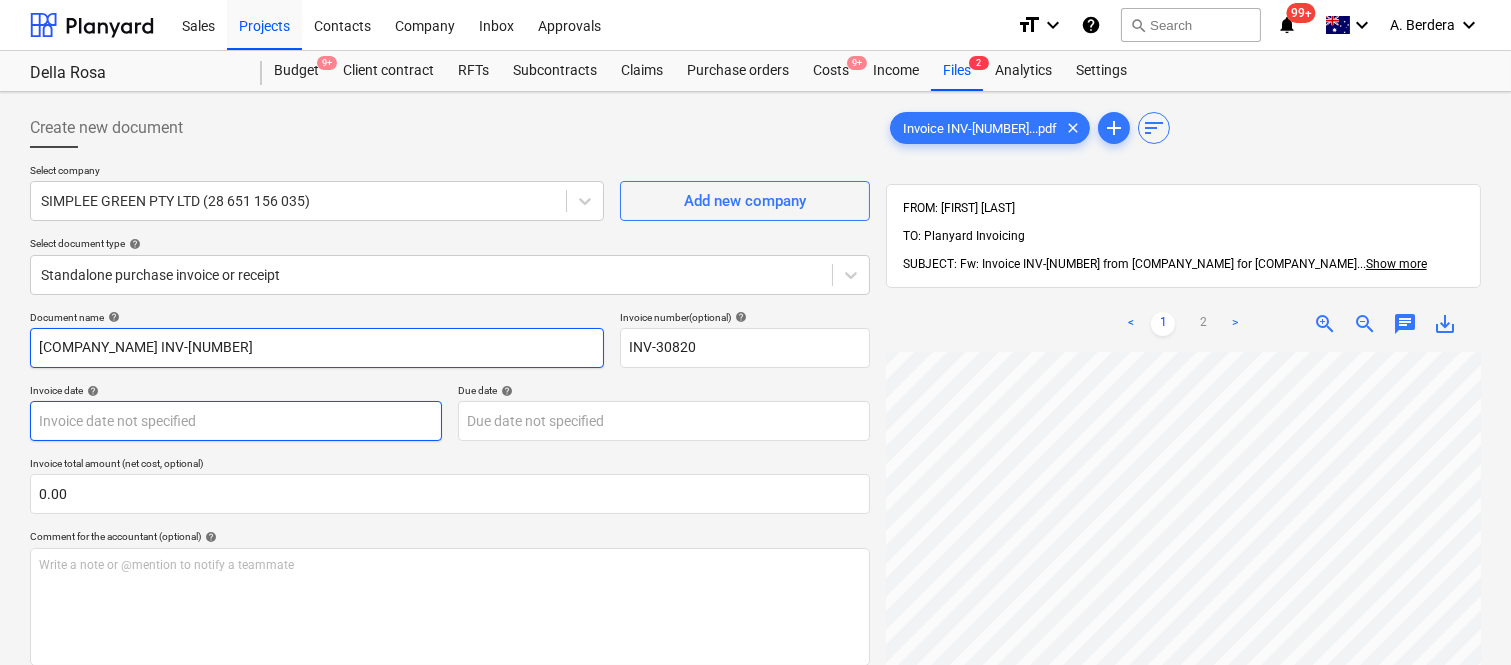 type on "[COMPANY_NAME] INV-[NUMBER]" 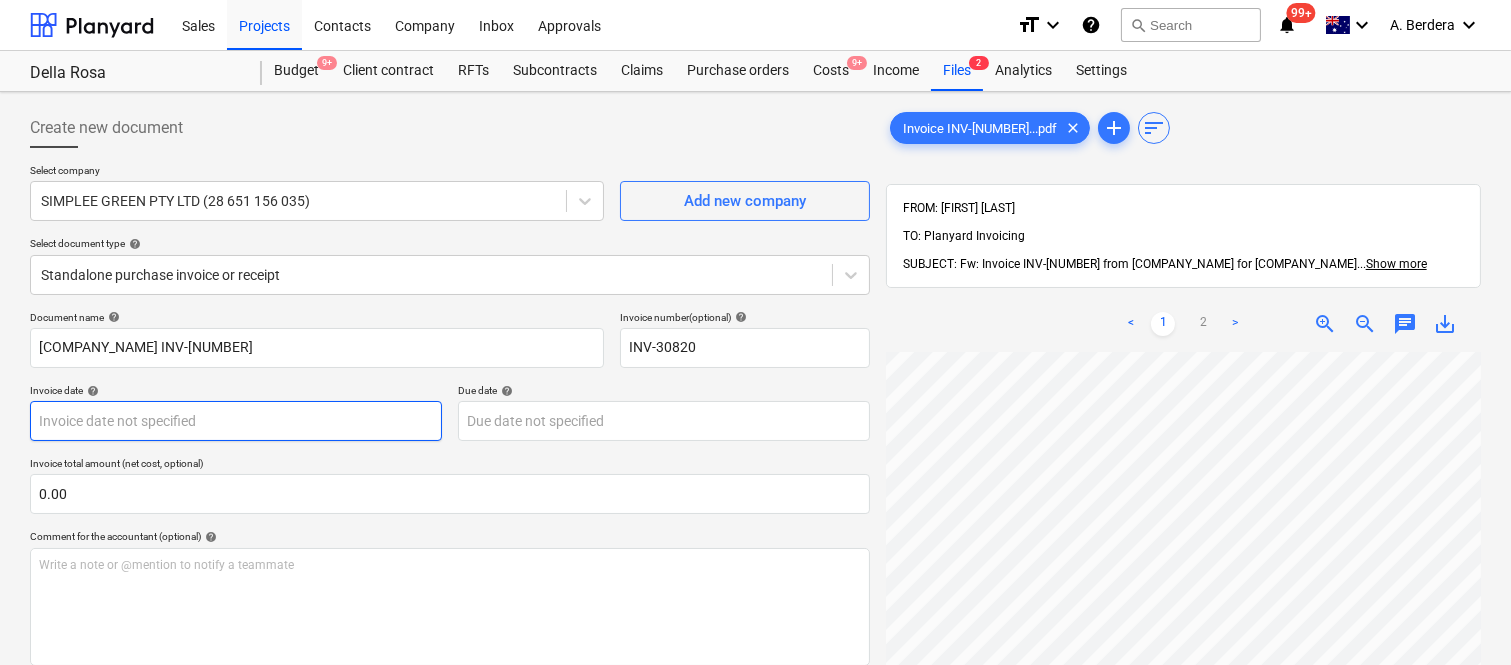 click on "Sales Projects Contacts Company Inbox Approvals format_size keyboard_arrow_down help search Search notifications 99+ keyboard_arrow_down A. [LAST] keyboard_arrow_down Della Rosa Budget 9+ Client contract RFTs Subcontracts Claims Purchase orders Costs 9+ Income Files 2 Analytics Settings Create new document Select company SIMPLEE GREEN PTY LTD (28 651 156 035)  Add new company Select document type help Standalone purchase invoice or receipt Document name help PRICEWISE INV-30820 Invoice number  (optional) help INV-30820 Invoice date help Press the down arrow key to interact with the calendar and
select a date. Press the question mark key to get the keyboard shortcuts for changing dates. Due date help Press the down arrow key to interact with the calendar and
select a date. Press the question mark key to get the keyboard shortcuts for changing dates. Invoice total amount (net cost, optional) 0.00 Comment for the accountant (optional) help Write a note or @mention to notify a teammate ﻿ Clear Save <" at bounding box center (755, 332) 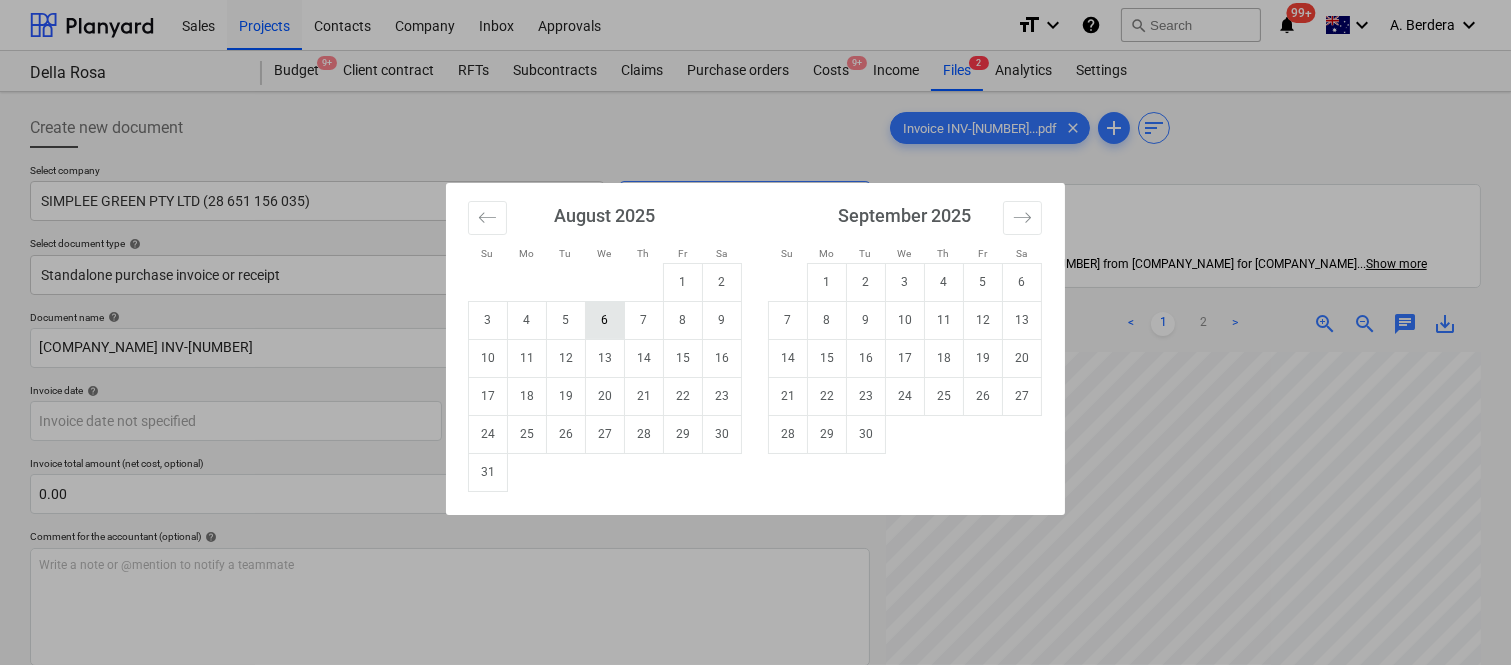 click on "6" at bounding box center (605, 320) 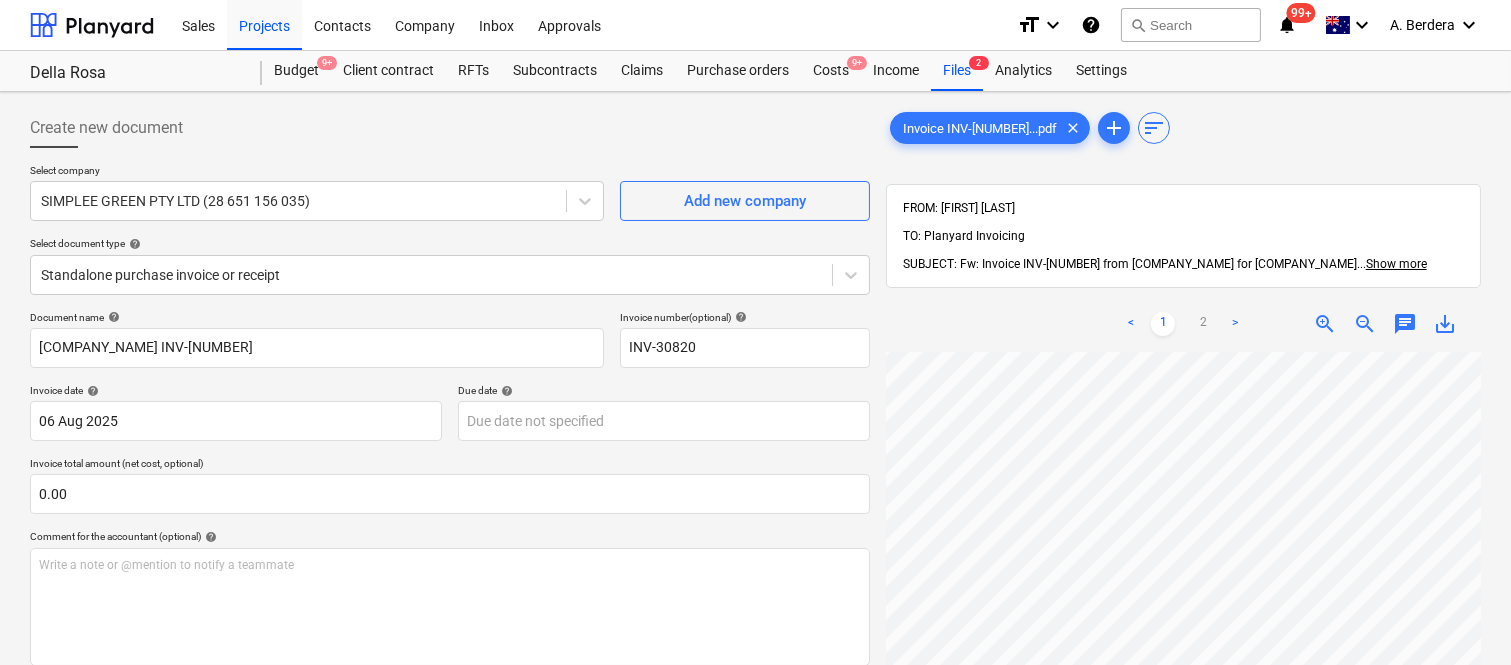 scroll, scrollTop: 666, scrollLeft: 0, axis: vertical 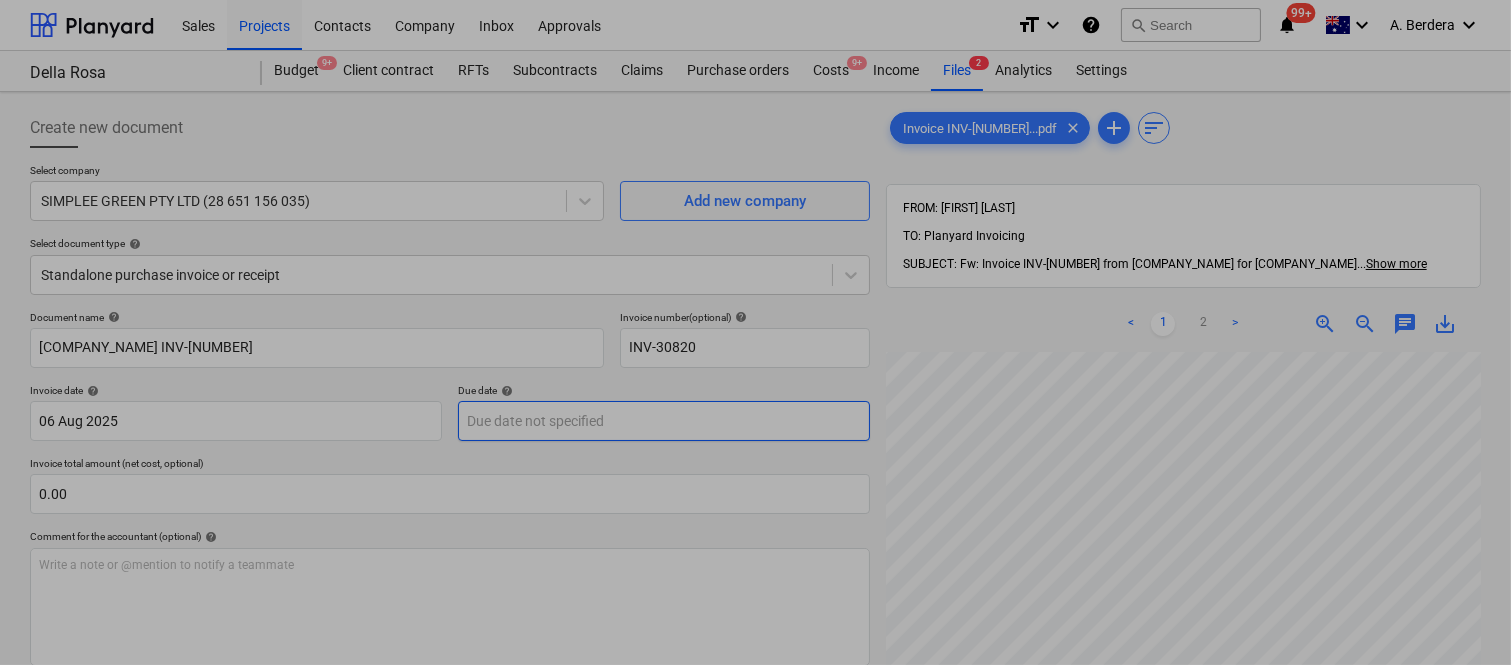 click on "Sales Projects Contacts Company Inbox Approvals format_size keyboard_arrow_down help search Search notifications 99+ keyboard_arrow_down A. [LAST] keyboard_arrow_down Della Rosa Budget 9+ Client contract RFTs Subcontracts Claims Purchase orders Costs 9+ Income Files 2 Analytics Settings Create new document Select company SIMPLEE GREEN PTY LTD (28 651 156 035)  Add new company Select document type help Standalone purchase invoice or receipt Document name help PRICEWISE INV-30820 Invoice number  (optional) help INV-30820 Invoice date help 06 Aug 2025 06.08.2025 Press the down arrow key to interact with the calendar and
select a date. Press the question mark key to get the keyboard shortcuts for changing dates. Due date help Press the down arrow key to interact with the calendar and
select a date. Press the question mark key to get the keyboard shortcuts for changing dates. Invoice total amount (net cost, optional) 0.00 Comment for the accountant (optional) help ﻿ Clear Save Submit $0.00 help clear" at bounding box center [755, 332] 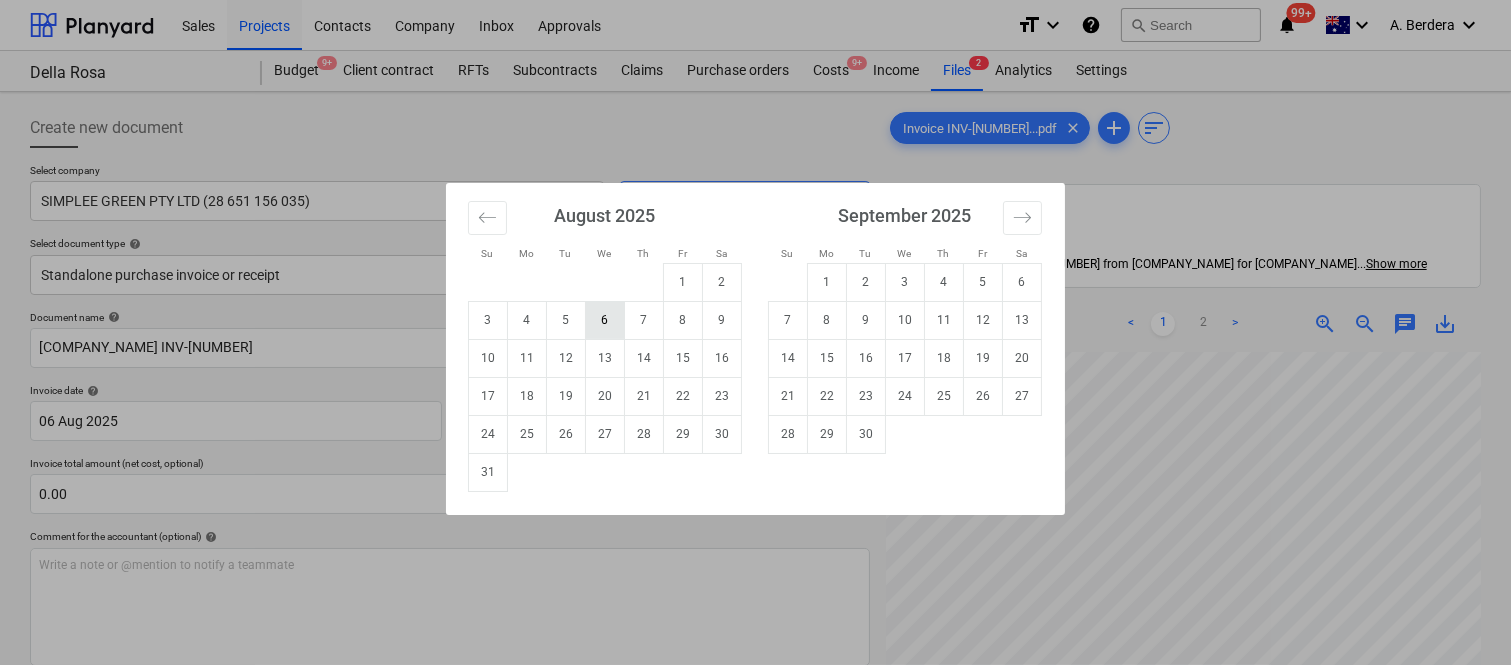 click on "6" at bounding box center (605, 320) 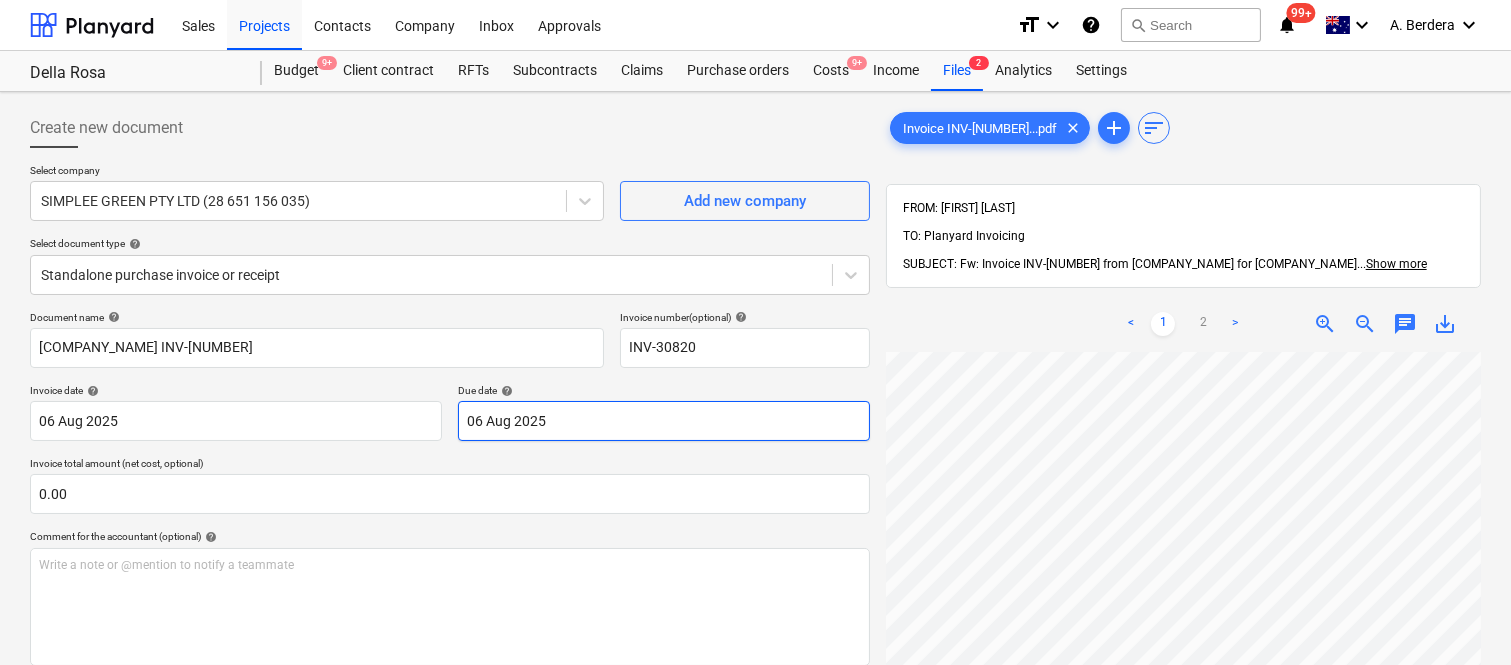 scroll, scrollTop: 512, scrollLeft: 307, axis: both 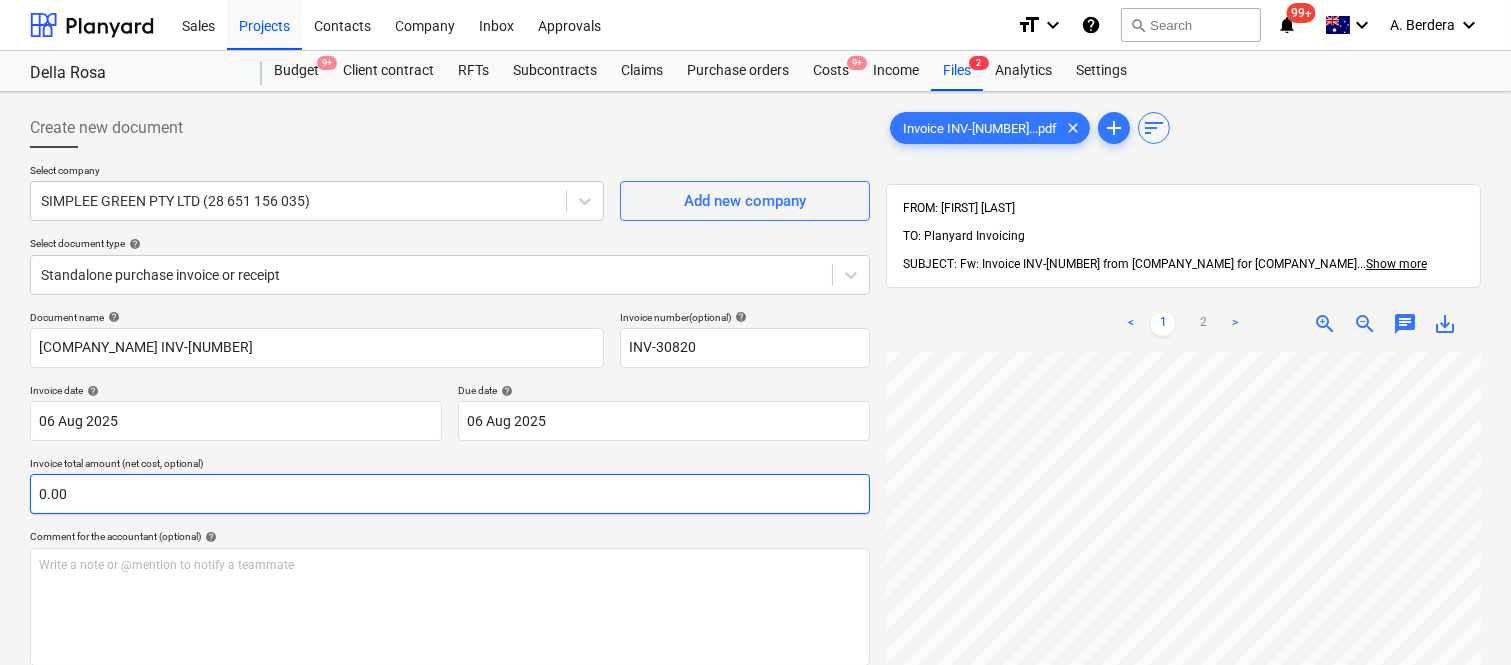 click on "0.00" at bounding box center (450, 494) 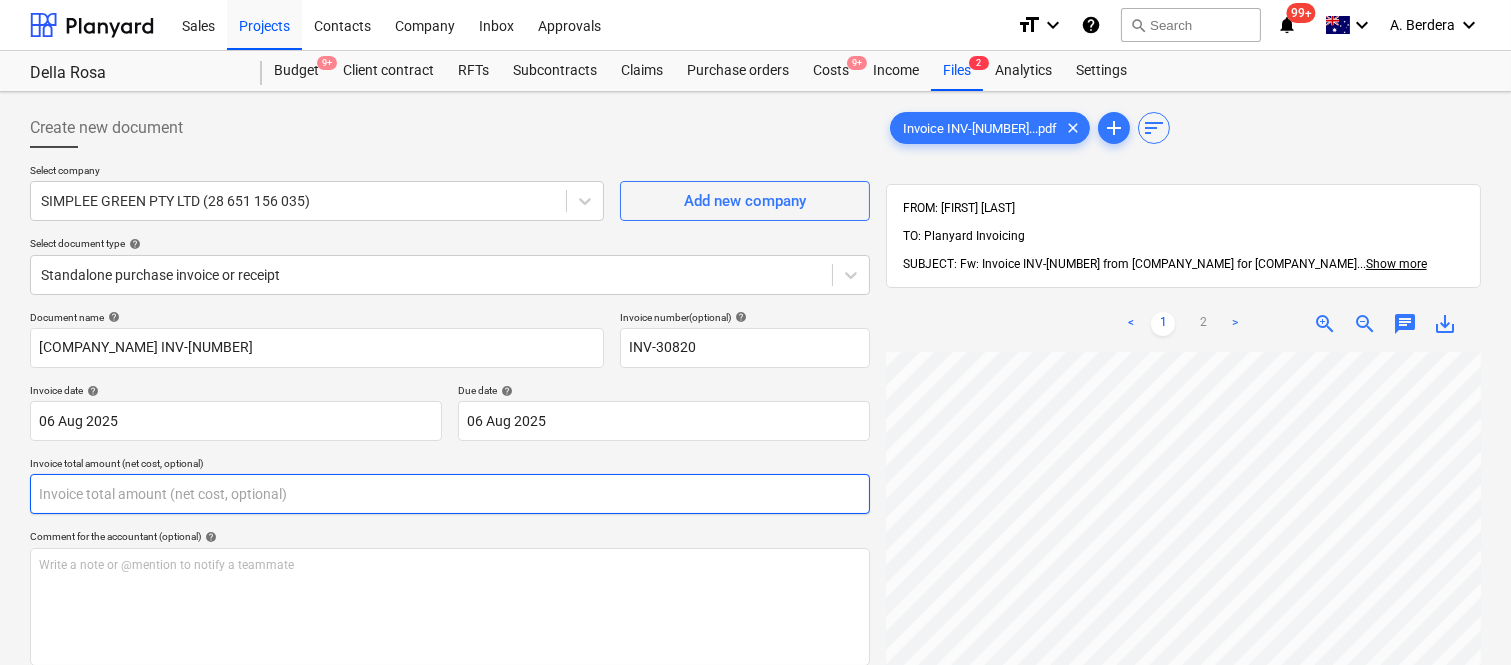 paste on "2,541.99" 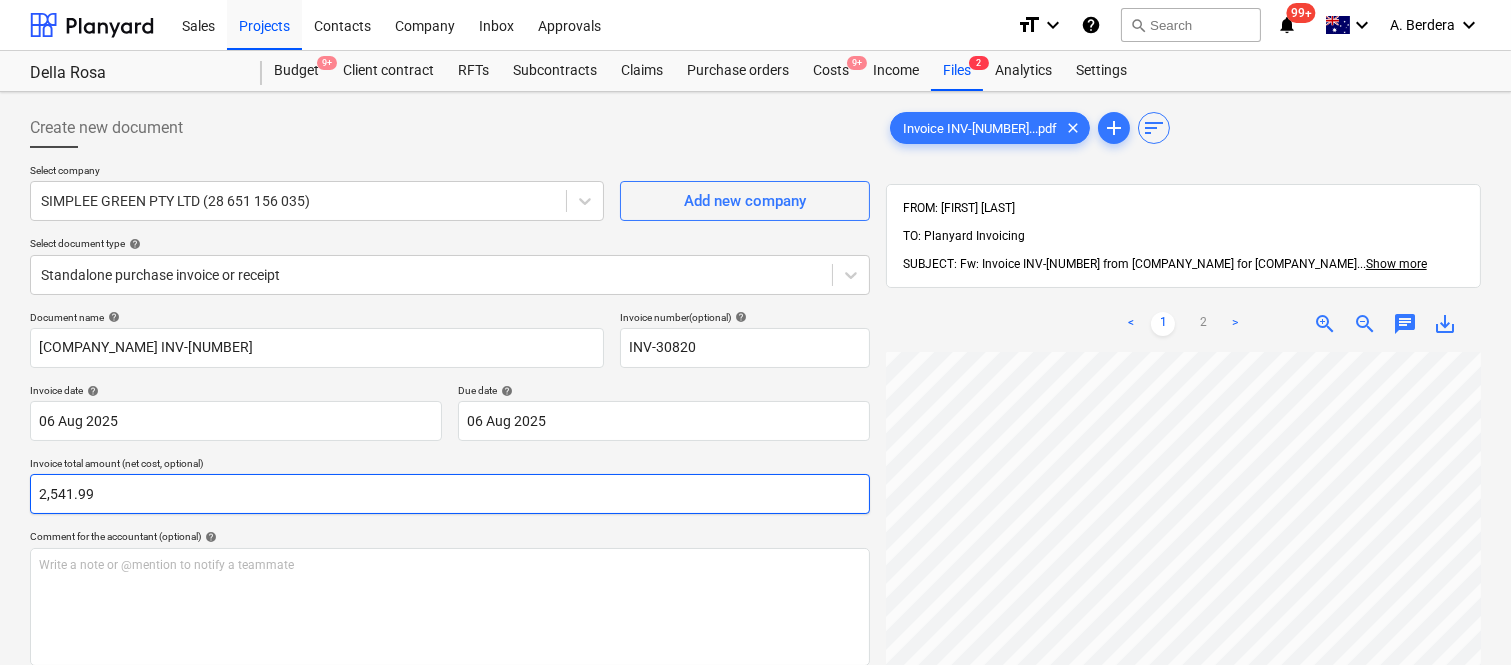 scroll, scrollTop: 285, scrollLeft: 0, axis: vertical 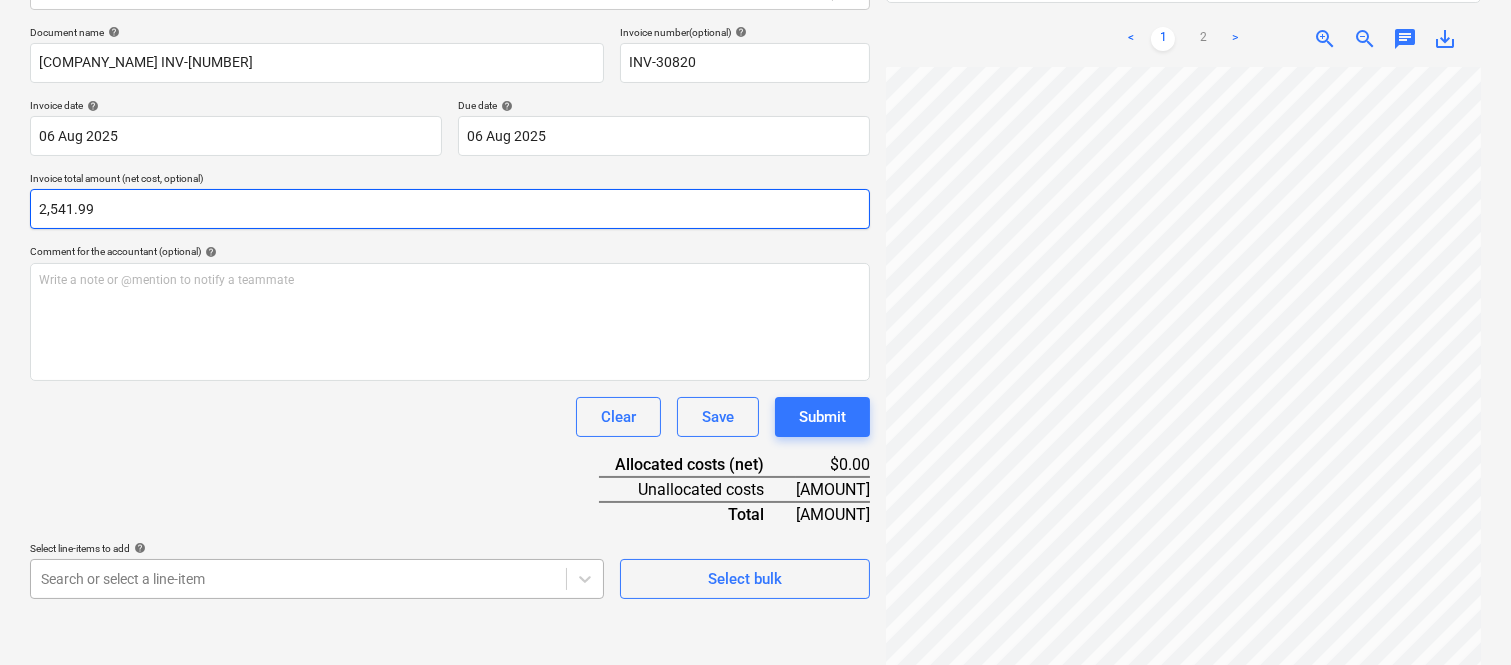 type on "2,541.99" 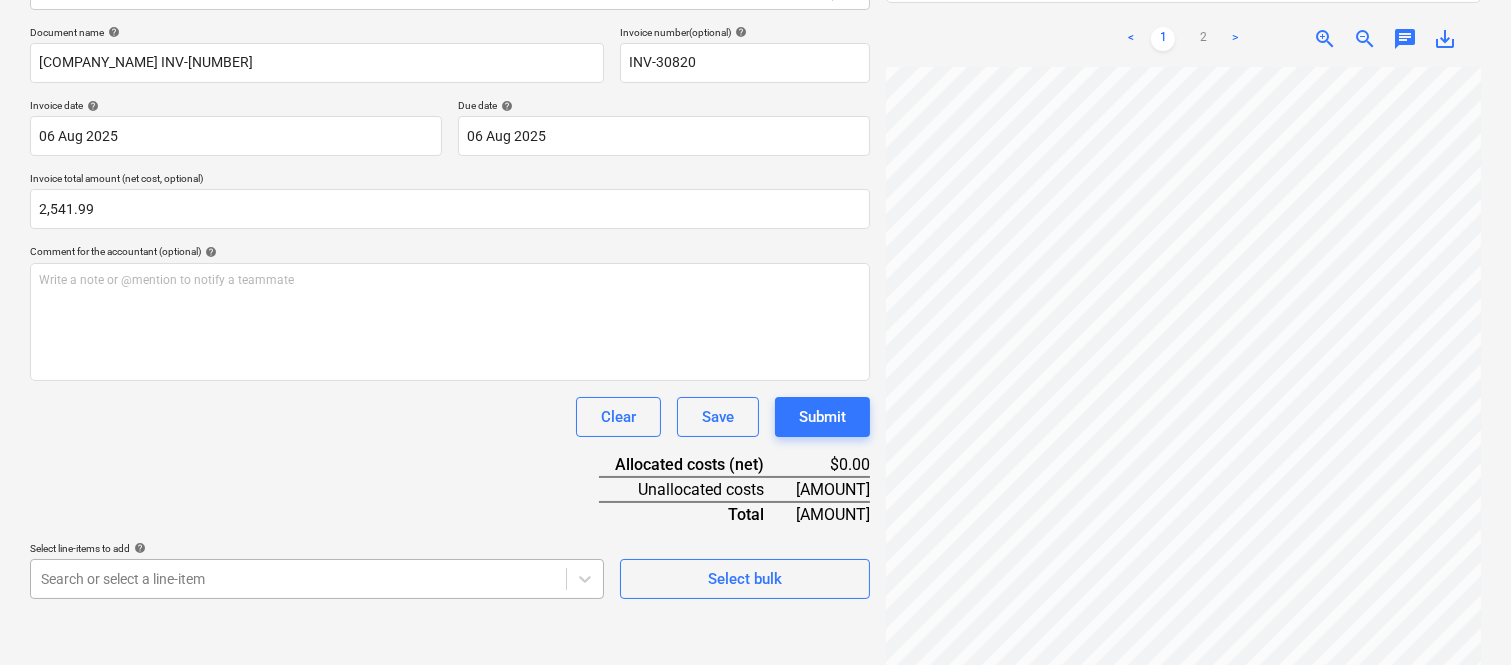 click on "Sales Projects Contacts Company Inbox Approvals format_size keyboard_arrow_down help search Search notifications 99+ keyboard_arrow_down A. [LAST] keyboard_arrow_down Della Rosa Budget 9+ Client contract RFTs Subcontracts Claims Purchase orders Costs 9+ Income Files 2 Analytics Settings Create new document Select company SIMPLEE GREEN PTY LTD (28 651 156 035)  Add new company Select document type help Standalone purchase invoice or receipt Document name help PRICEWISE INV-30820 Invoice number  (optional) help INV-30820 Invoice date help 06 Aug 2025 06.08.2025 Press the down arrow key to interact with the calendar and
select a date. Press the question mark key to get the keyboard shortcuts for changing dates. Due date help 06 Aug 2025 06.08.2025 Press the down arrow key to interact with the calendar and
select a date. Press the question mark key to get the keyboard shortcuts for changing dates. Invoice total amount (net cost, optional) 2,541.99 Comment for the accountant (optional) help ﻿ Clear <" at bounding box center (755, 47) 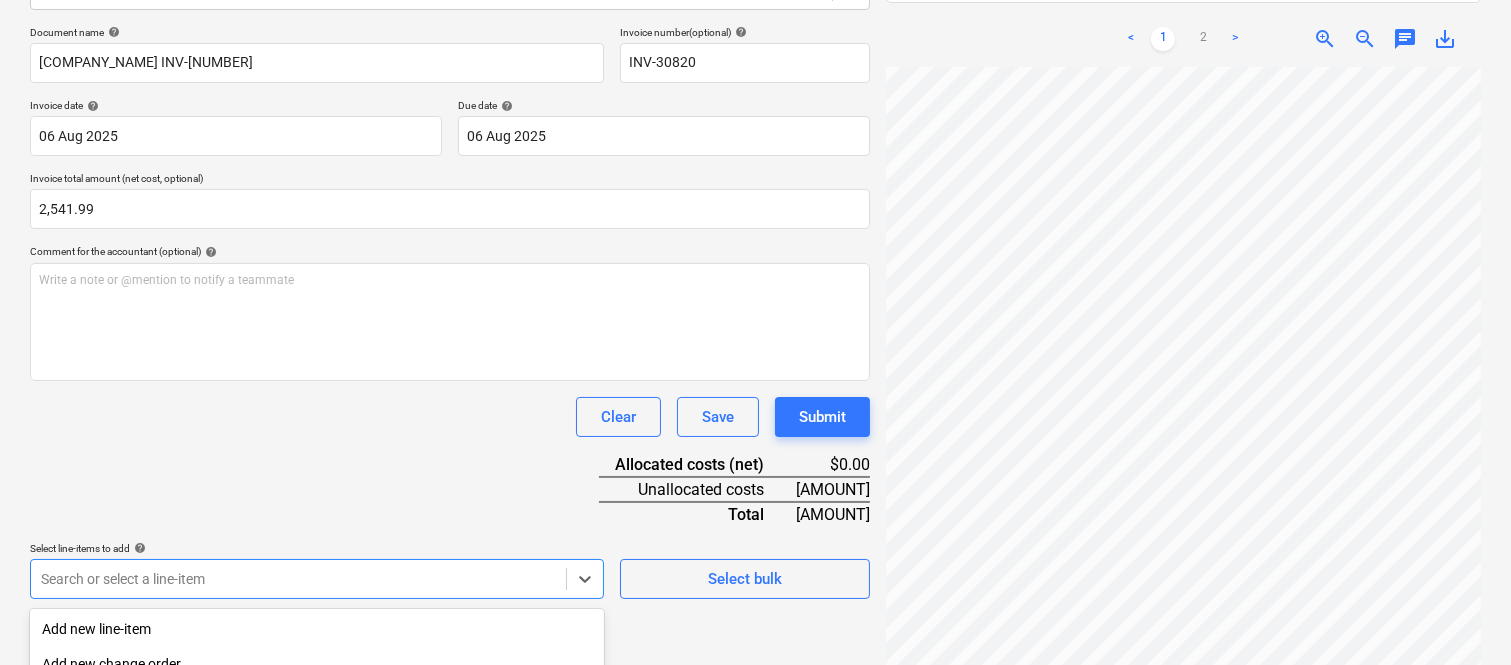 scroll, scrollTop: 532, scrollLeft: 0, axis: vertical 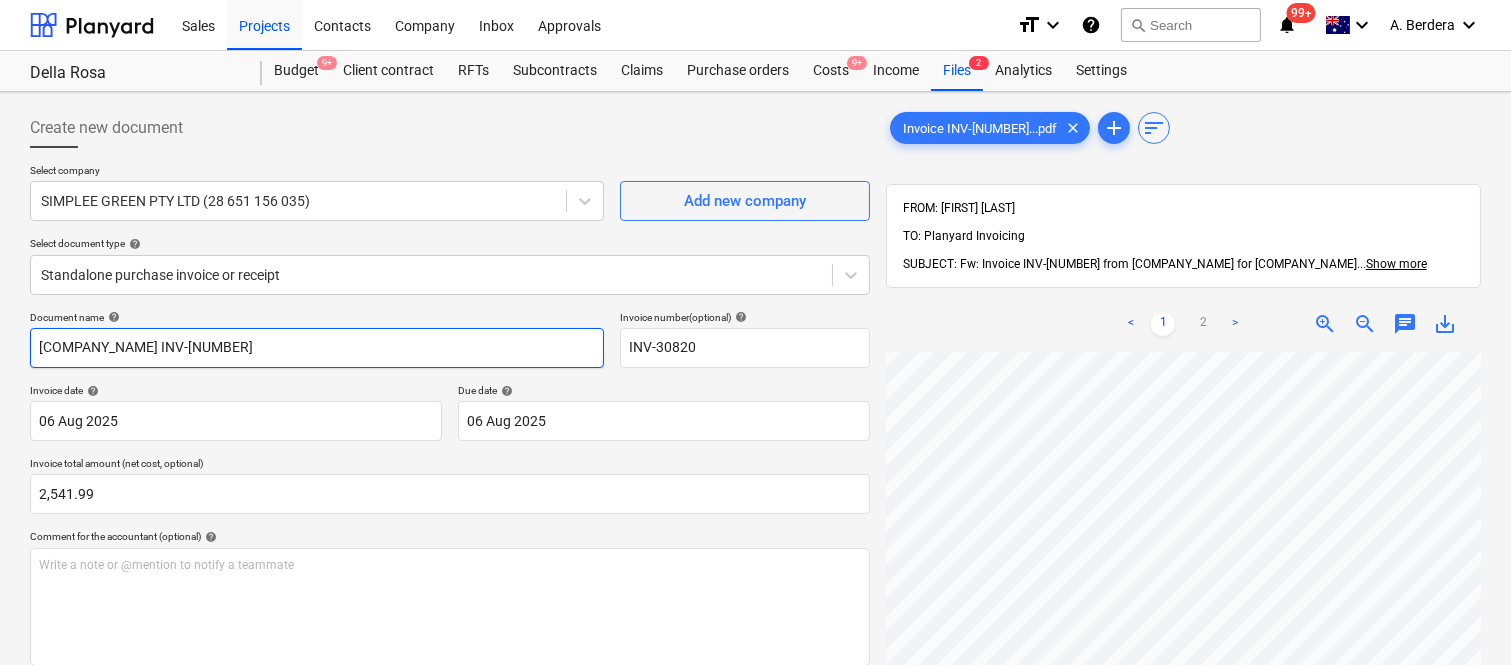 click on "[COMPANY_NAME] INV-[NUMBER]" at bounding box center (317, 348) 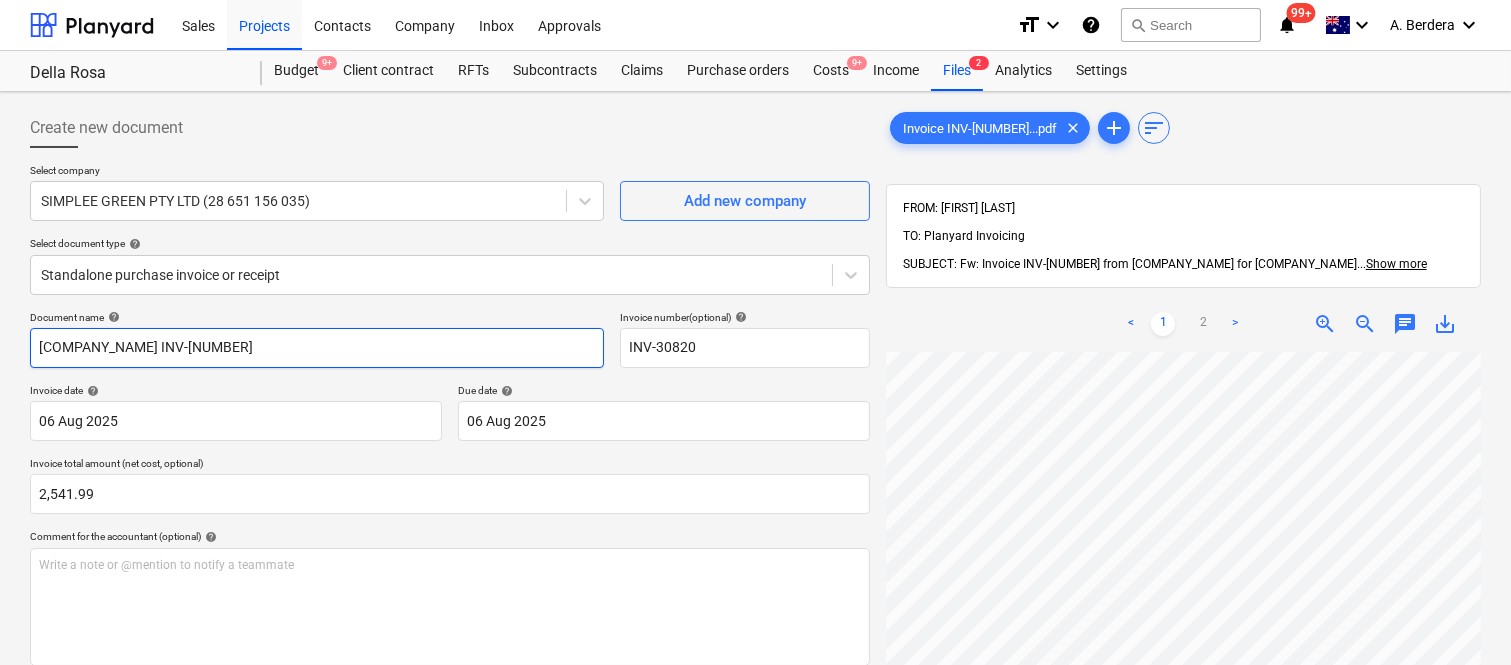 scroll, scrollTop: 0, scrollLeft: 307, axis: horizontal 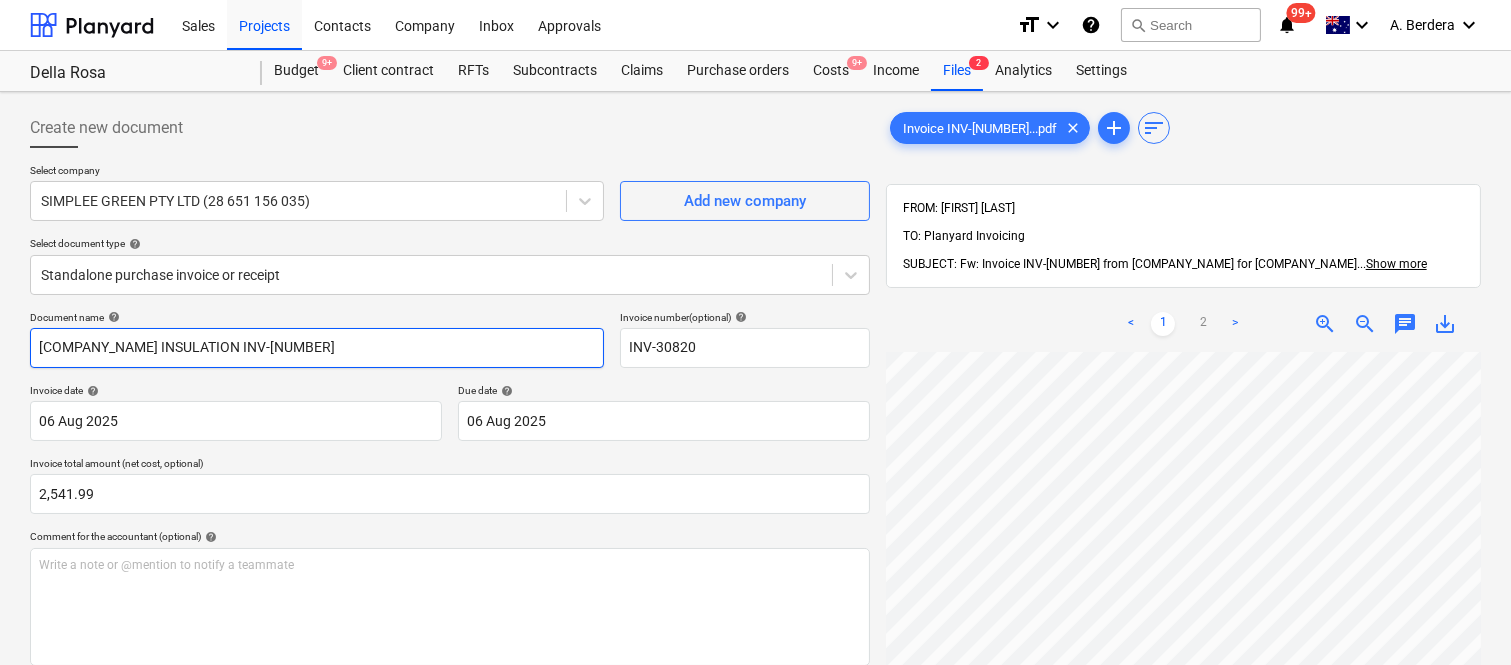 type on "[COMPANY_NAME] INSULATION INV-[NUMBER]" 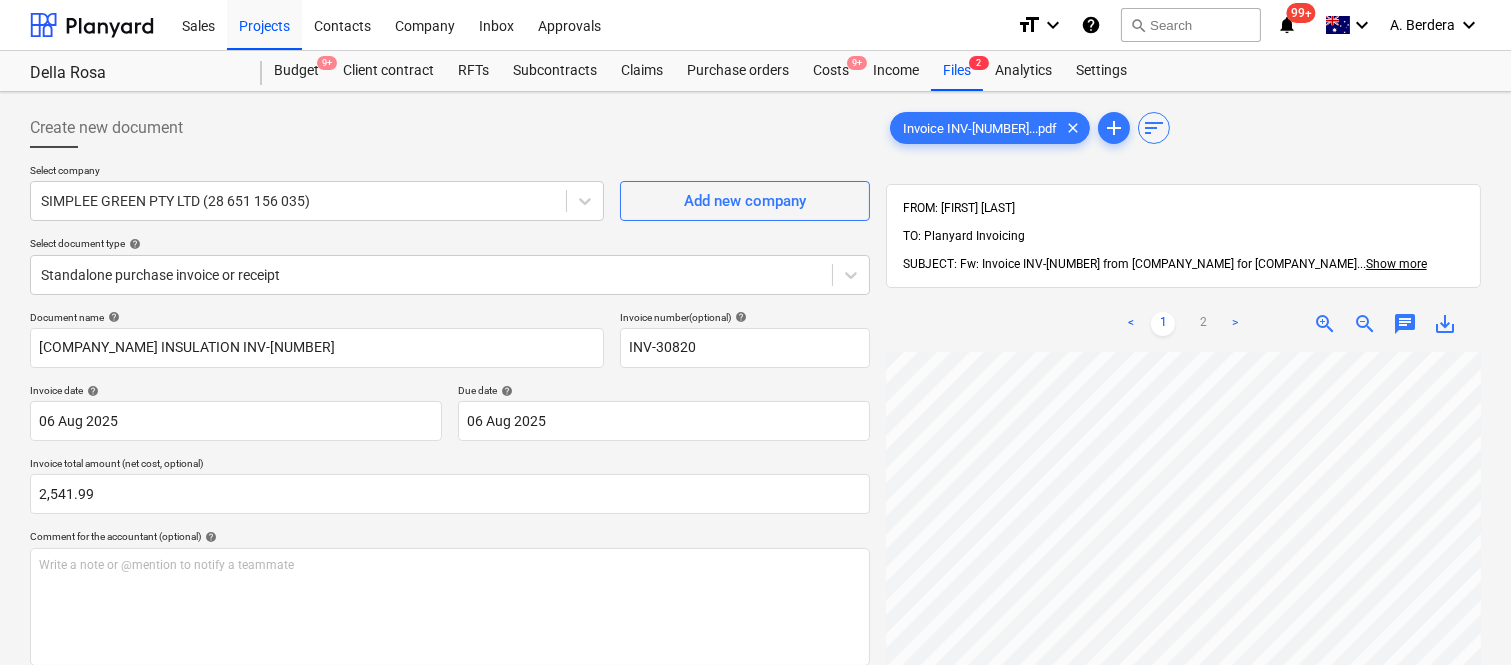 scroll, scrollTop: 525, scrollLeft: 307, axis: both 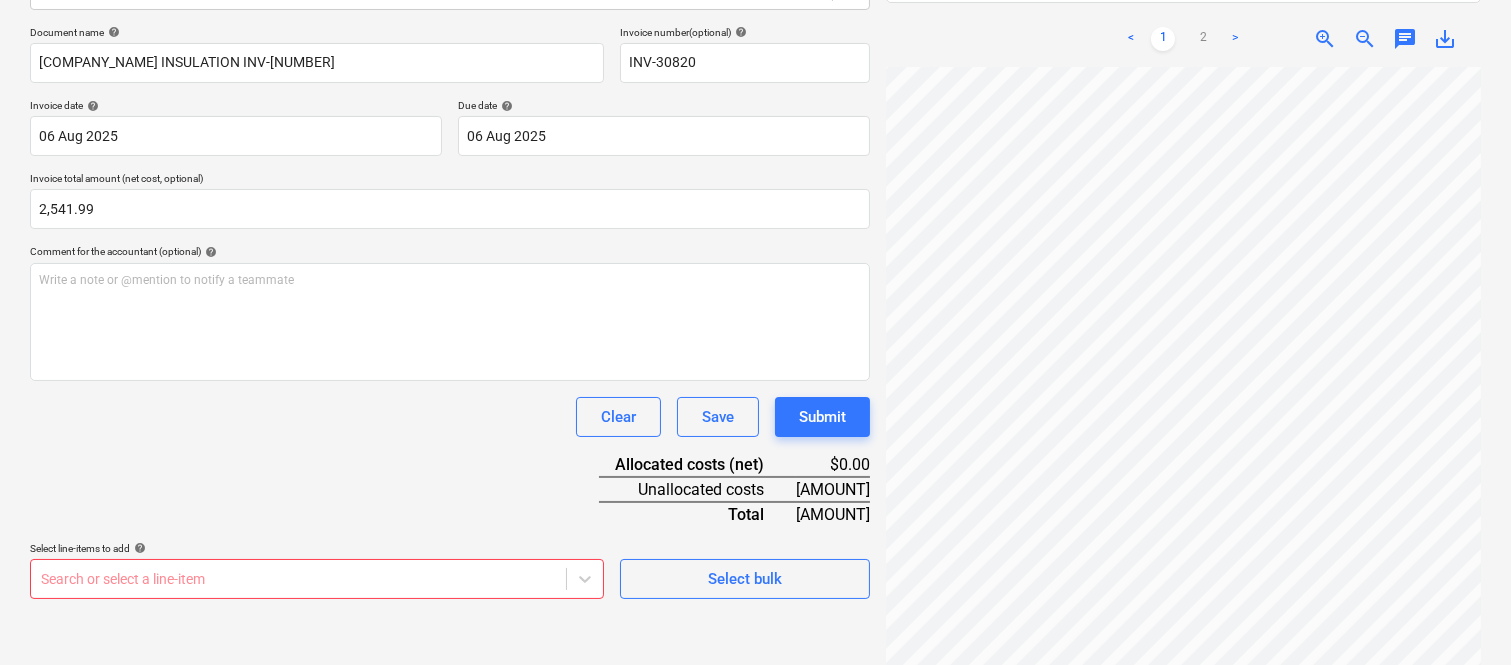 click on "Sales Projects Contacts Company Inbox Approvals format_size keyboard_arrow_down help search Search notifications 99+ keyboard_arrow_down [FIRST] [LAST] keyboard_arrow_down [LAST_NAME] Budget 9+ Client contract RFTs Subcontracts Claims Purchase orders Costs 9+ Income Files 2 Analytics Settings Create new document Select company [COMPANY_NAME] ([ABN])  Add new company Select document type help Standalone purchase invoice or receipt Document name help [COMPANY_NAME] INV-[NUMBER] Invoice number  (optional) help INV-[NUMBER] Invoice date help [DATE] [DATE] Press the down arrow key to interact with the calendar and
select a date. Press the question mark key to get the keyboard shortcuts for changing dates. Due date help [DATE] [DATE] Press the down arrow key to interact with the calendar and
select a date. Press the question mark key to get the keyboard shortcuts for changing dates. Invoice total amount (net cost, optional) [AMOUNT] Comment for the accountant (optional) help <" at bounding box center (755, 47) 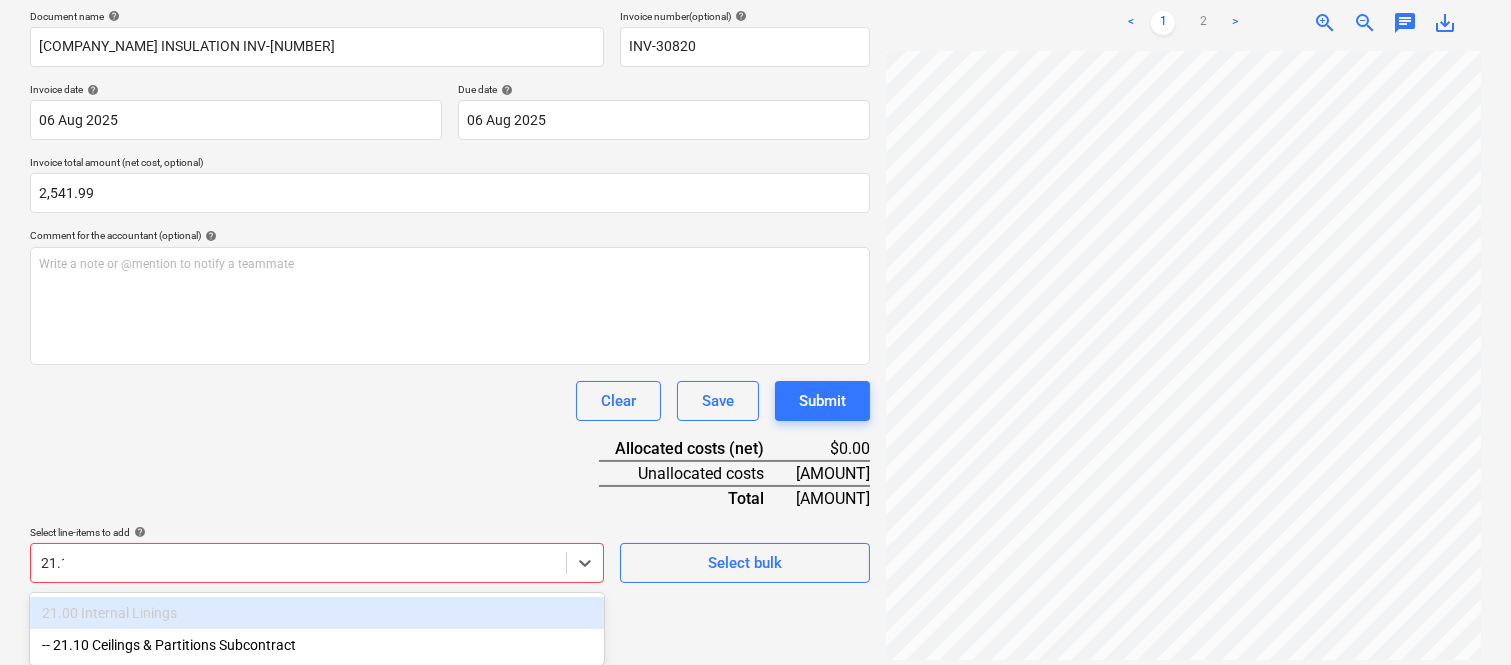 scroll, scrollTop: 285, scrollLeft: 0, axis: vertical 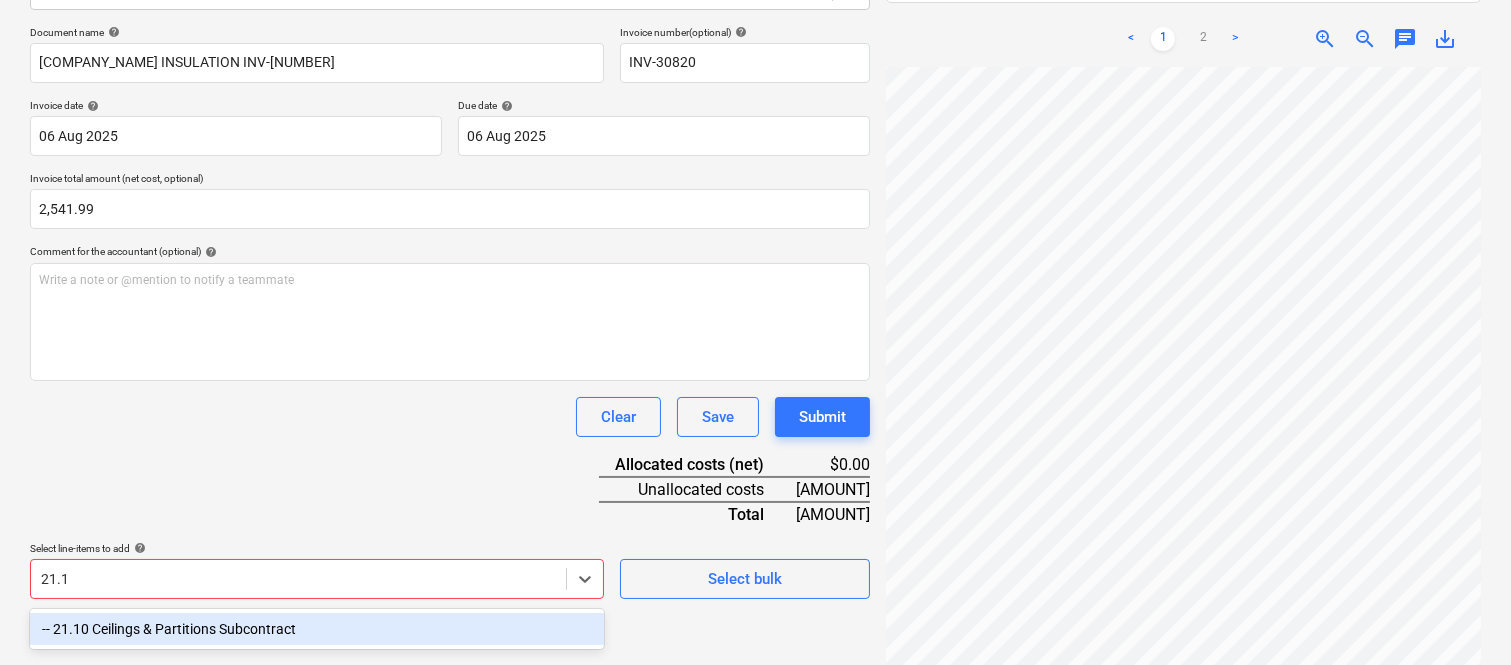 type on "21.10" 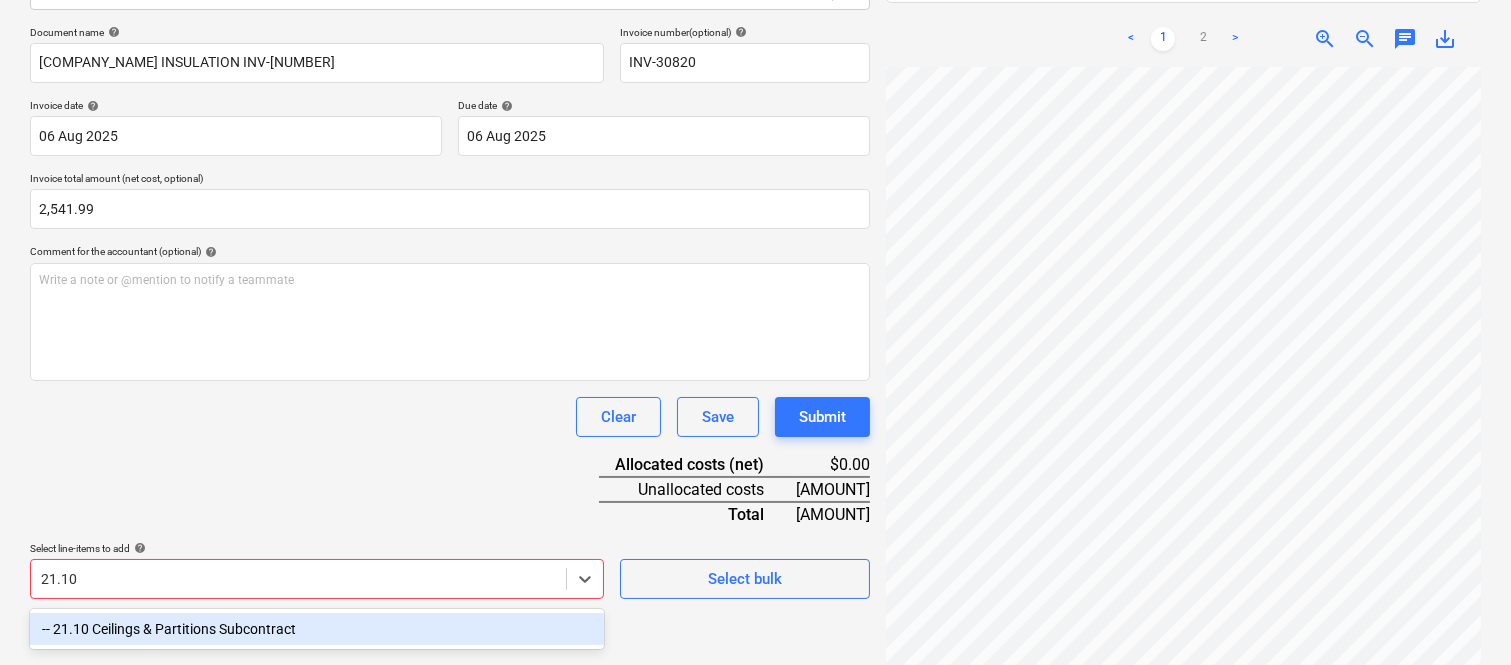 click on "--  21.10 Ceilings & Partitions Subcontract" at bounding box center (317, 629) 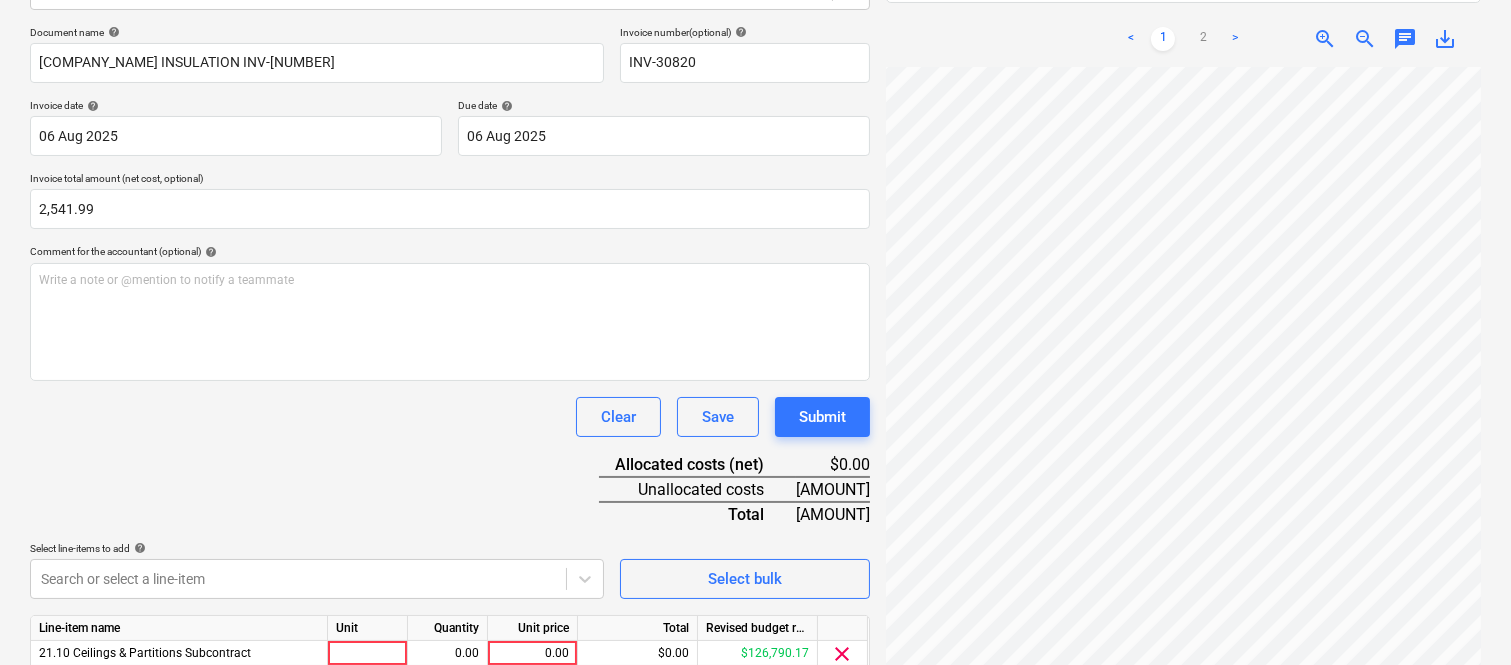 click on "Clear Save Submit" at bounding box center [450, 417] 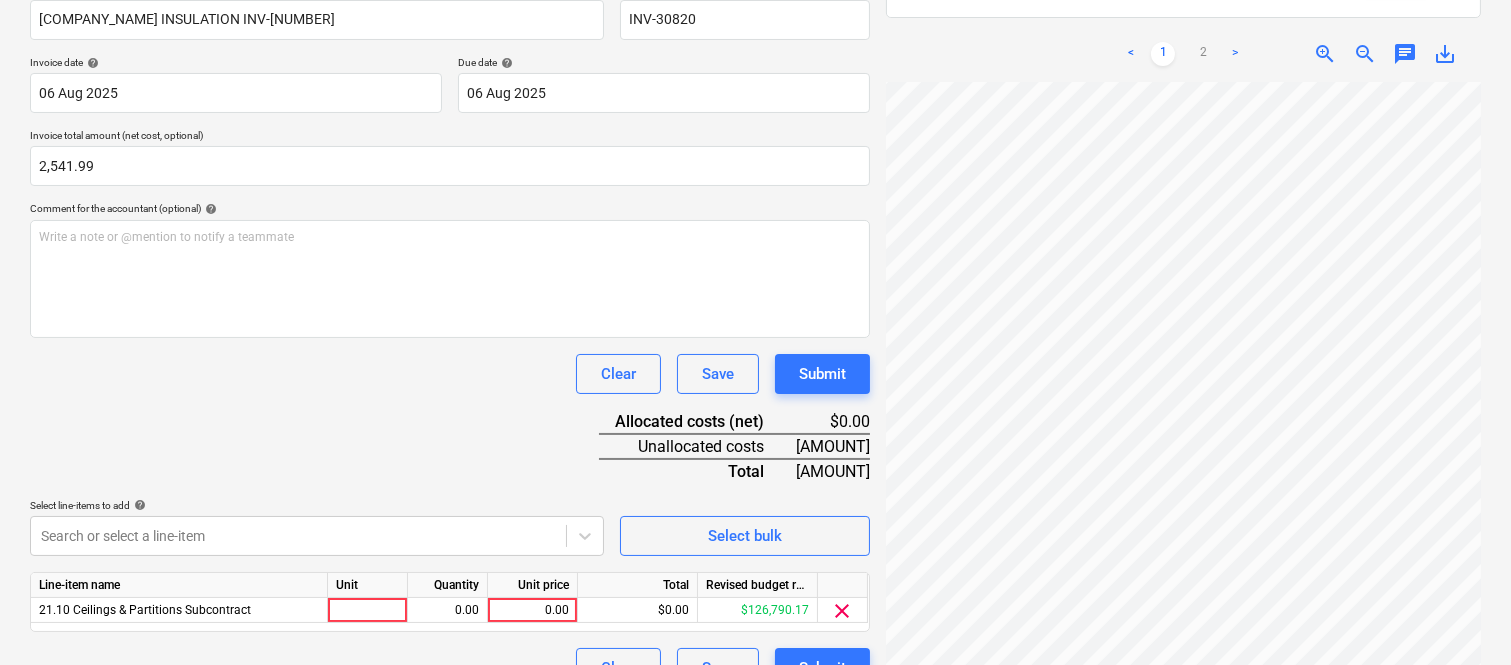 scroll, scrollTop: 367, scrollLeft: 0, axis: vertical 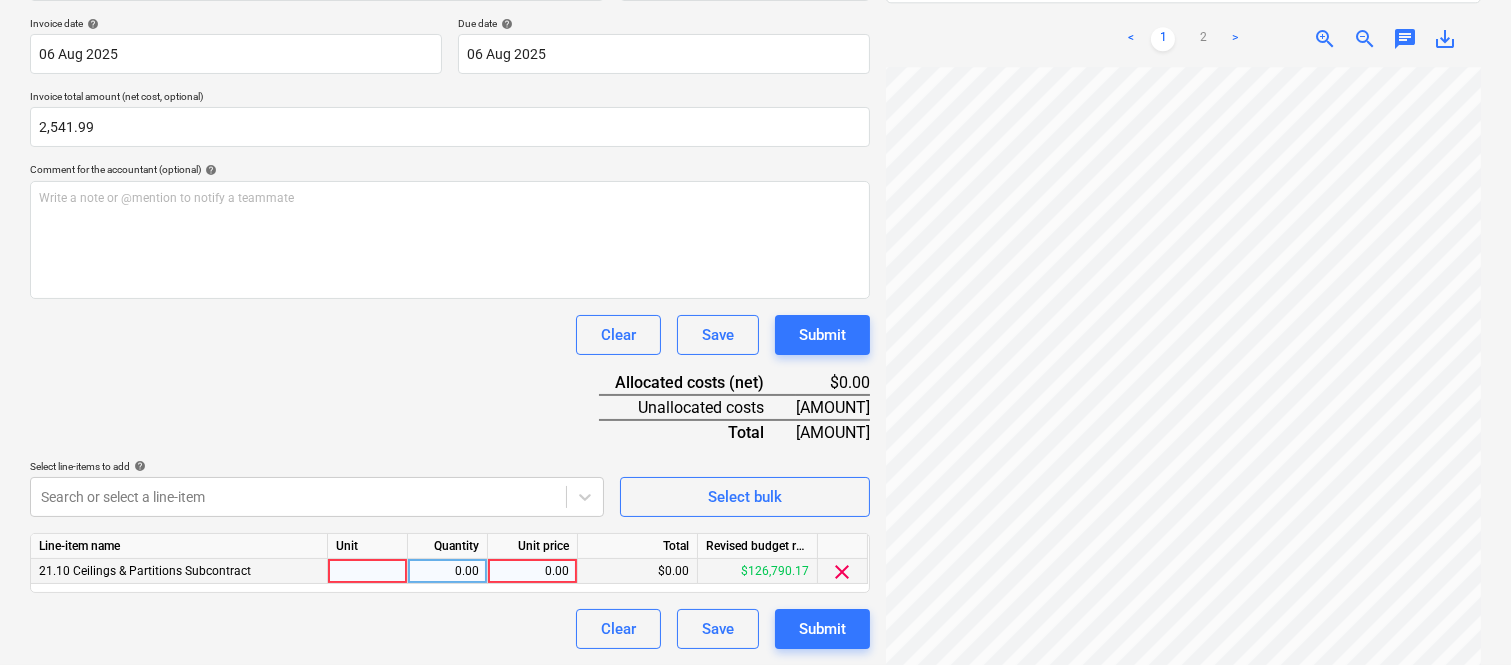 click at bounding box center (368, 571) 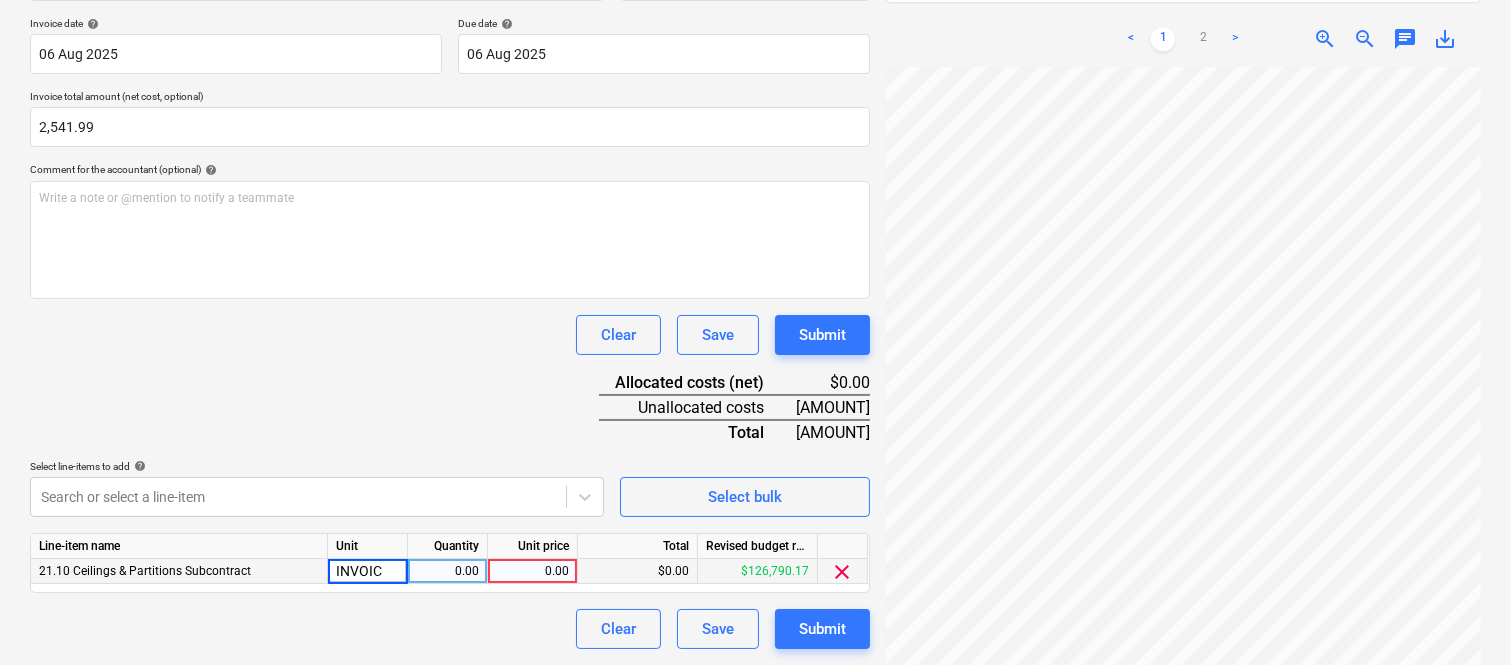 type on "INVOICE" 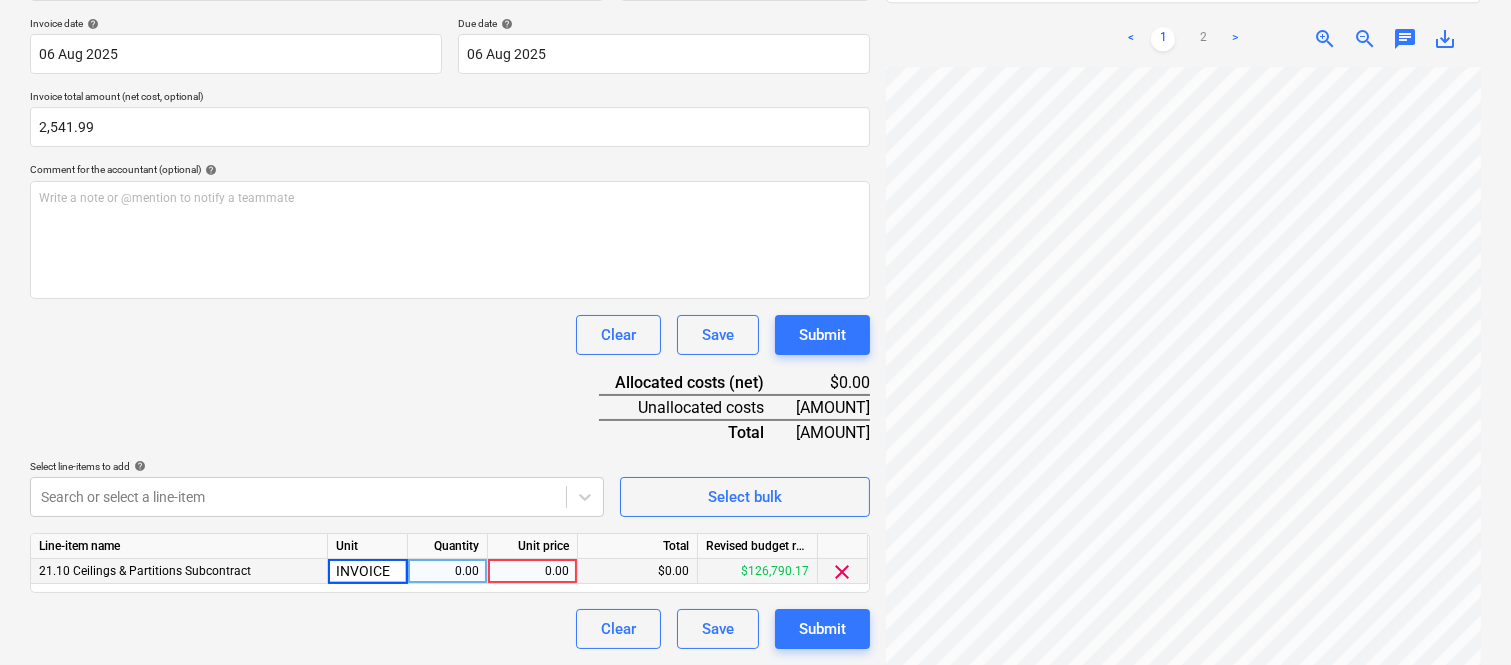 click on "0.00" at bounding box center (447, 571) 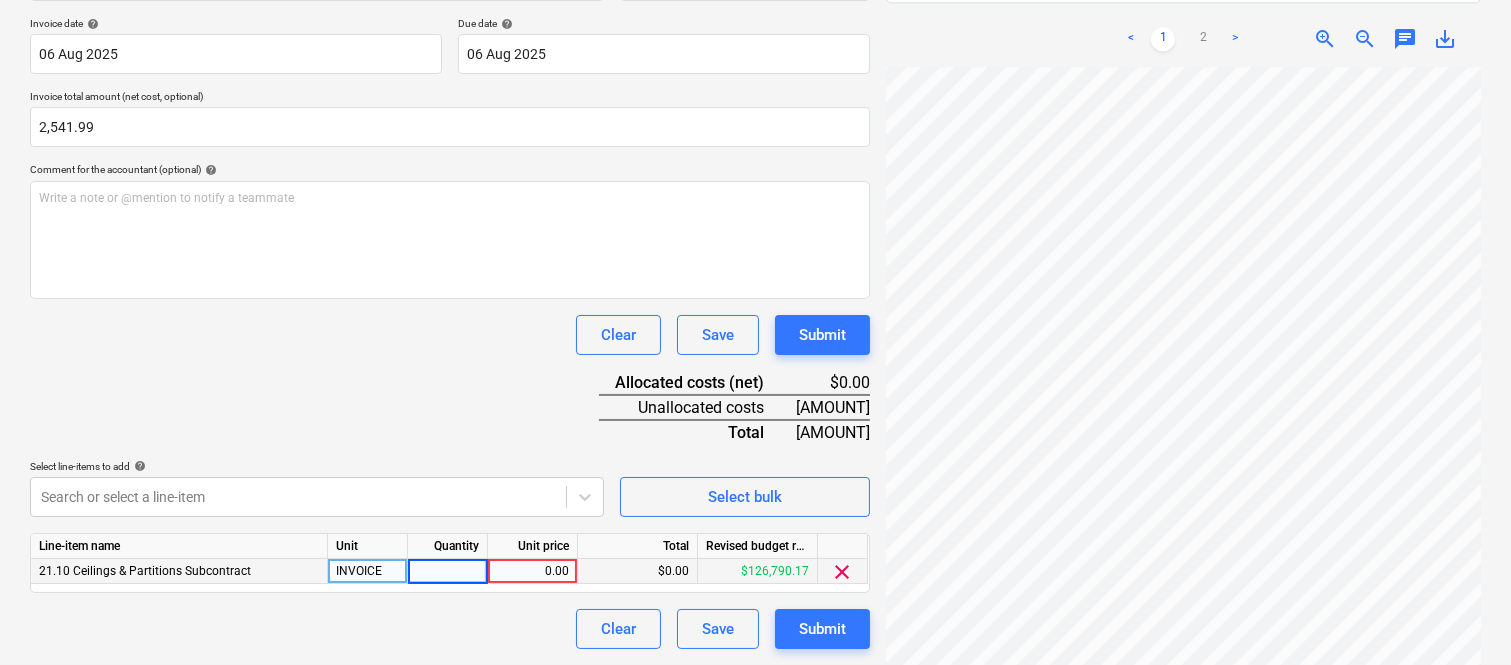 type on "1" 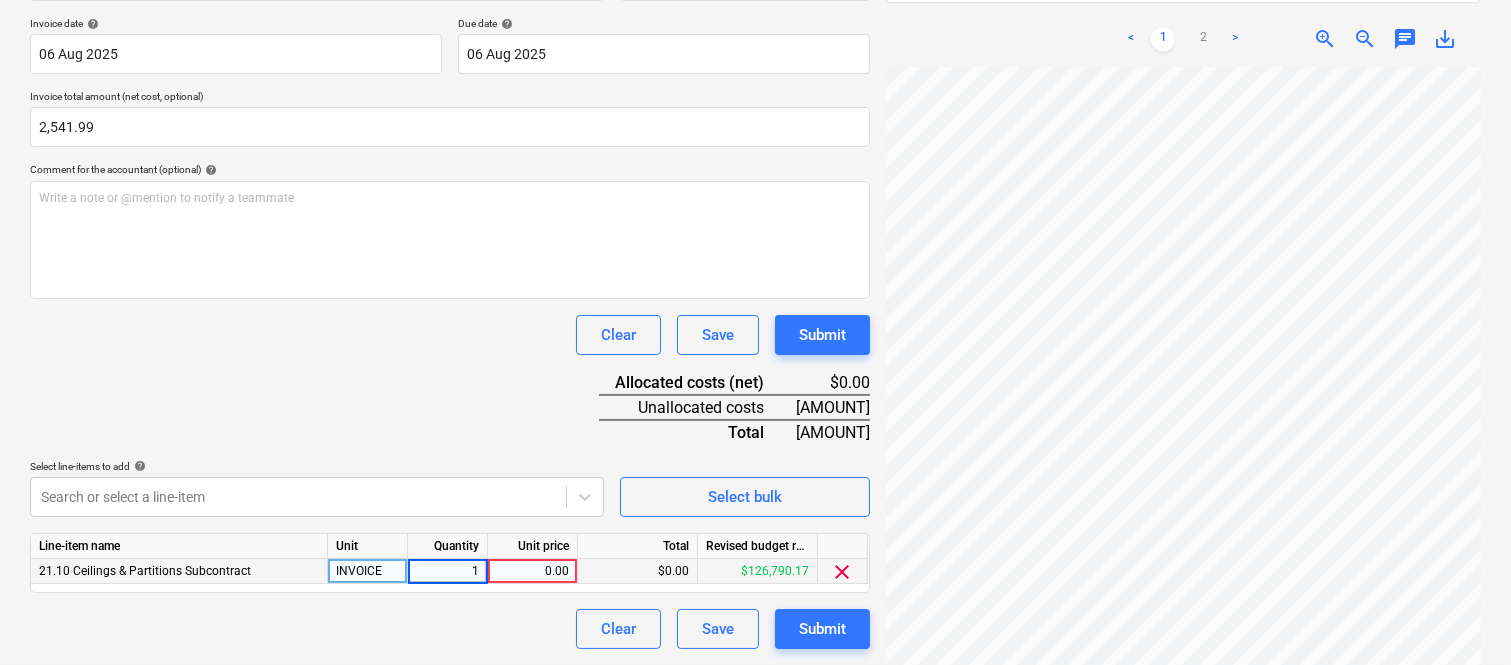 click on "0.00" at bounding box center [532, 571] 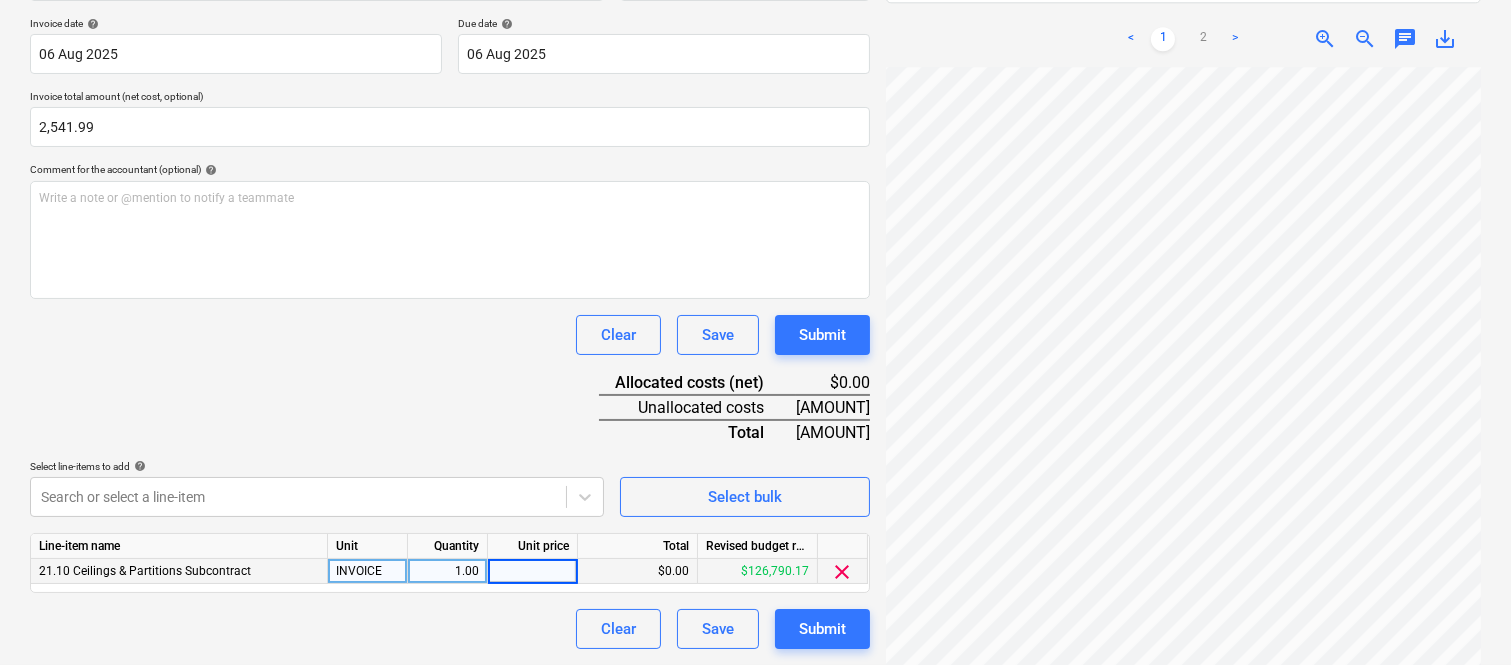 type on "2,541.99" 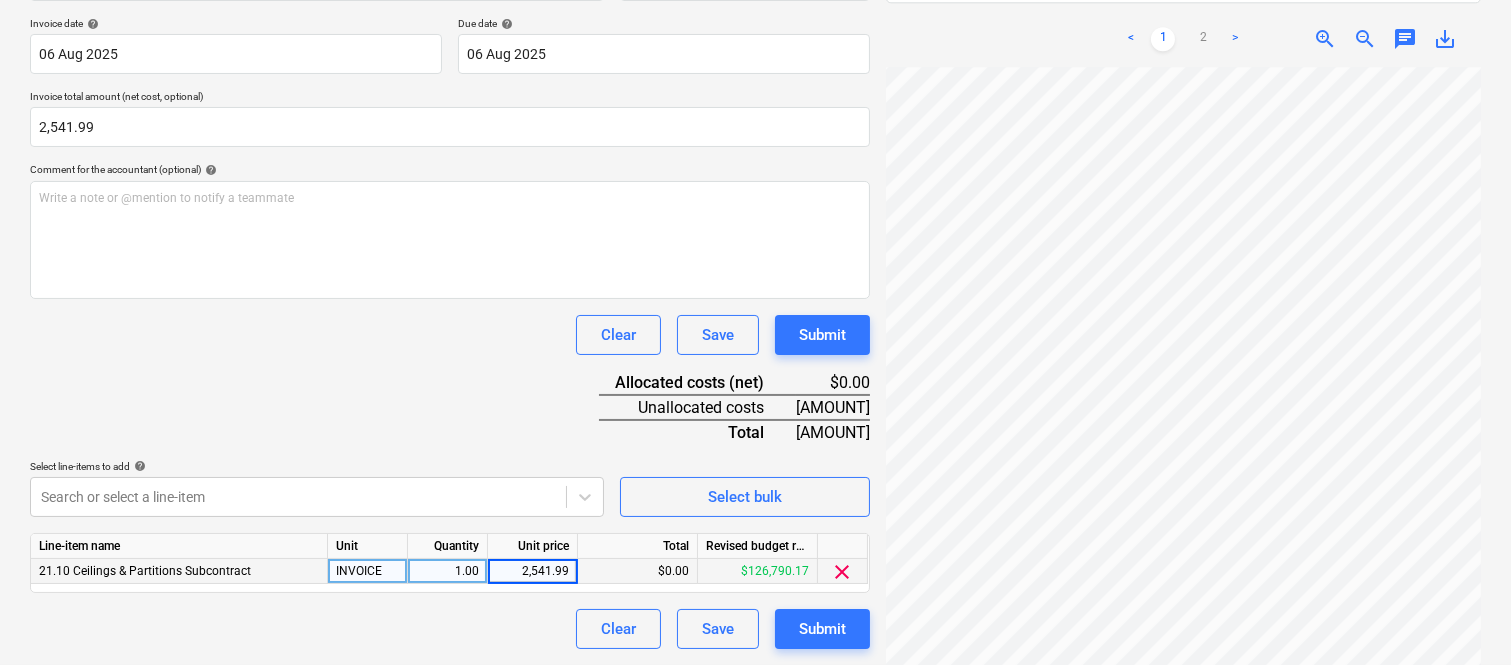 click on "Clear Save Submit" at bounding box center (450, 629) 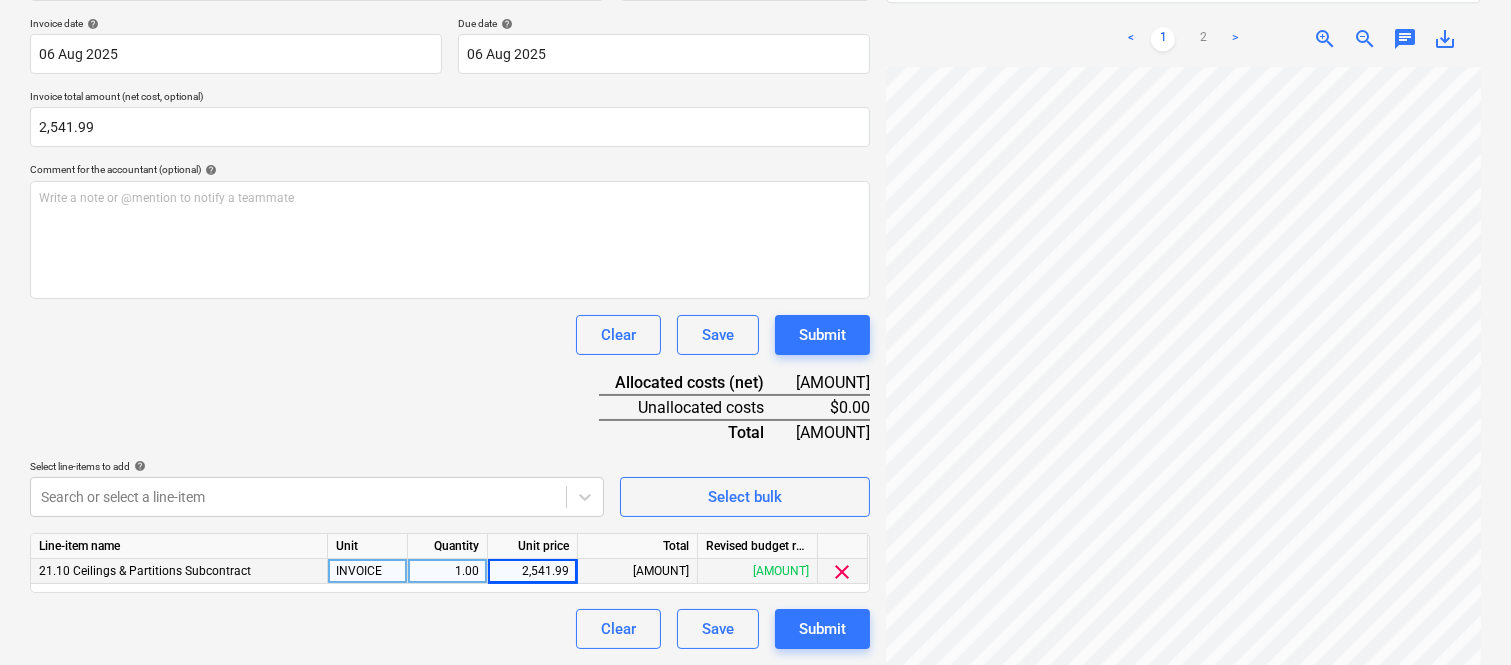 scroll, scrollTop: 0, scrollLeft: 0, axis: both 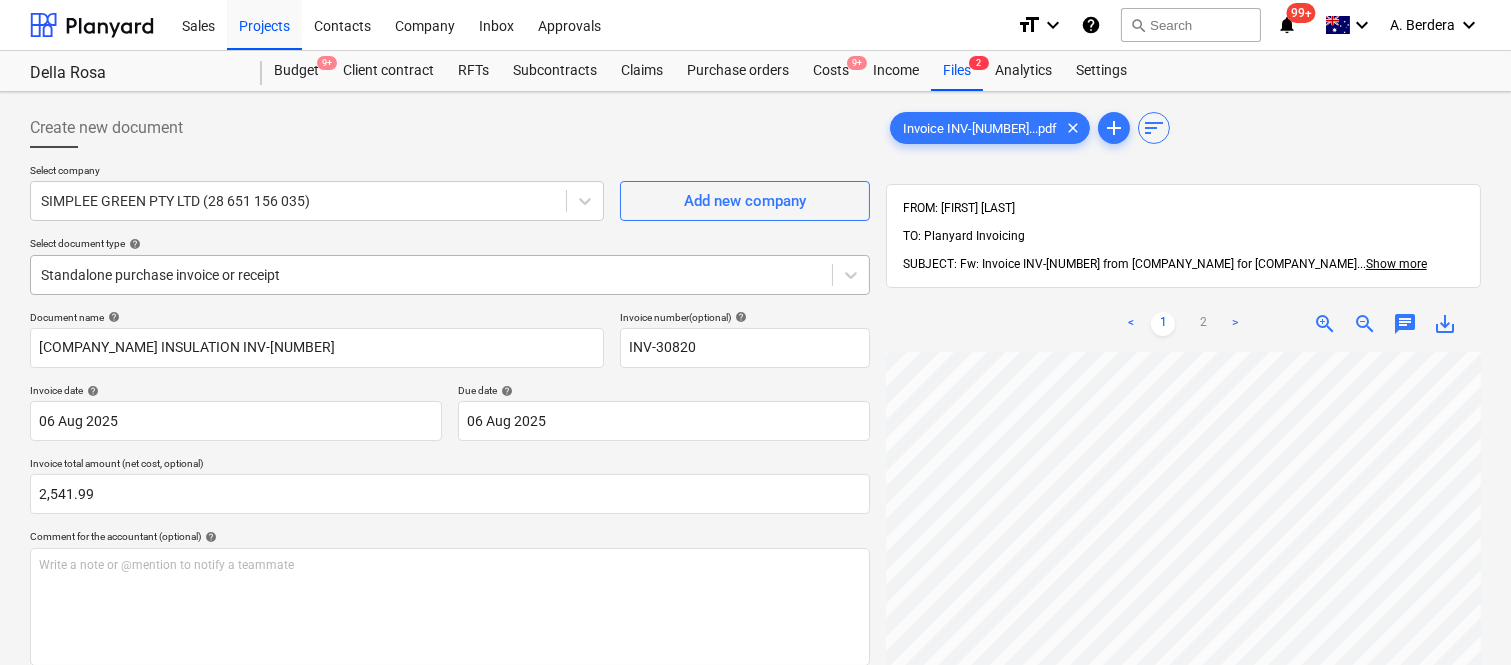 click at bounding box center [431, 275] 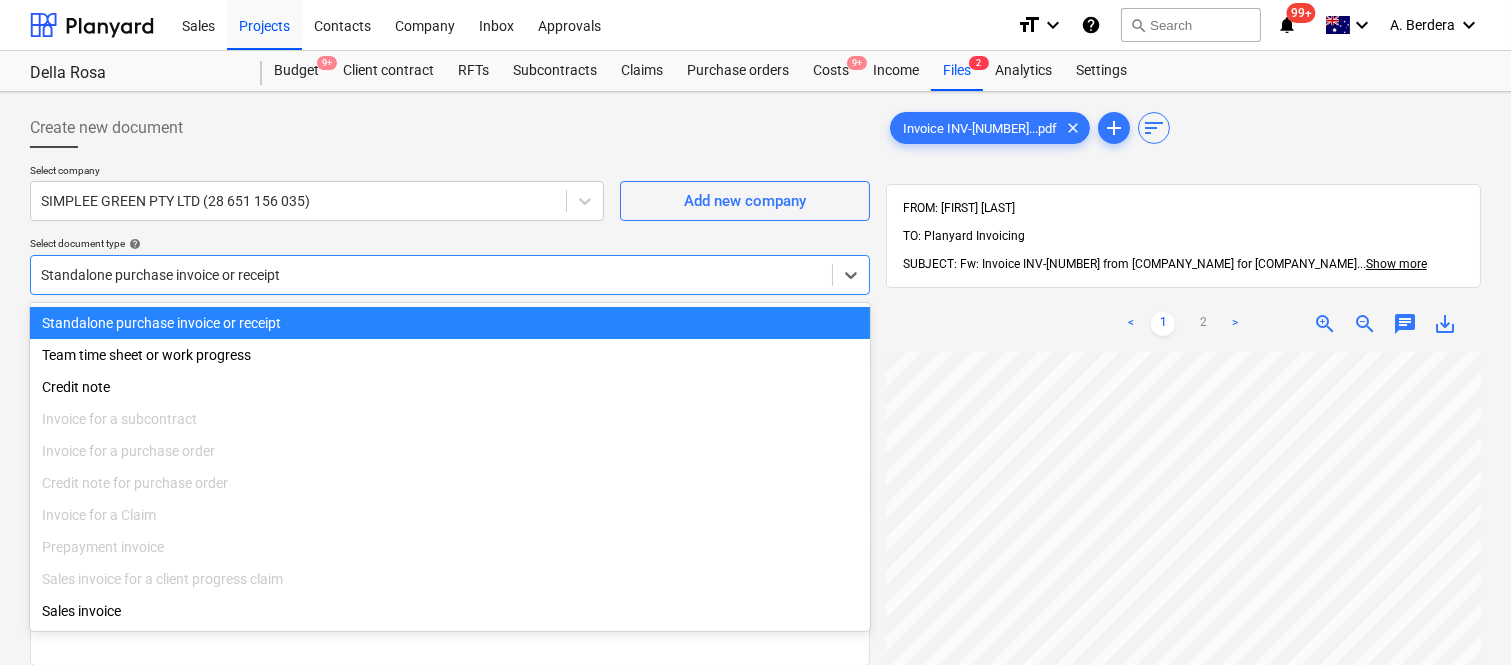 click on "Standalone purchase invoice or receipt" at bounding box center (450, 323) 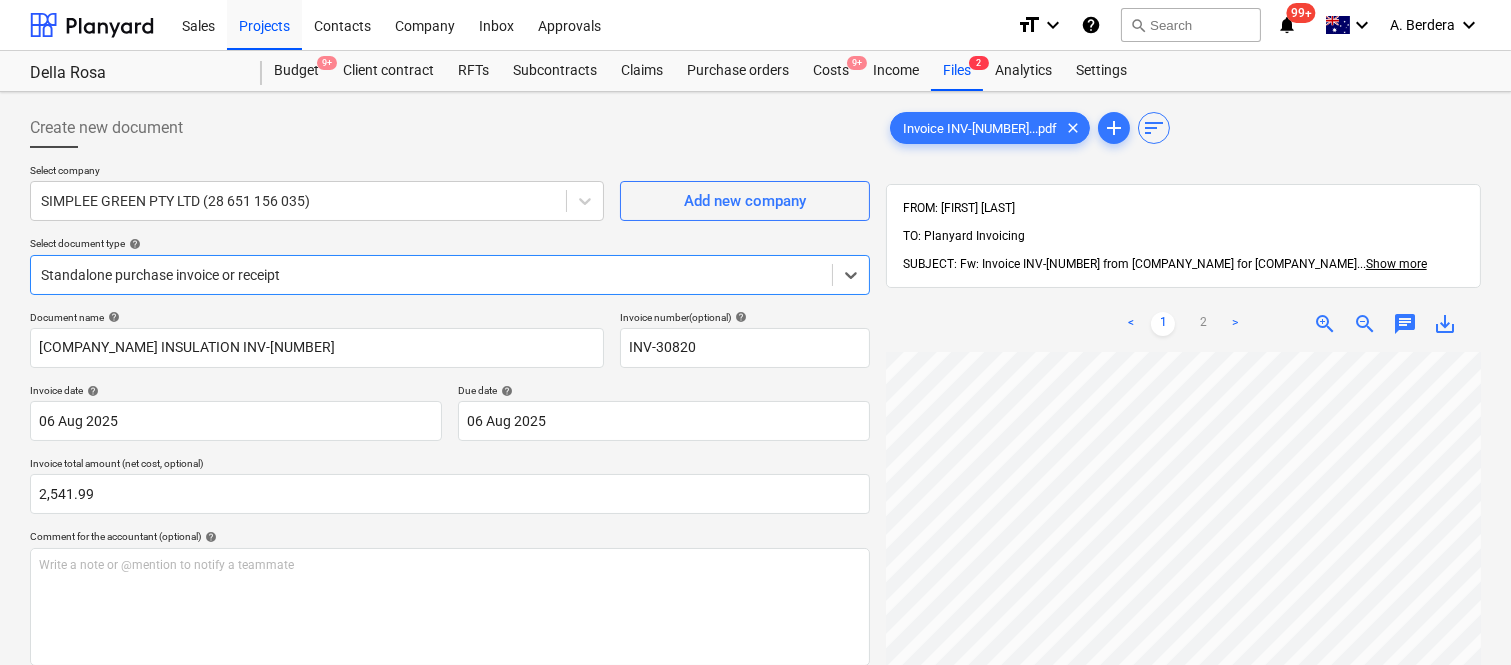 scroll, scrollTop: 525, scrollLeft: 307, axis: both 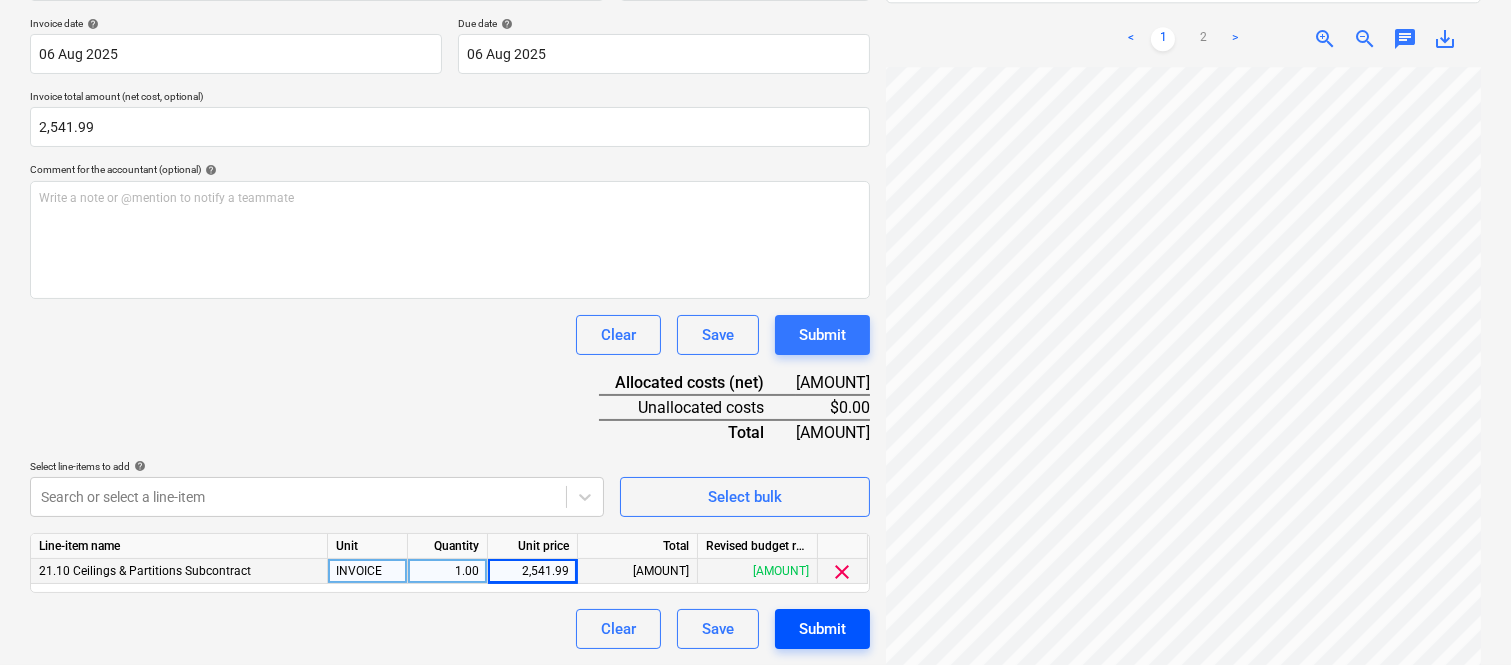 click on "Submit" at bounding box center [822, 629] 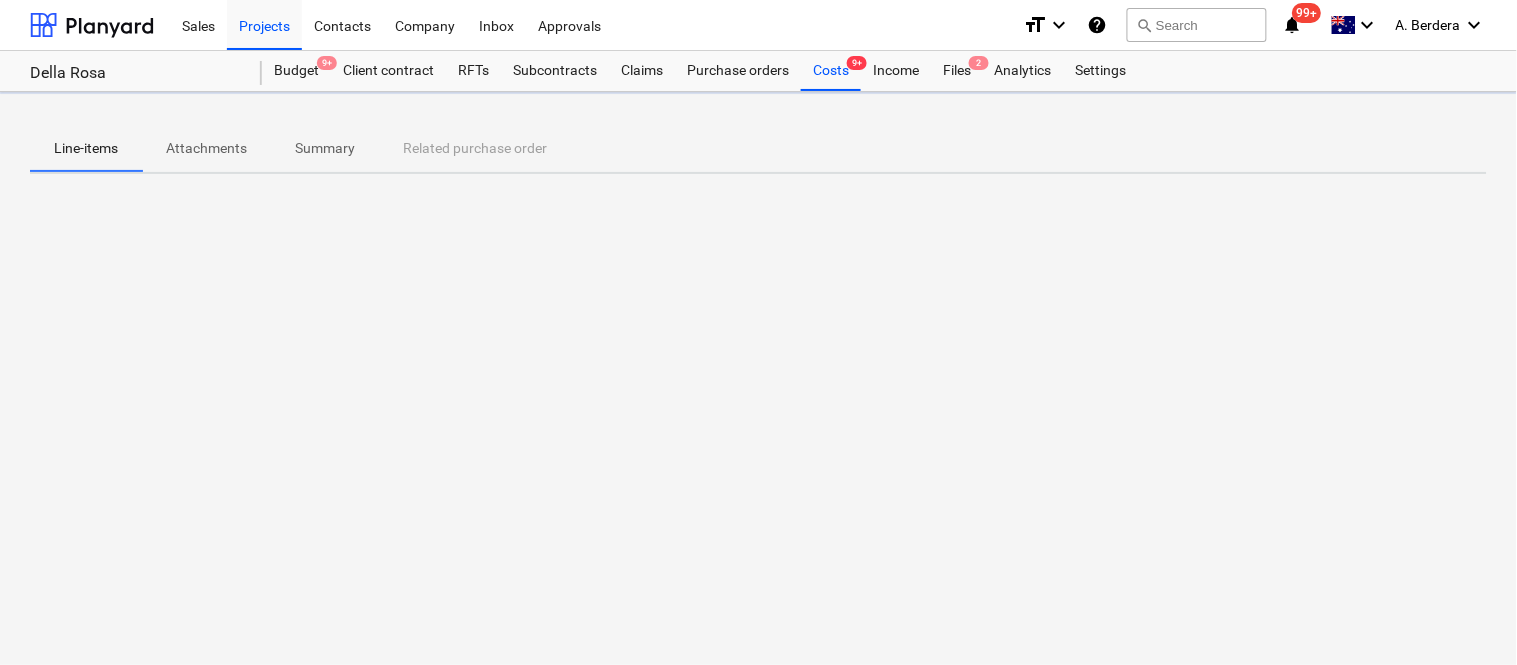 scroll, scrollTop: 0, scrollLeft: 0, axis: both 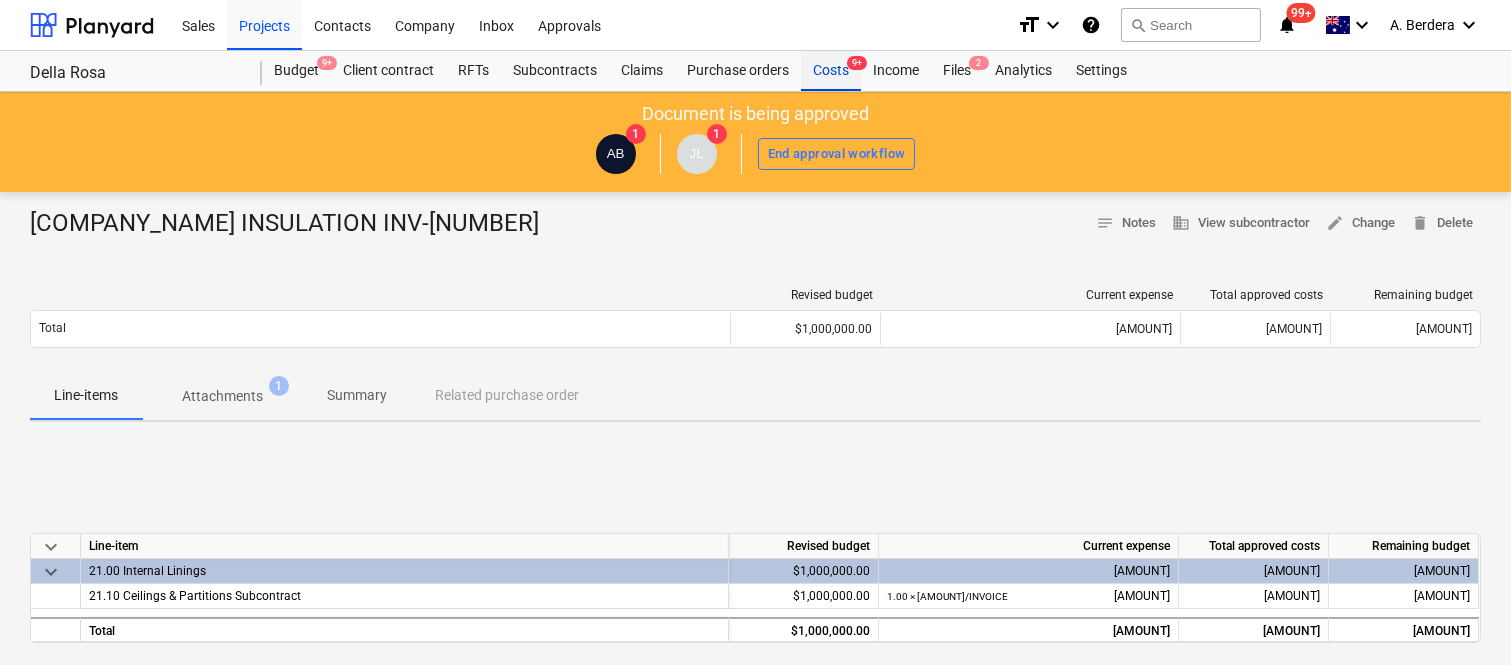 click on "Costs 9+" at bounding box center [831, 71] 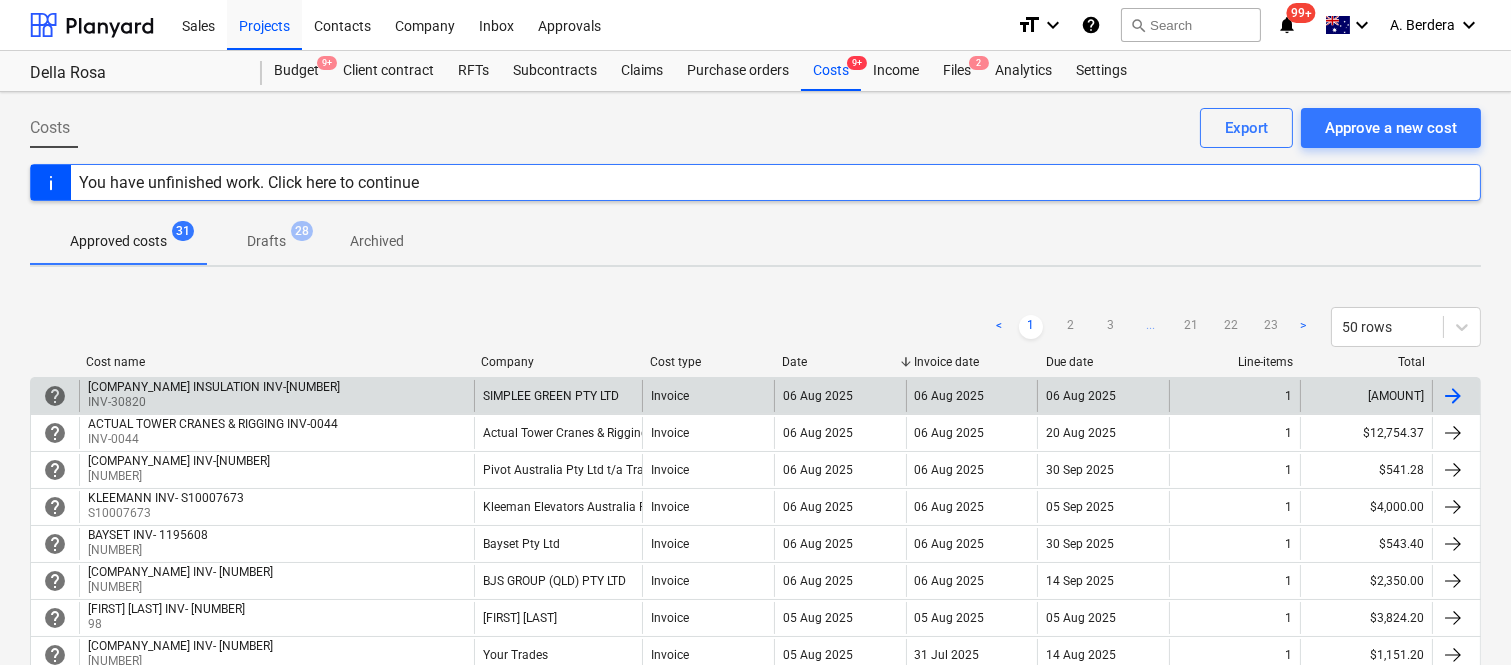 click on "PRICEWISE INSULATION INV-30820 INV-30820" at bounding box center [276, 396] 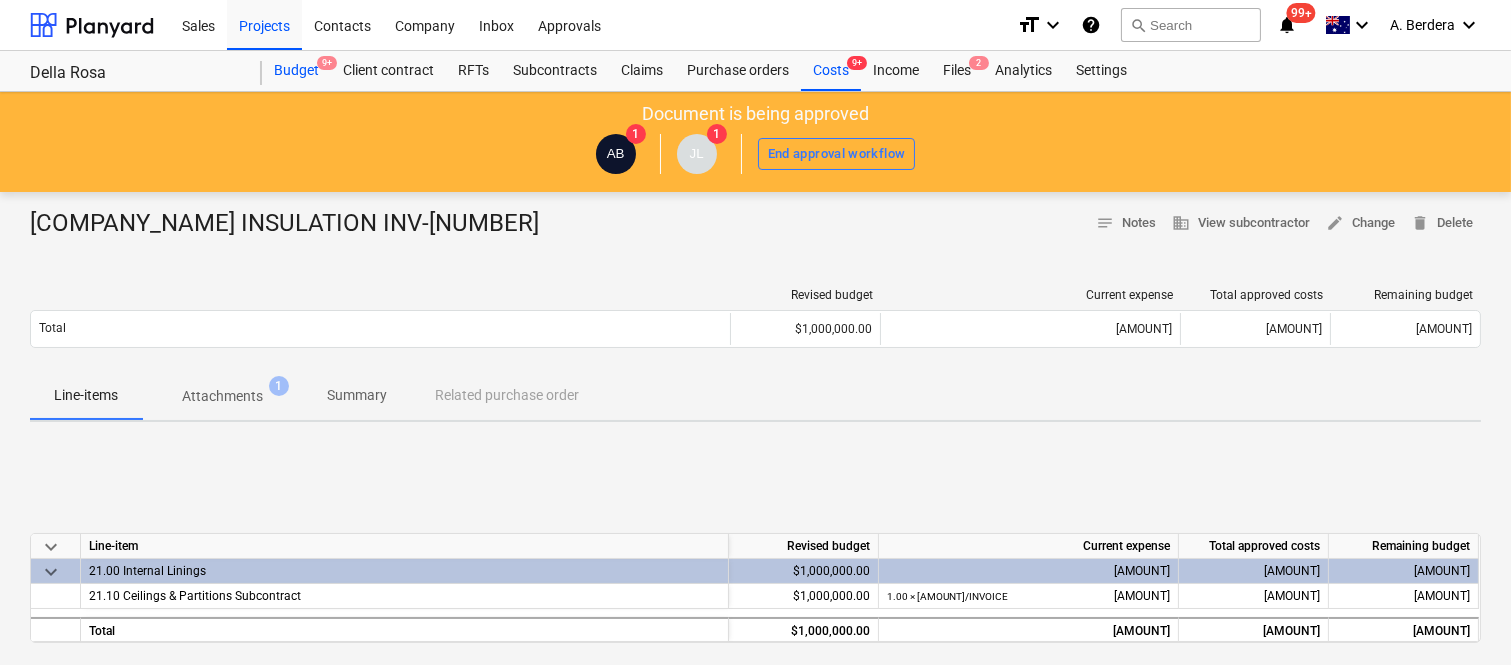 click on "Budget 9+" at bounding box center (296, 71) 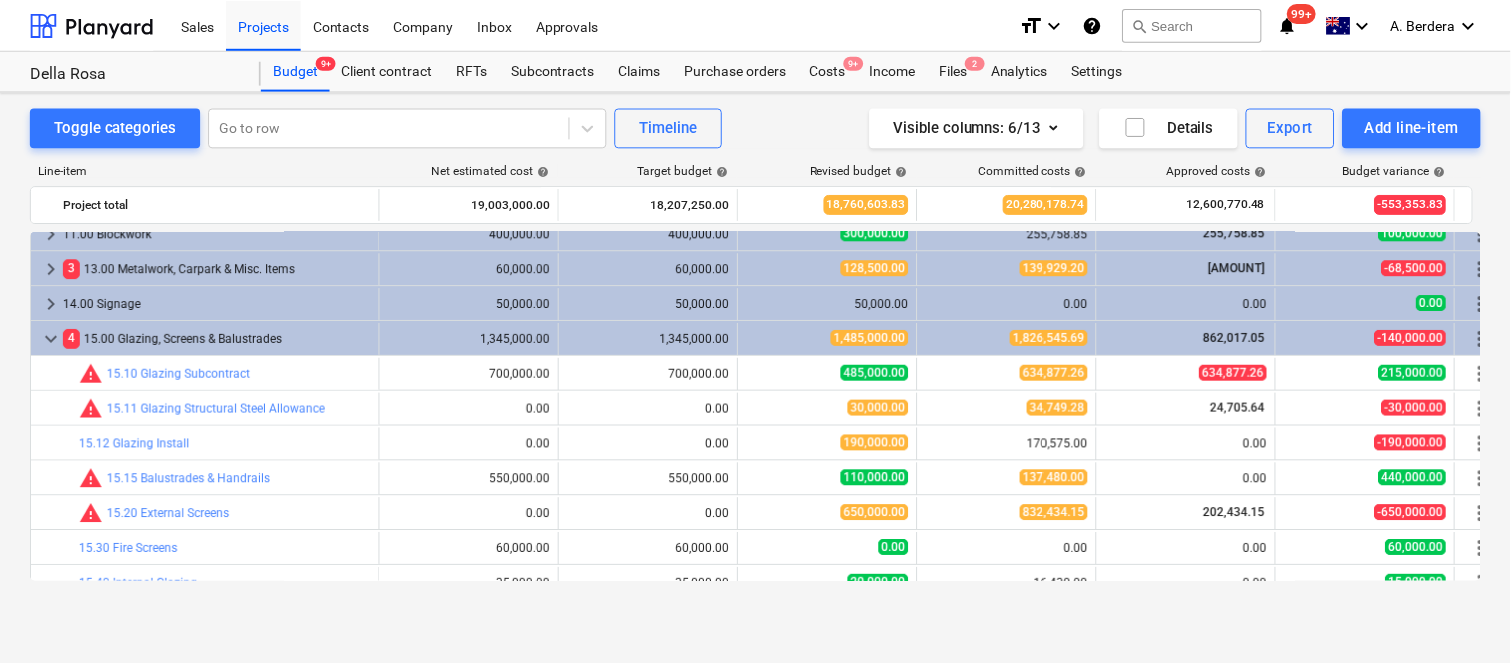 scroll, scrollTop: 3675, scrollLeft: 0, axis: vertical 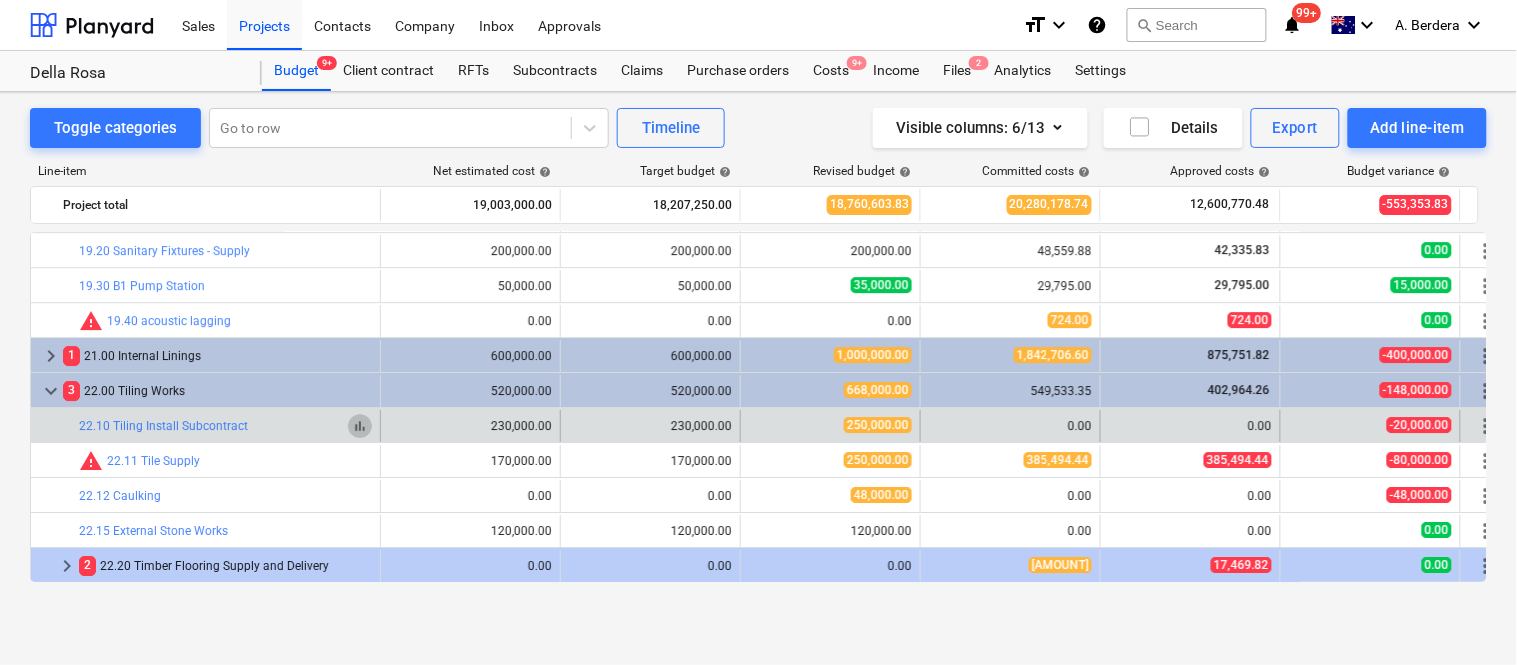 click on "bar_chart" at bounding box center [360, 426] 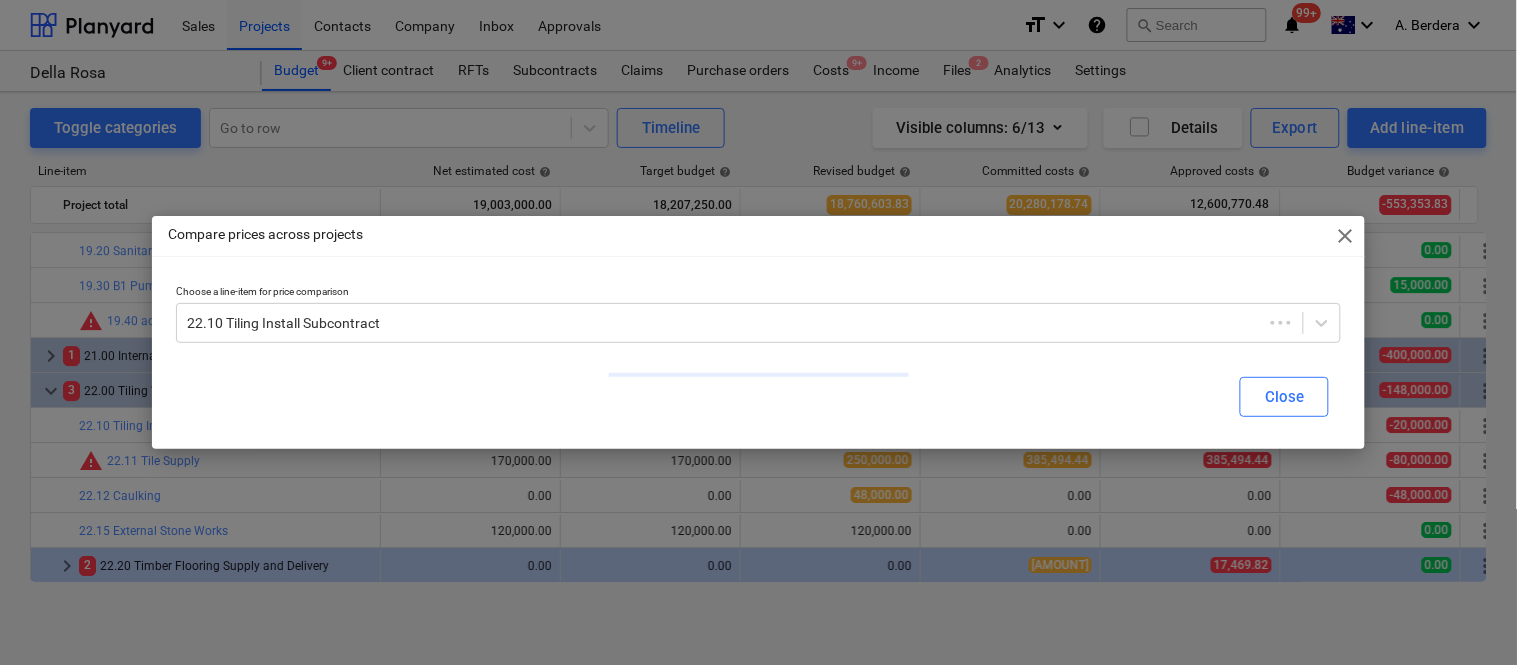 drag, startPoint x: 1061, startPoint y: 362, endPoint x: 818, endPoint y: 116, distance: 345.78174 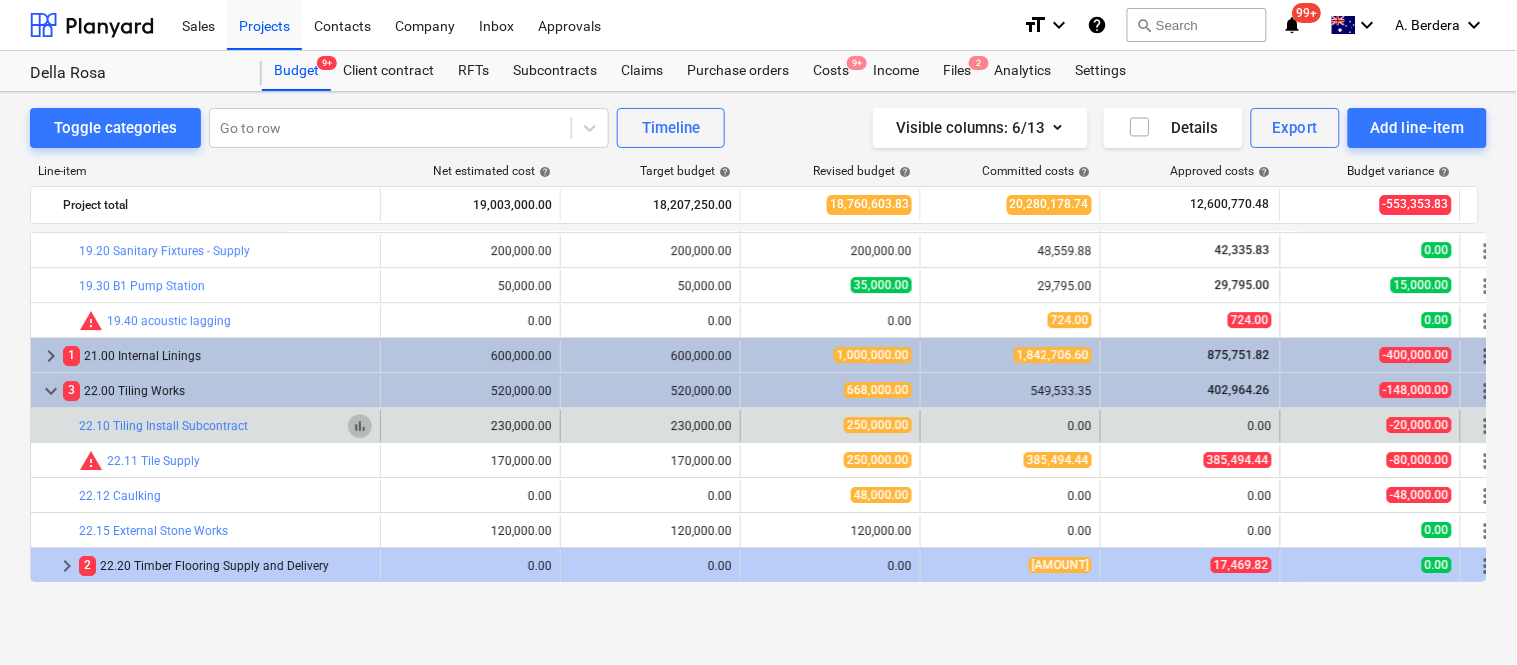click on "bar_chart" at bounding box center [360, 426] 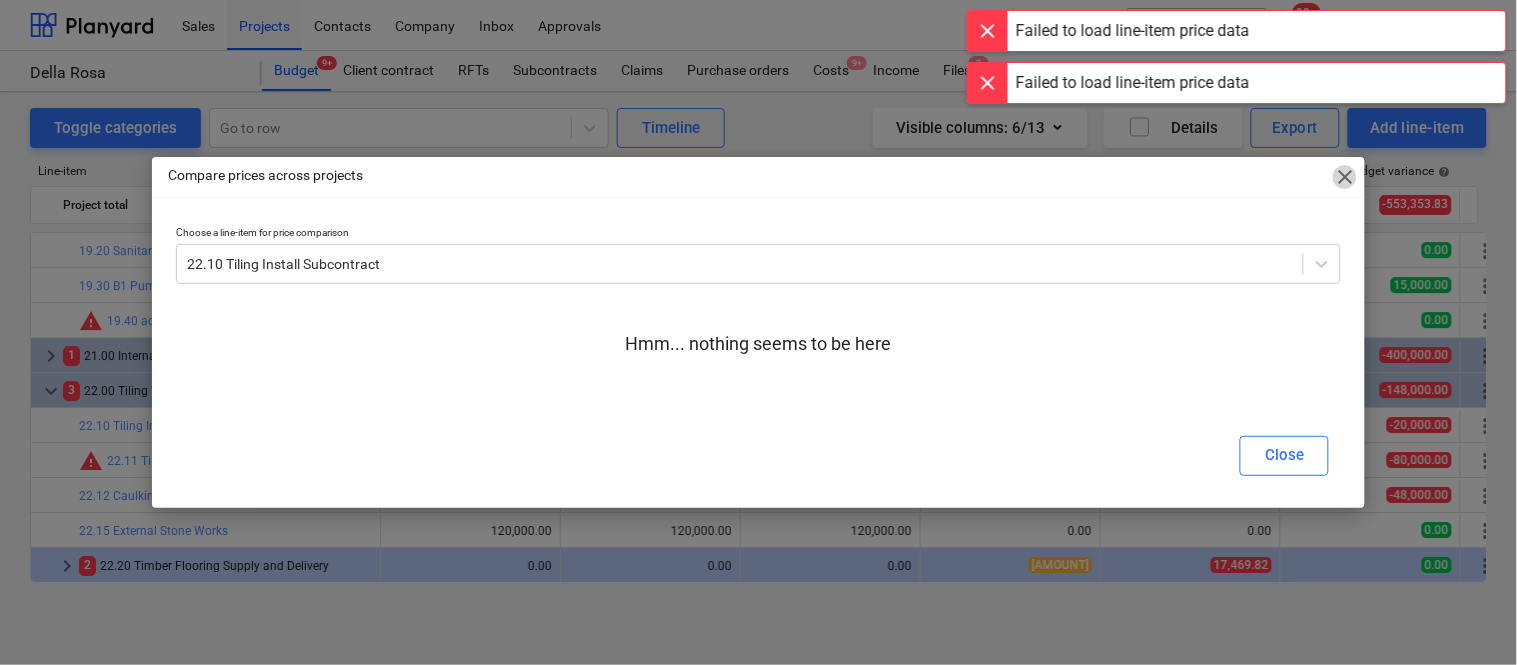 click on "close" at bounding box center (1345, 177) 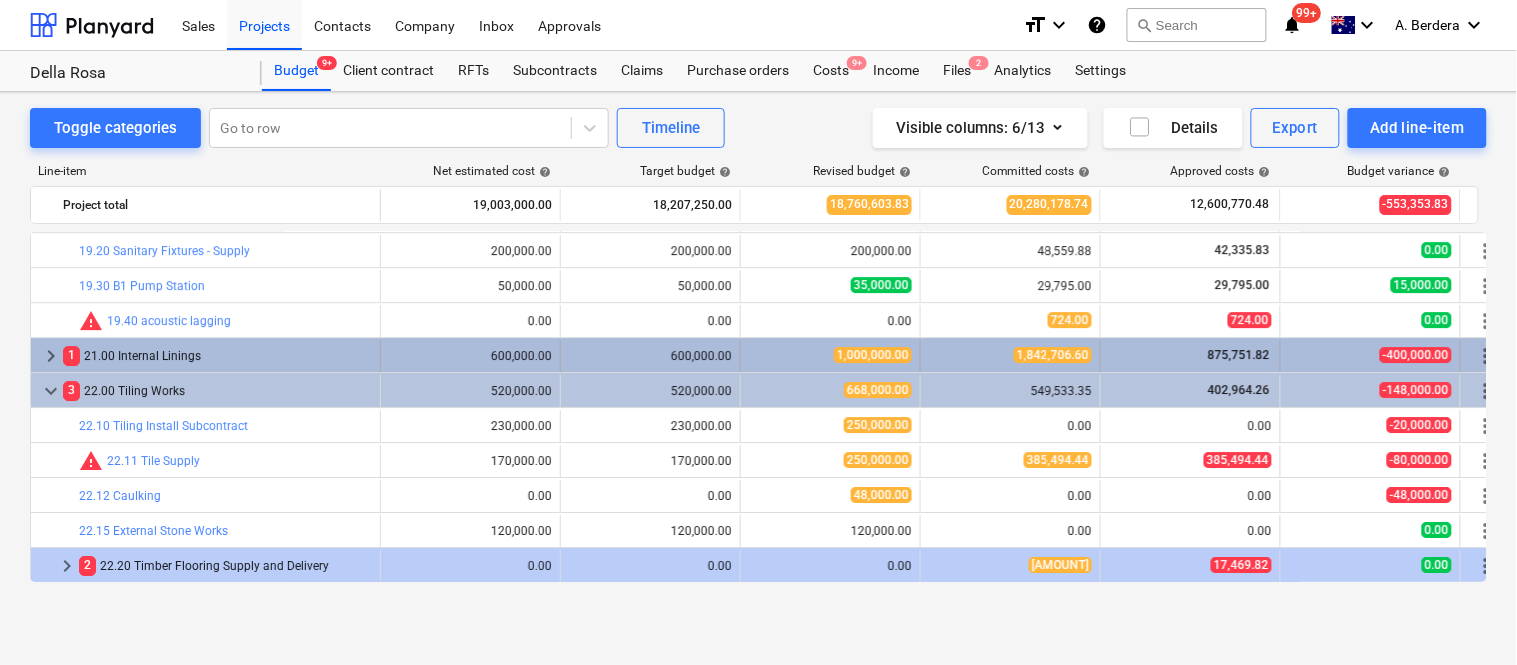 click on "1 21.00 Internal Linings" at bounding box center [217, 356] 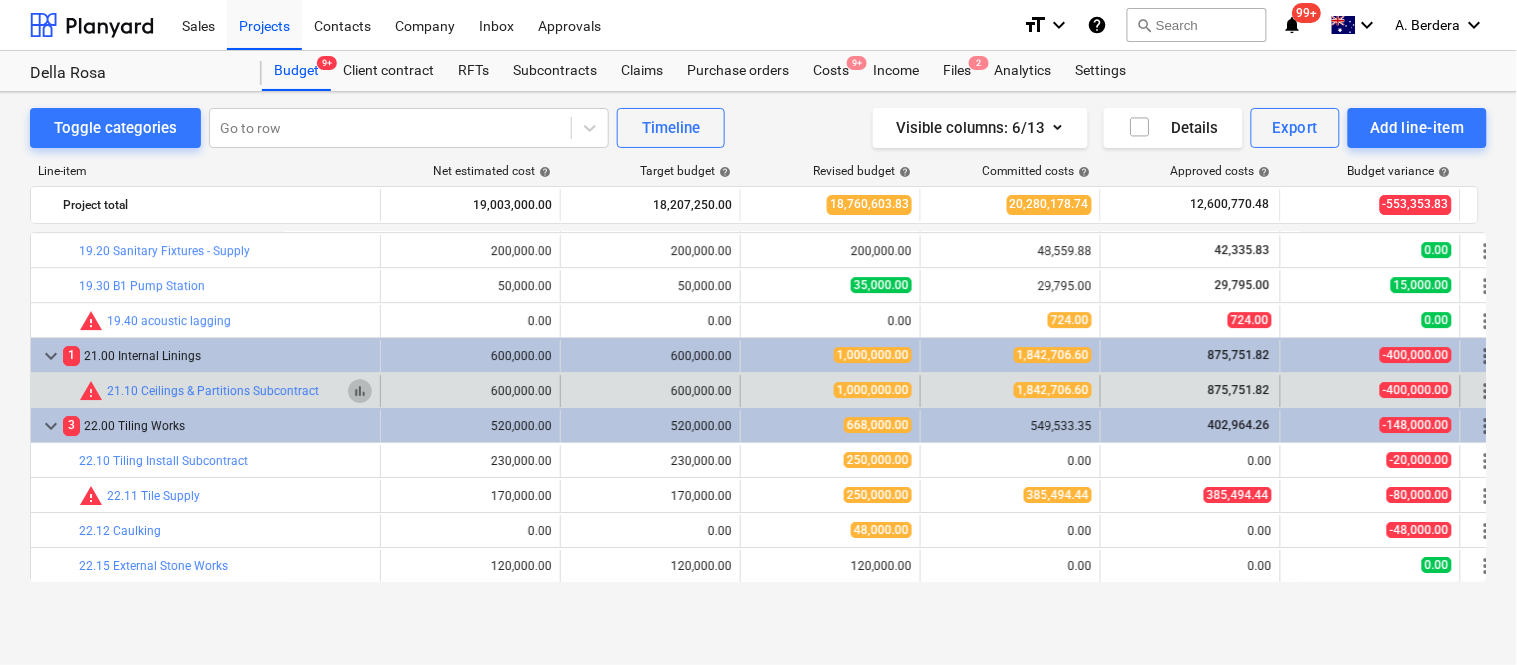 click on "bar_chart" at bounding box center (360, 391) 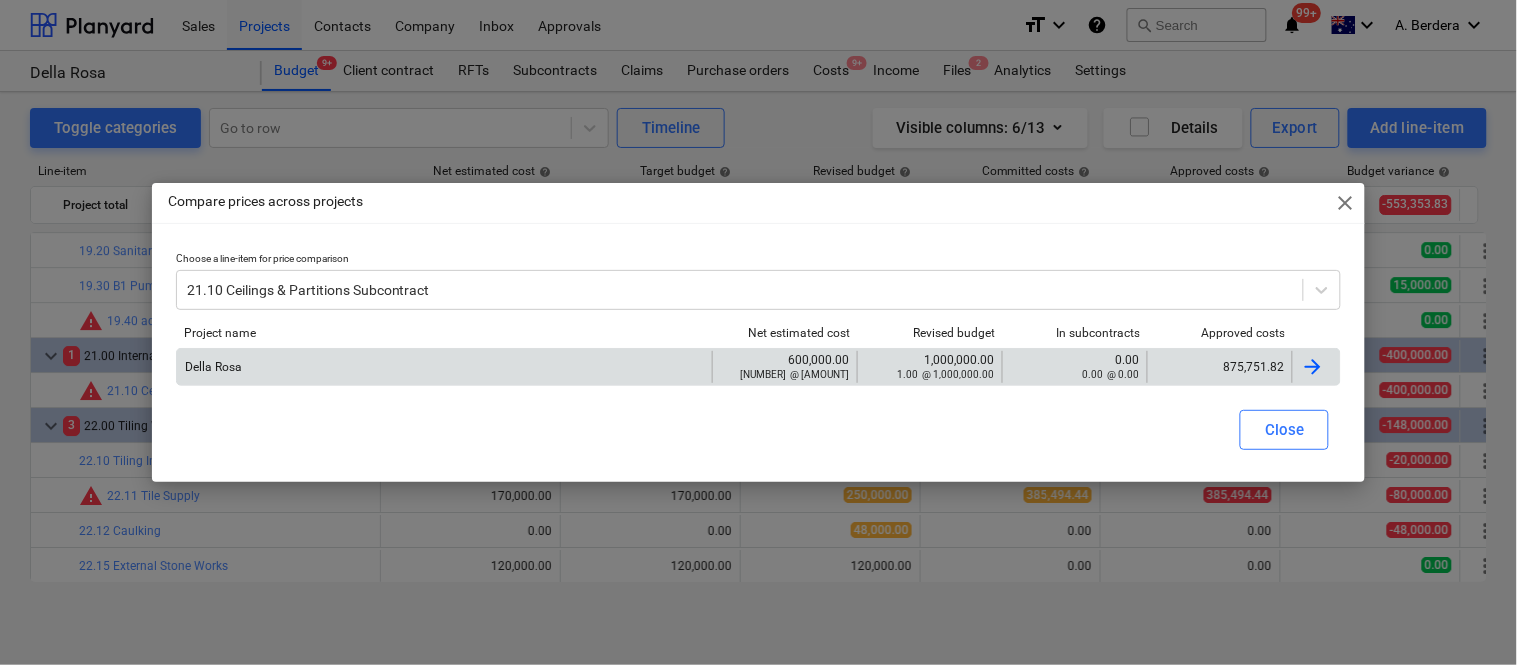 click on "875,751.82" at bounding box center (1219, 367) 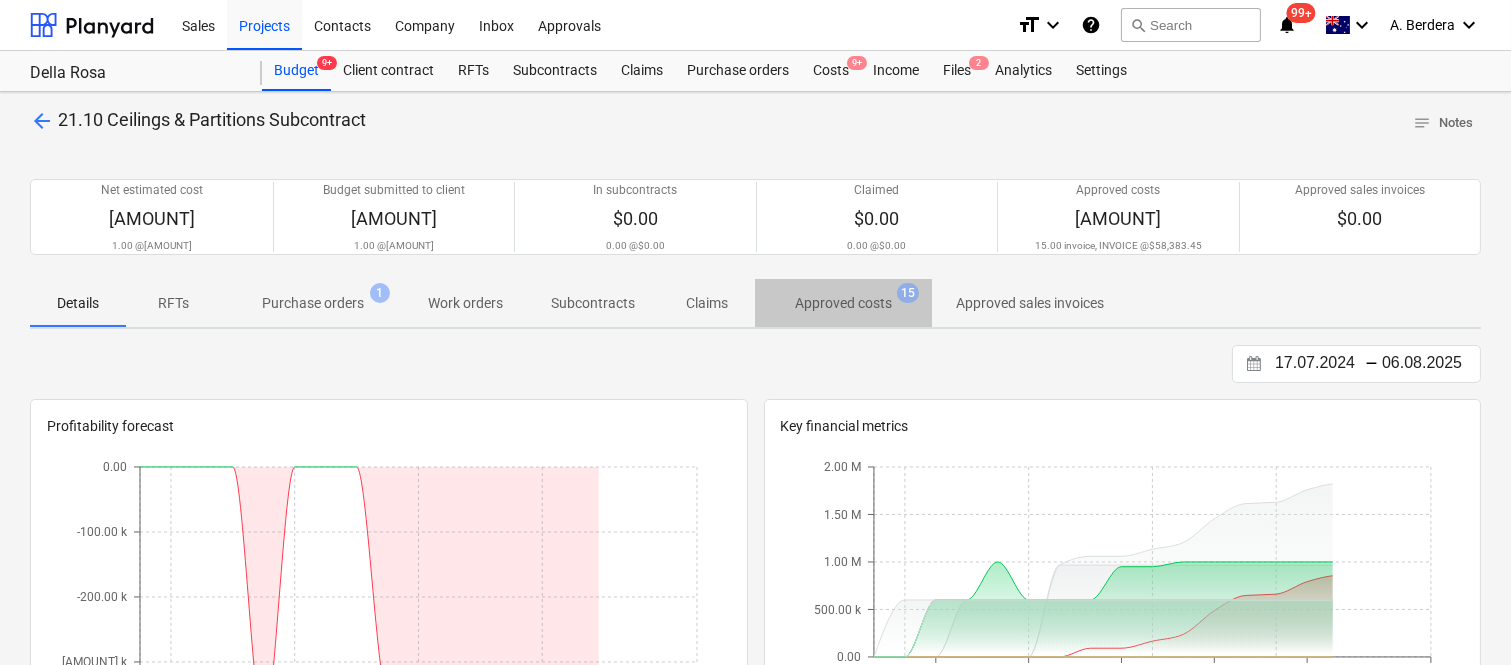 click on "Approved costs" at bounding box center (843, 303) 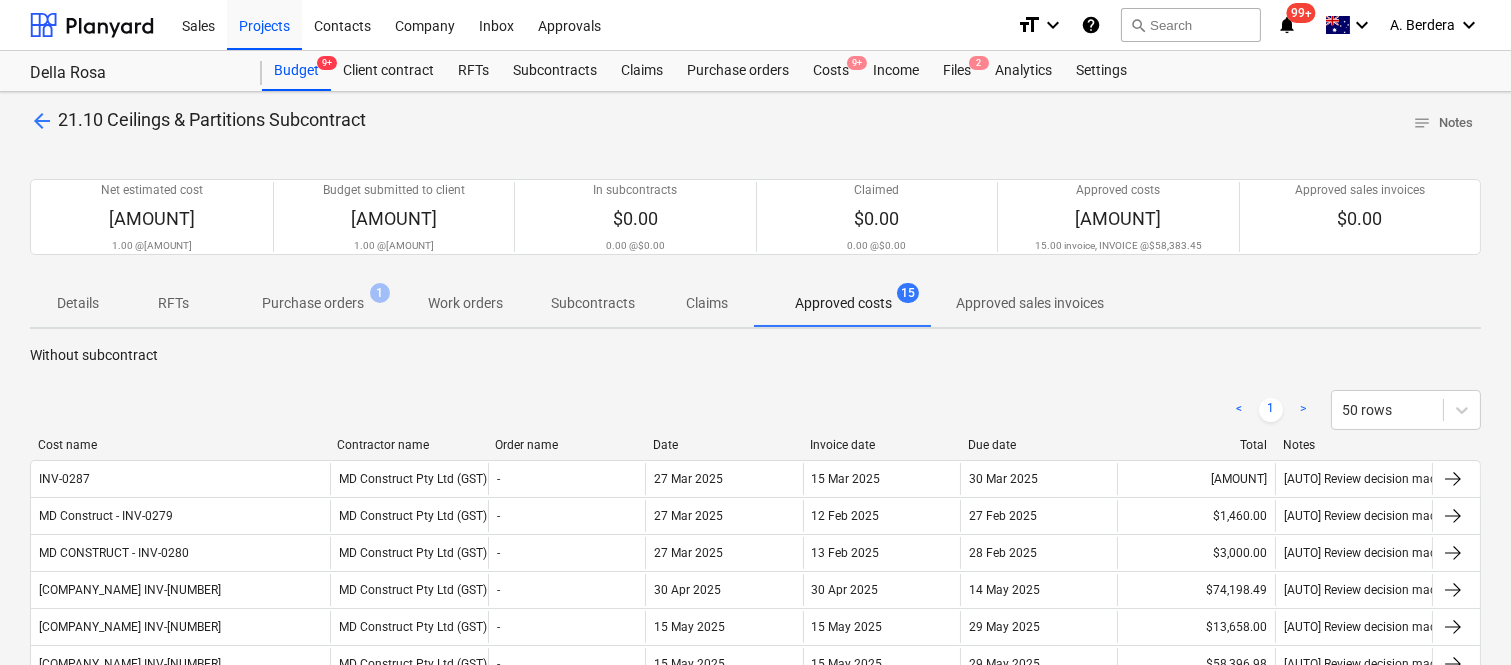 drag, startPoint x: 204, startPoint y: 448, endPoint x: 333, endPoint y: 436, distance: 129.55693 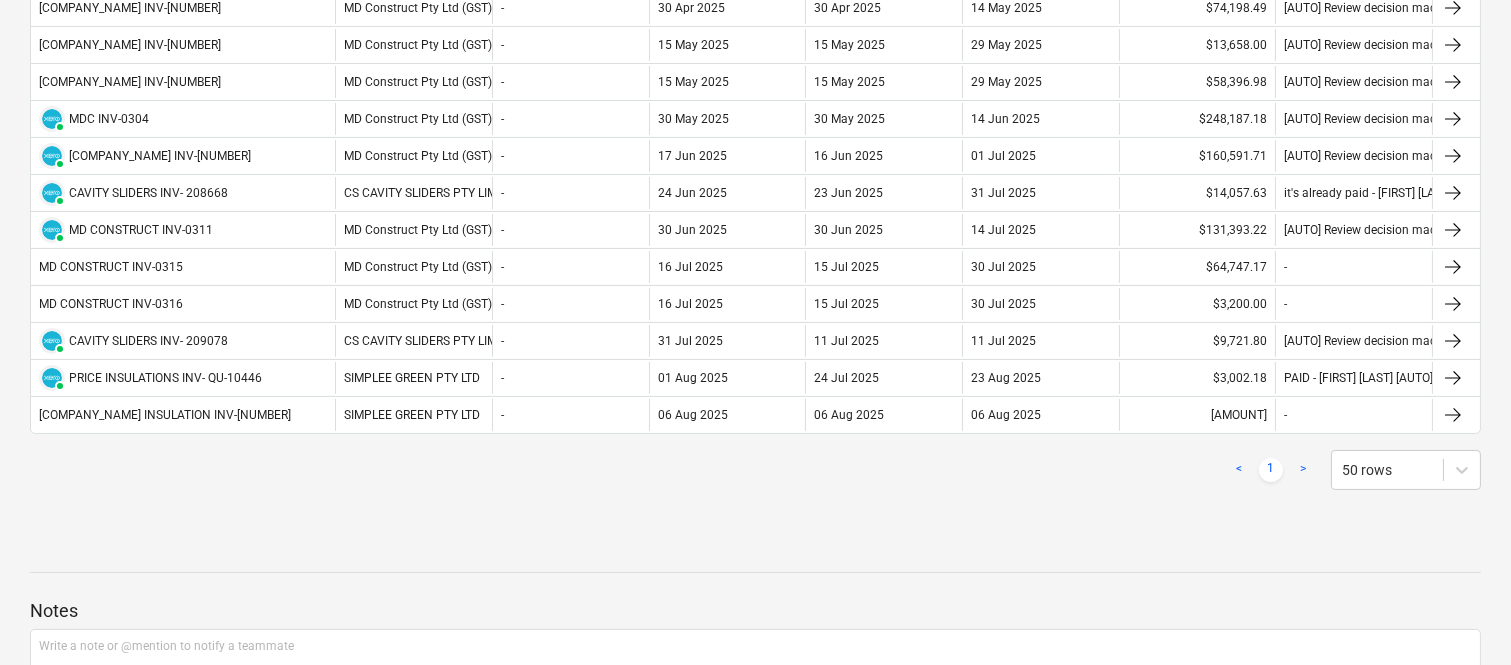 scroll, scrollTop: 0, scrollLeft: 0, axis: both 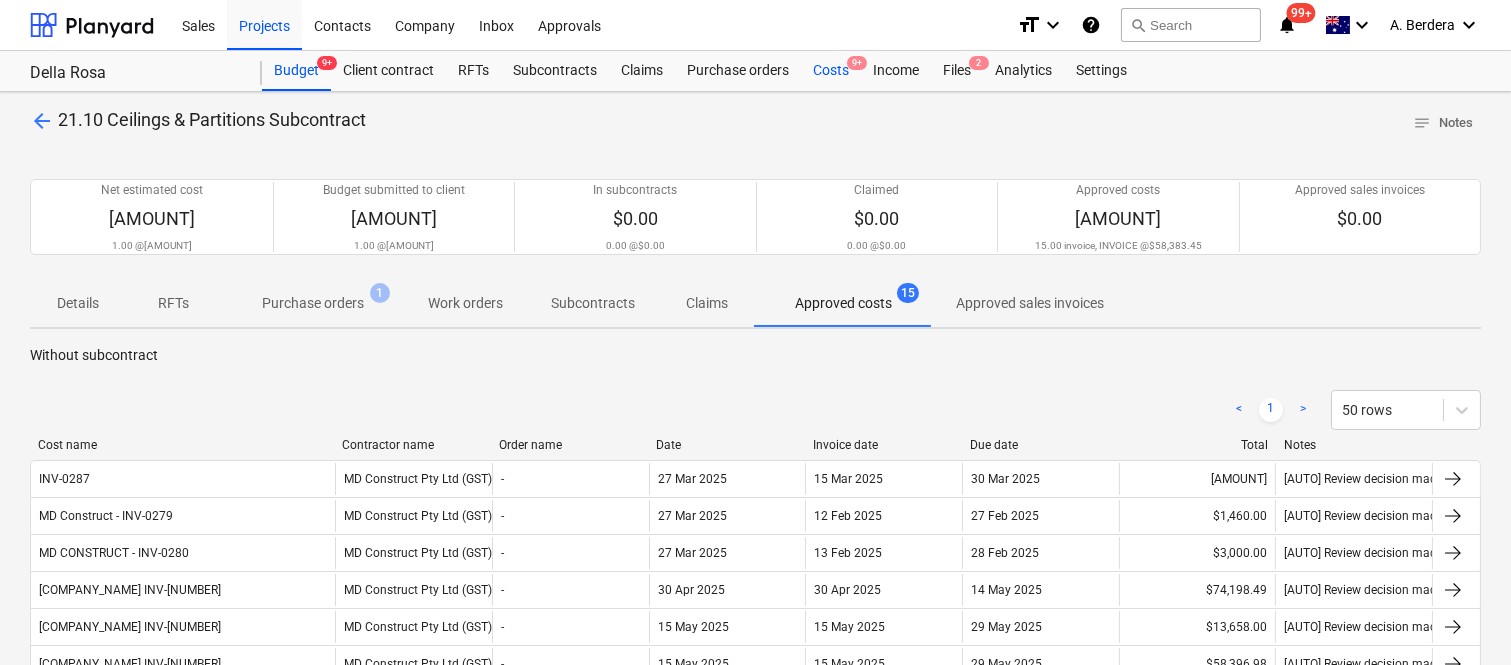 click on "Costs 9+" at bounding box center [831, 71] 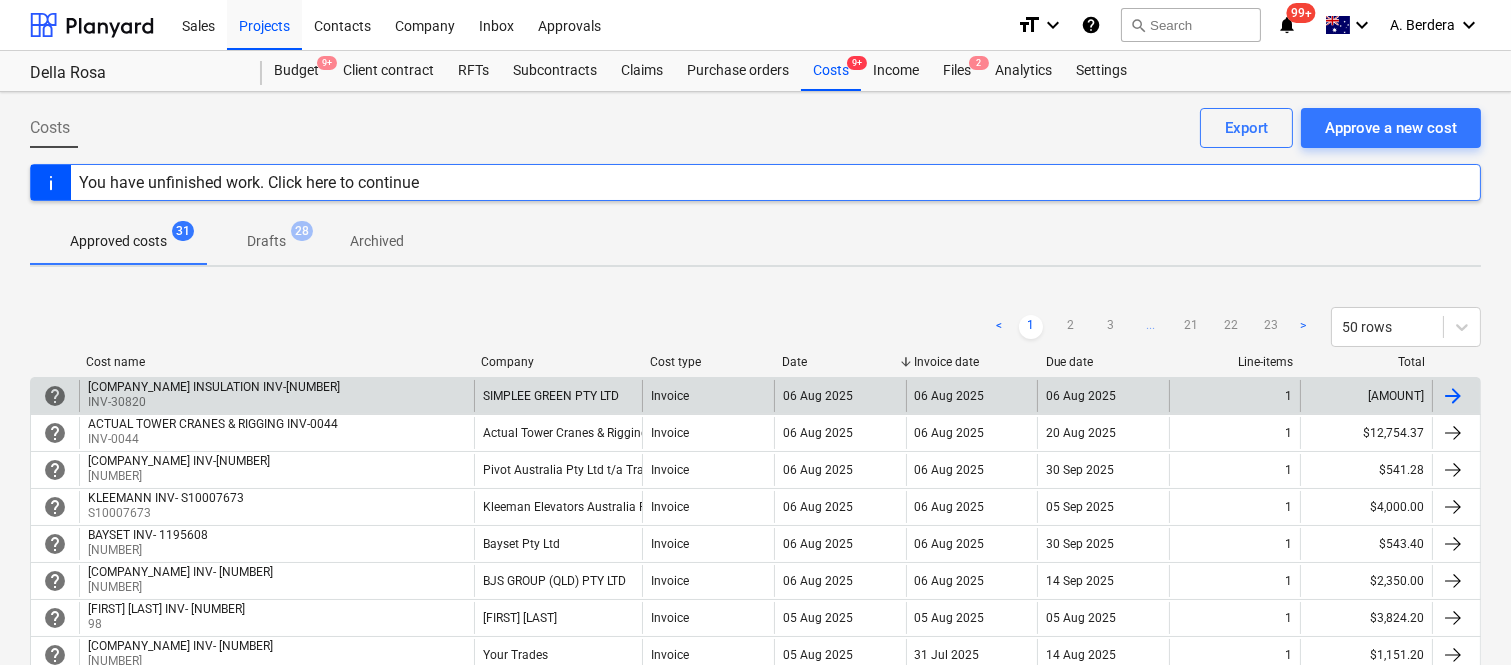 click on "PRICEWISE INSULATION INV-30820 INV-30820" at bounding box center [276, 396] 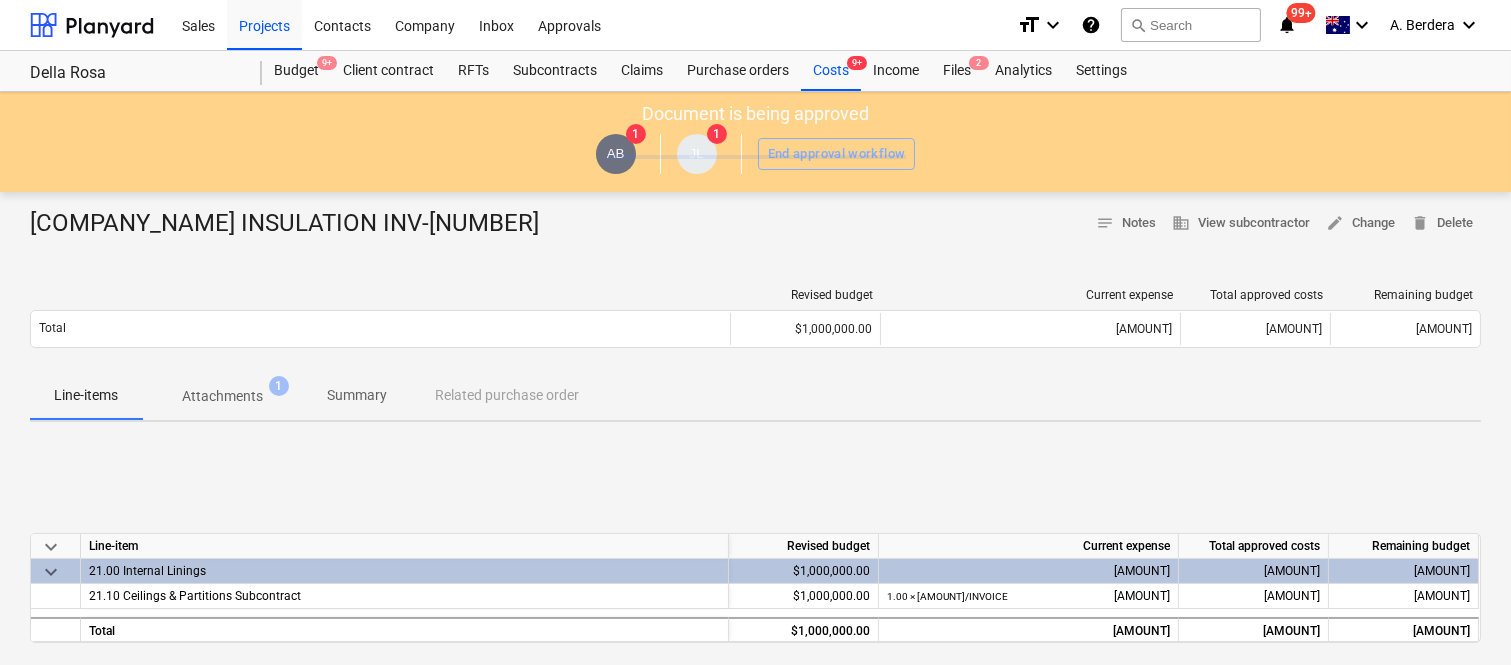 click on "Summary" at bounding box center (357, 395) 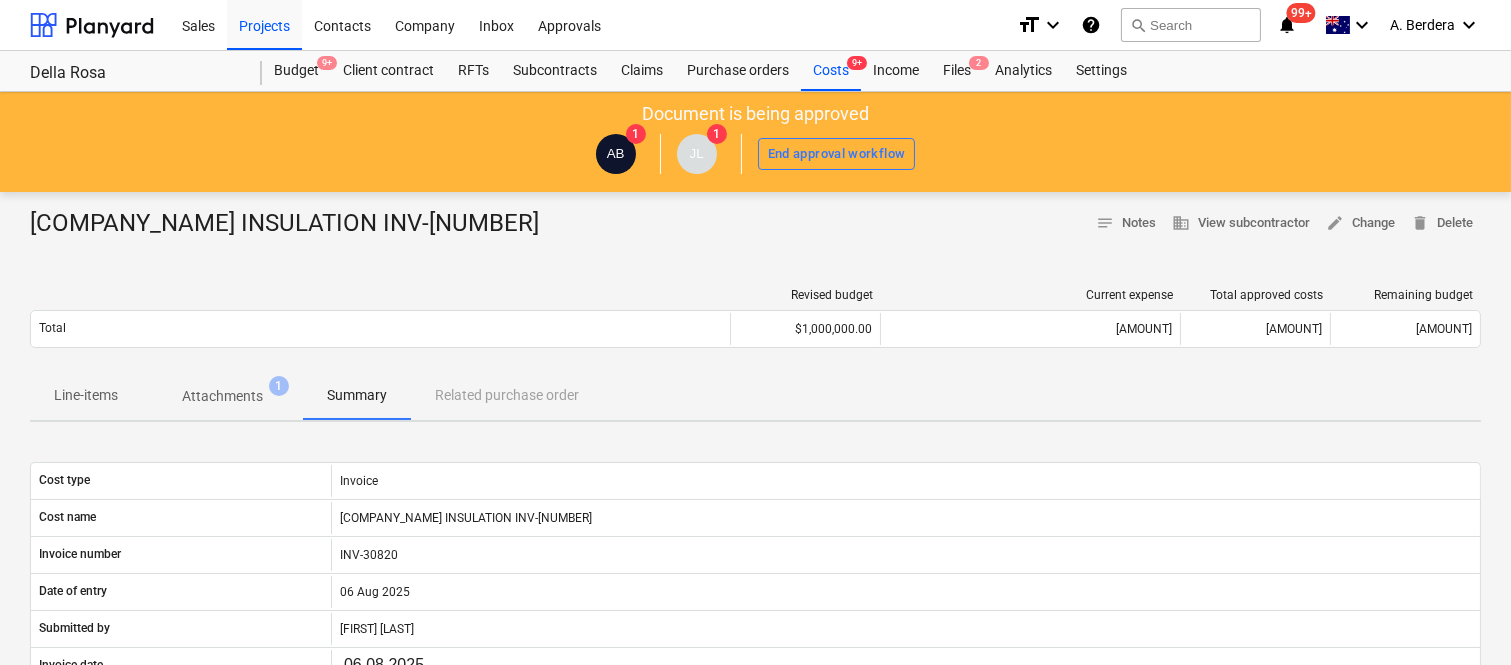 scroll, scrollTop: 550, scrollLeft: 0, axis: vertical 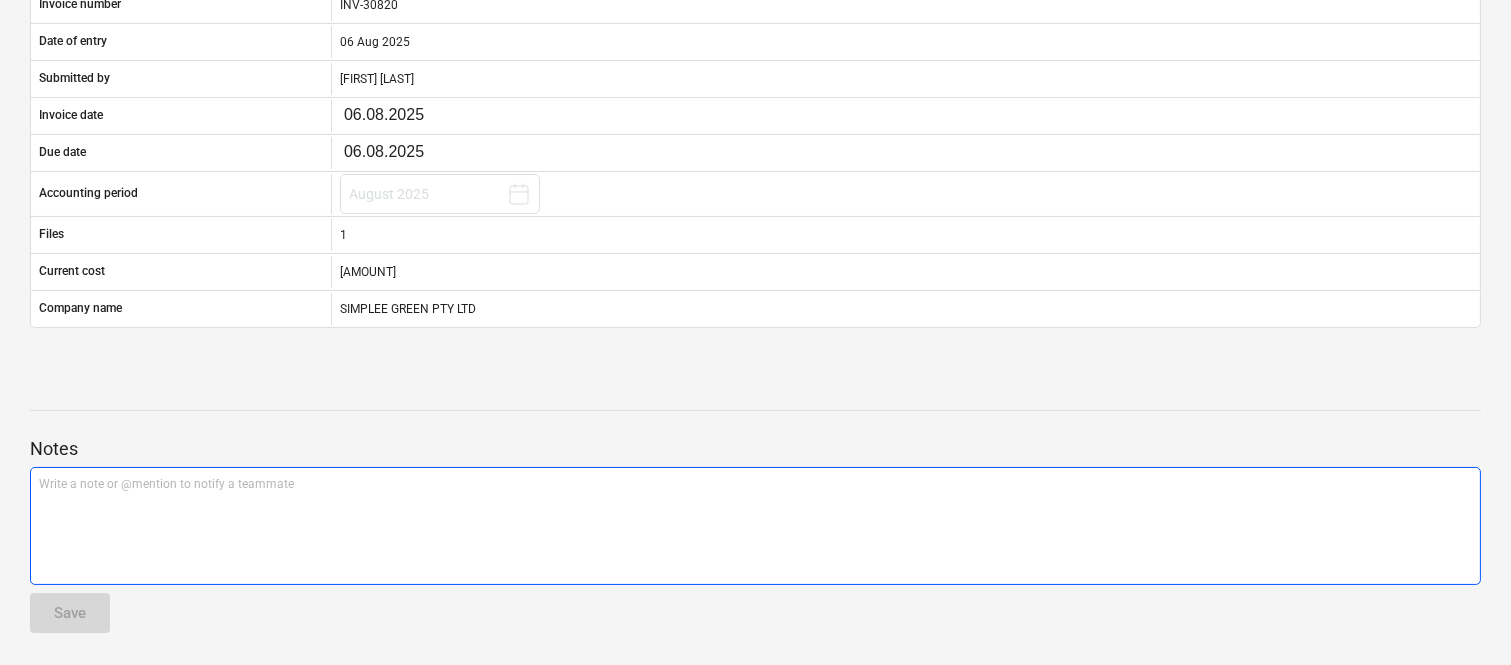 click on "Write a note or @mention to notify a teammate ﻿" at bounding box center [755, 526] 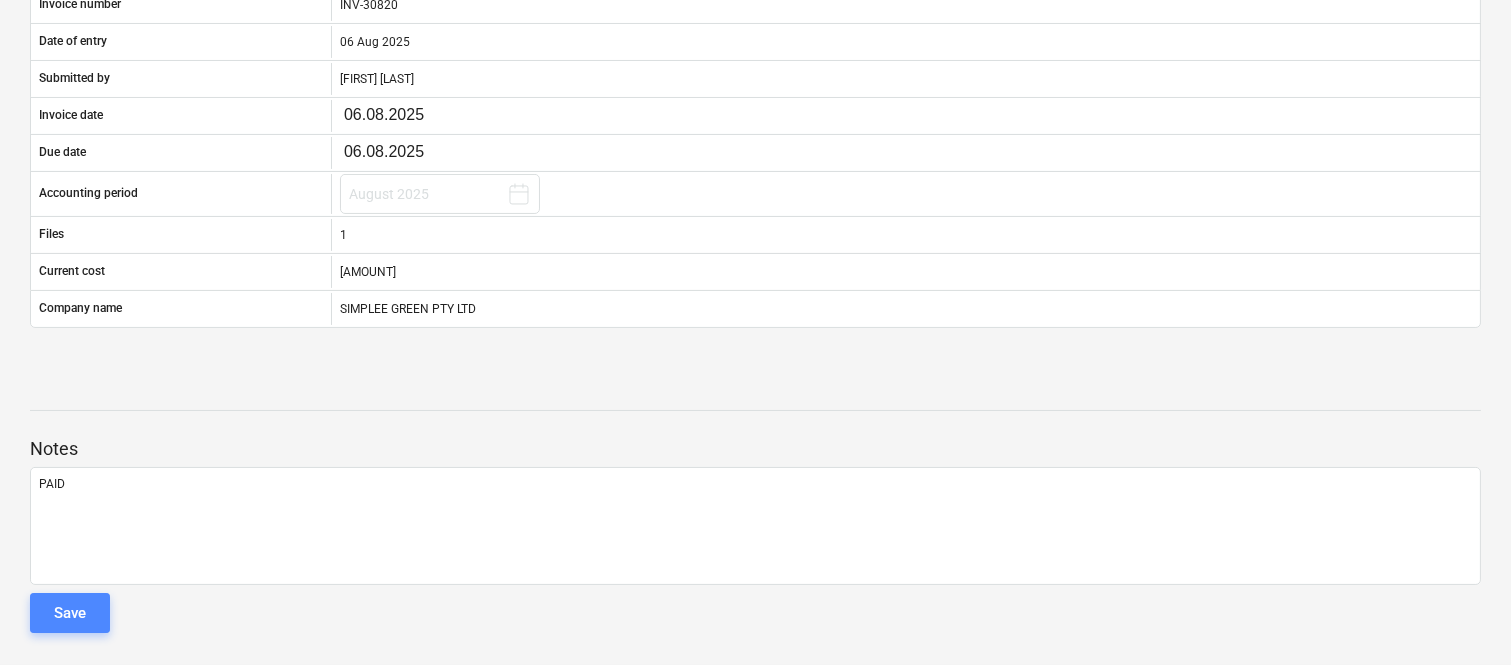 click on "Save" at bounding box center [70, 613] 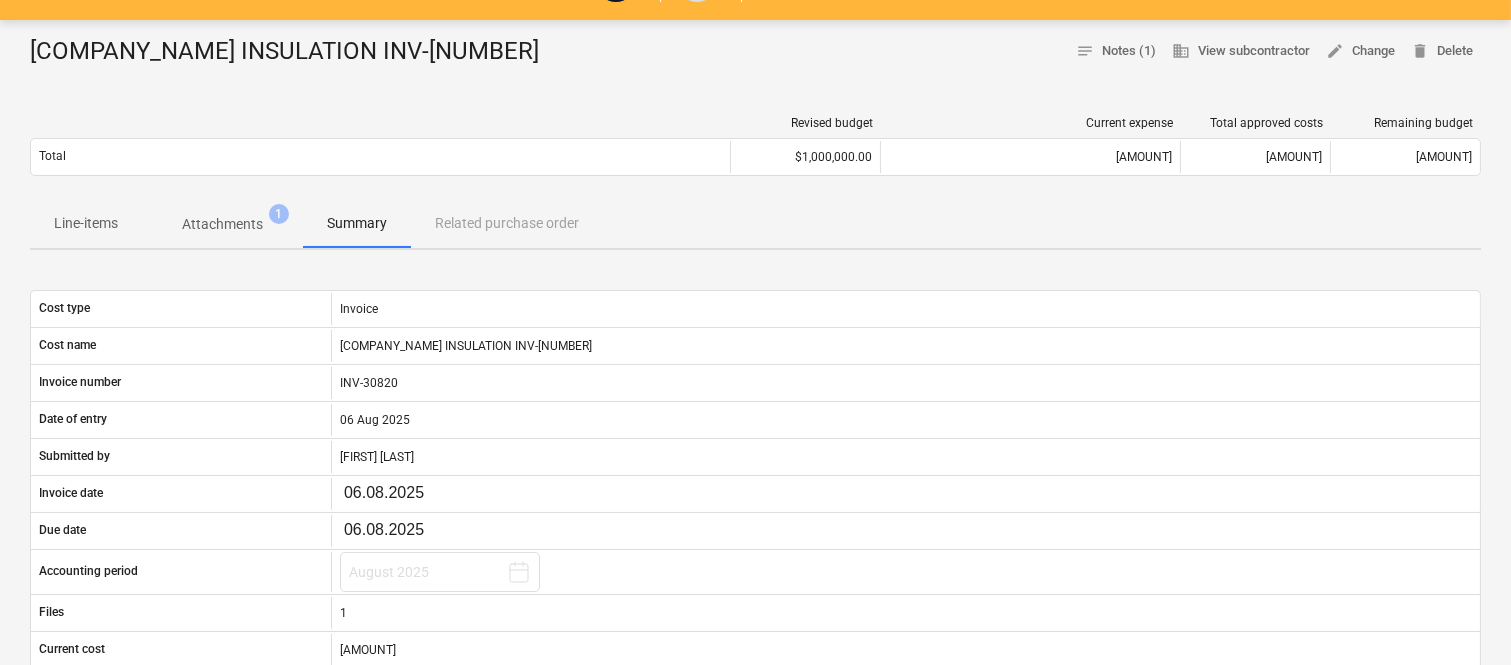 scroll, scrollTop: 0, scrollLeft: 0, axis: both 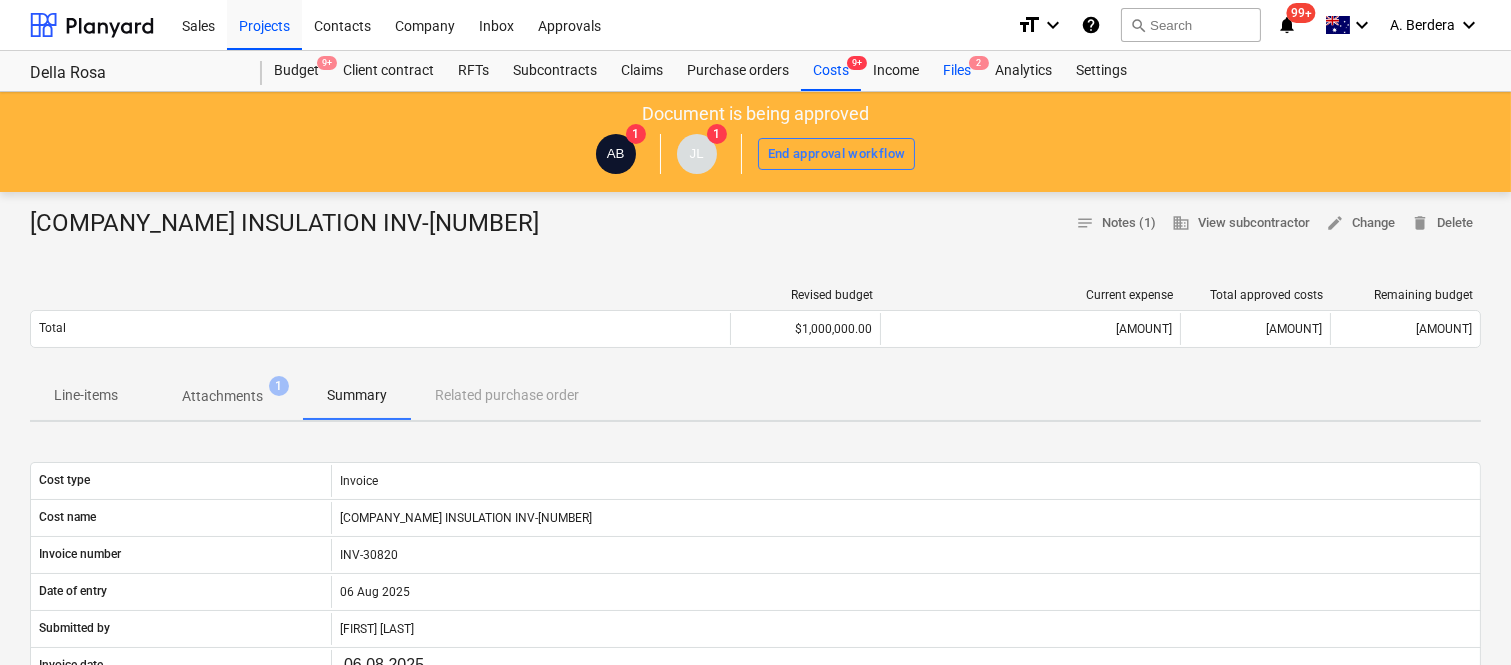 click on "Files 2" at bounding box center [957, 71] 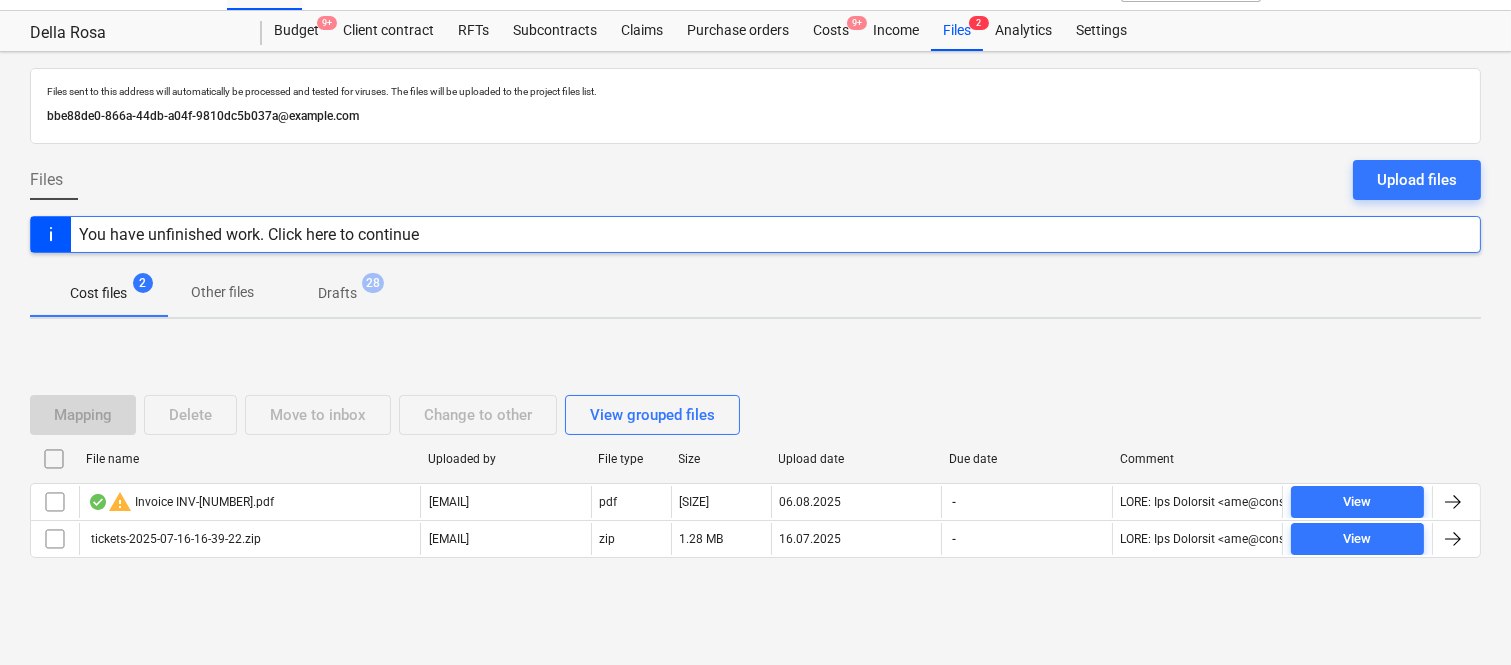 scroll, scrollTop: 42, scrollLeft: 0, axis: vertical 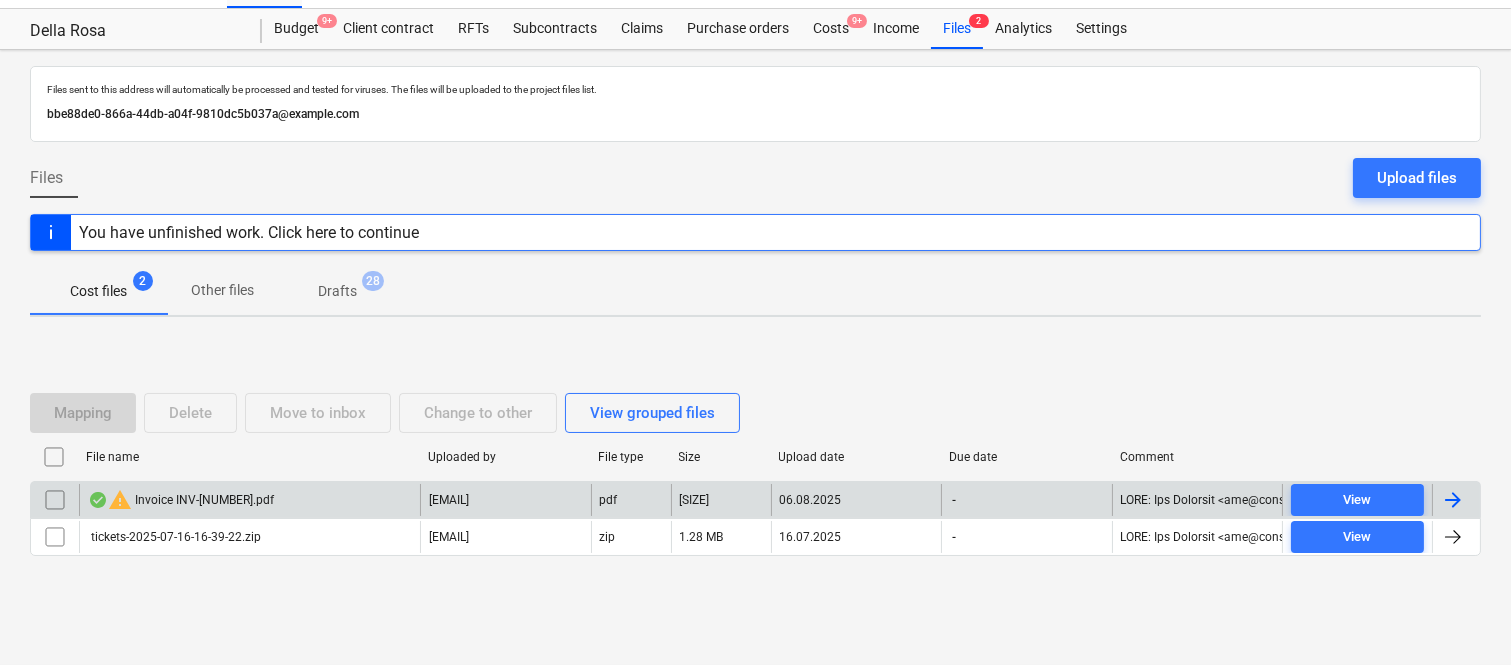 click at bounding box center [55, 500] 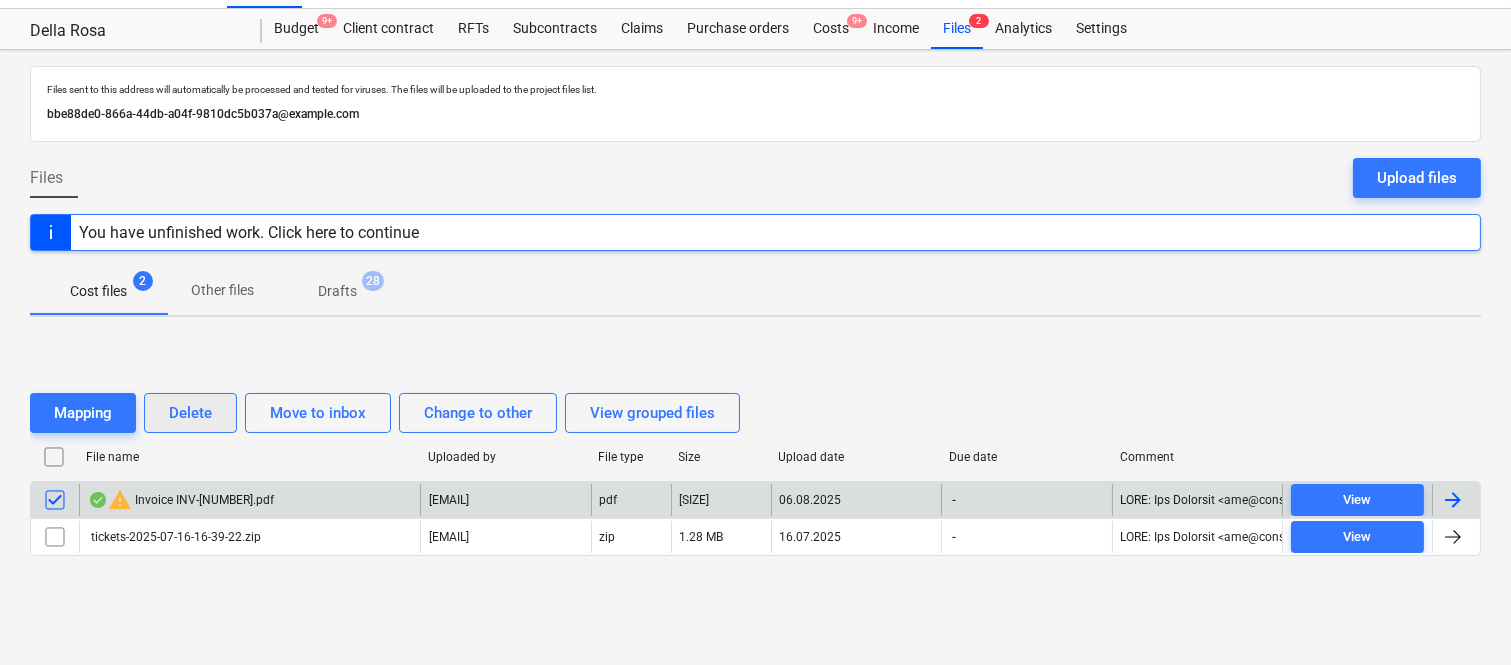 click on "Delete" at bounding box center (190, 413) 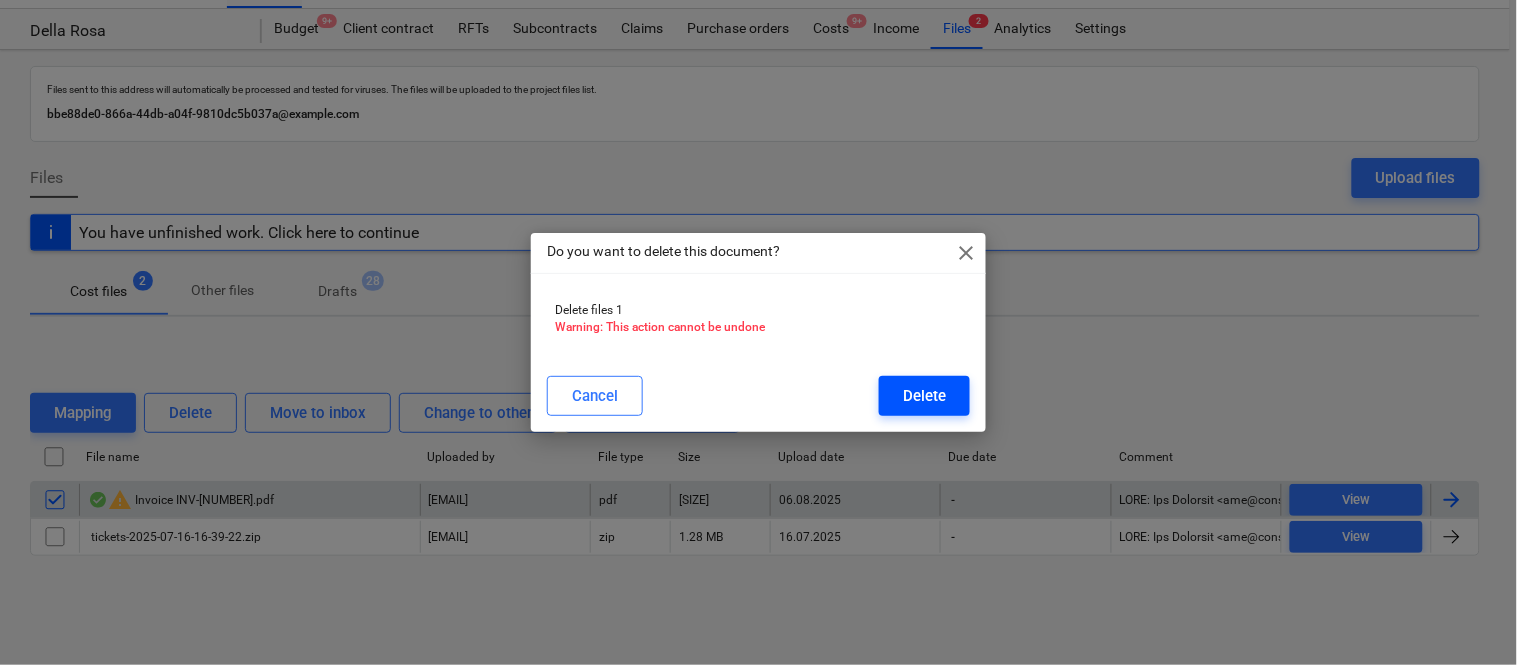 click on "Delete" at bounding box center (924, 396) 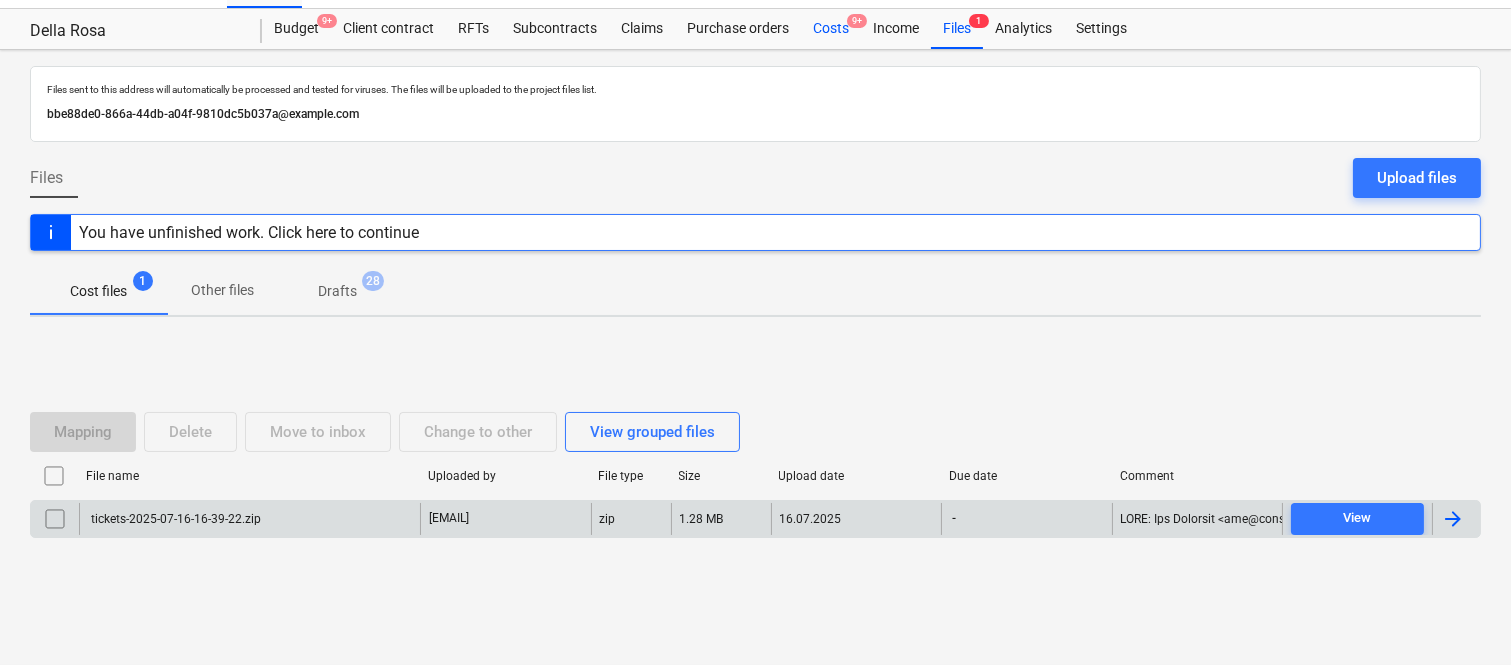 click on "Costs 9+" at bounding box center [831, 29] 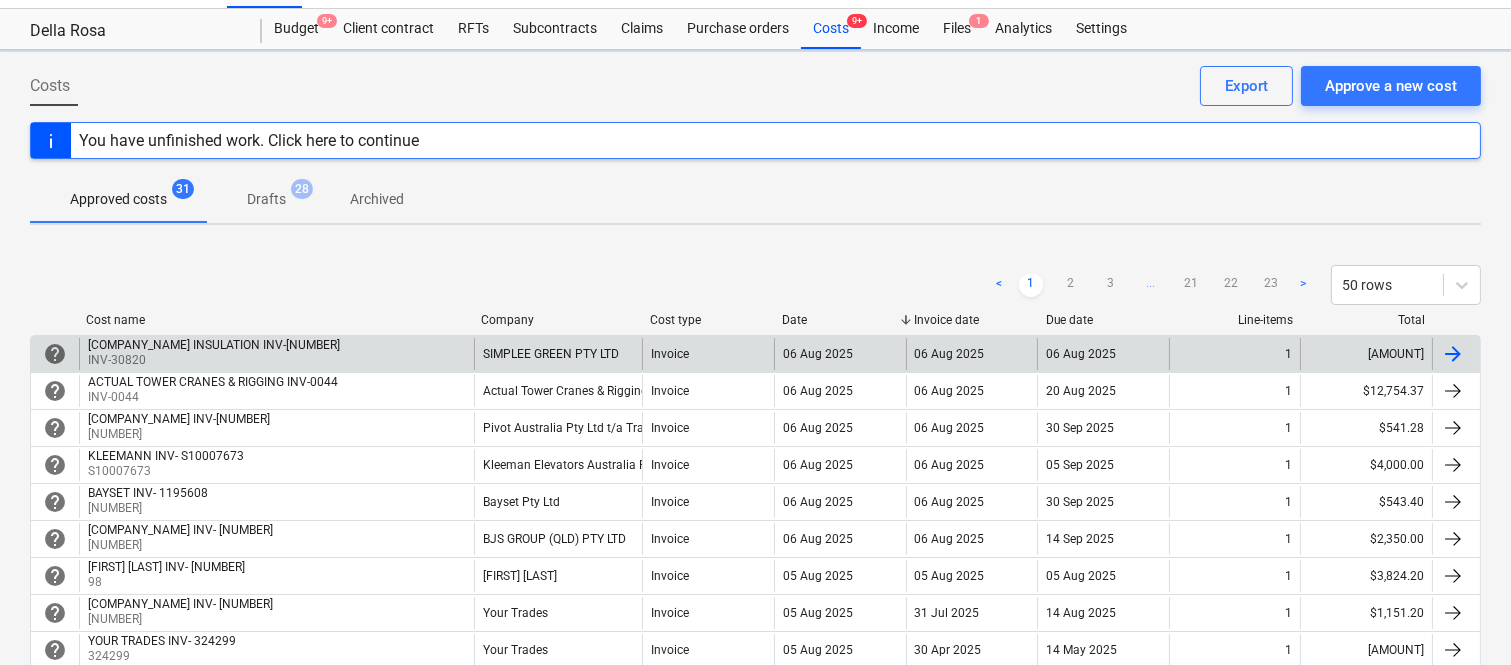 click on "PRICEWISE INSULATION INV-30820 INV-30820" at bounding box center (276, 354) 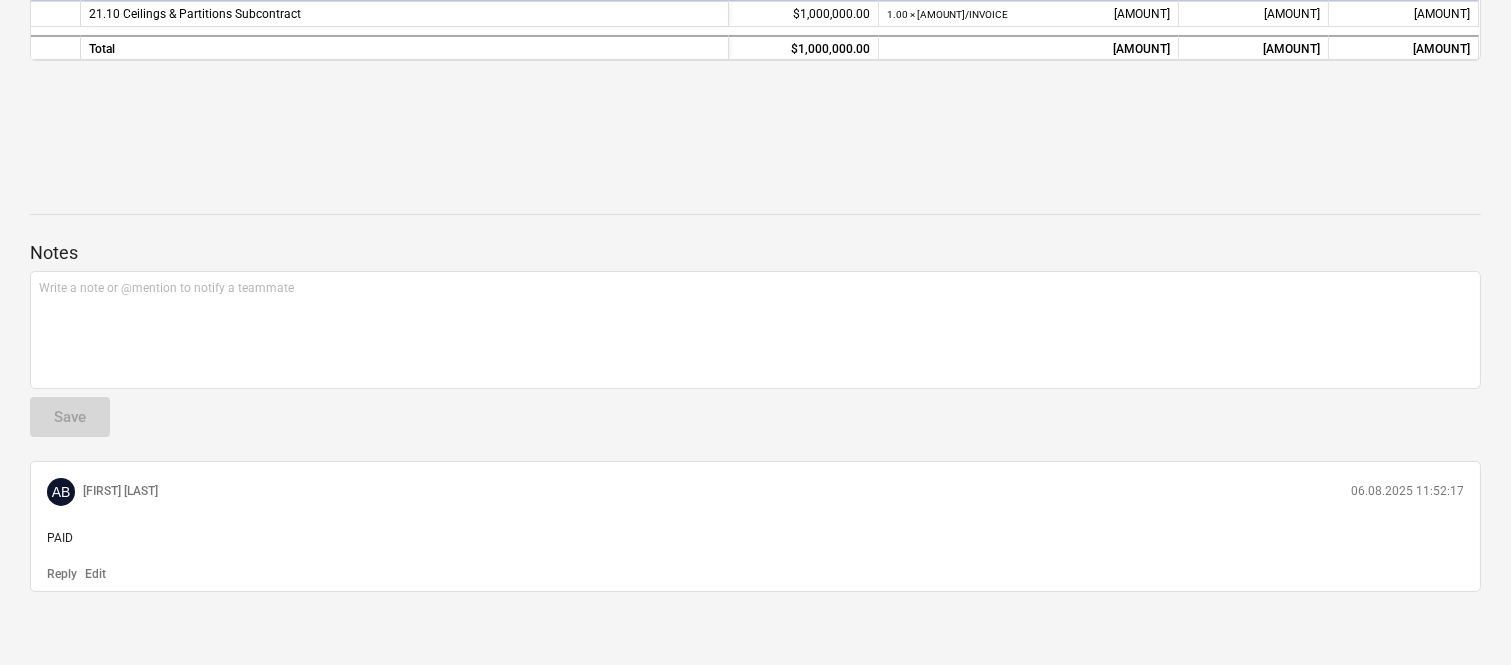 scroll, scrollTop: 0, scrollLeft: 0, axis: both 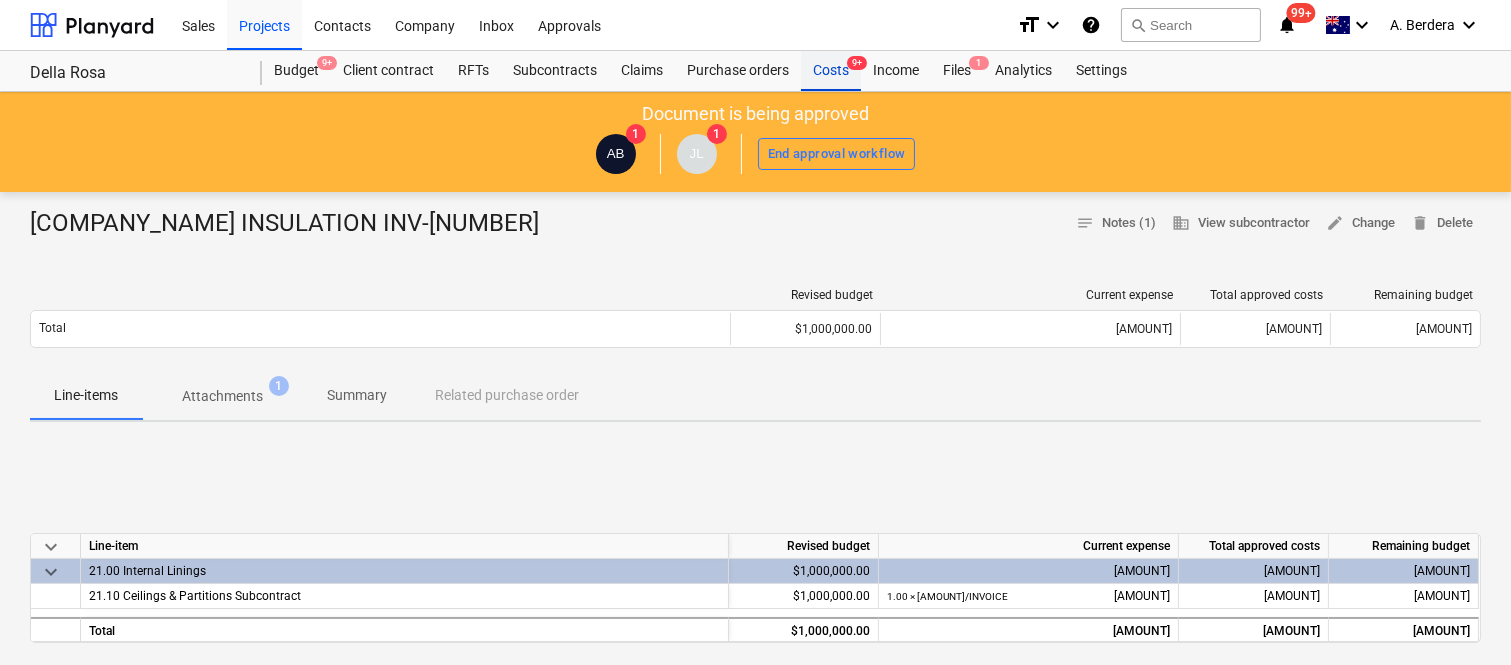 click on "Costs 9+" at bounding box center [831, 71] 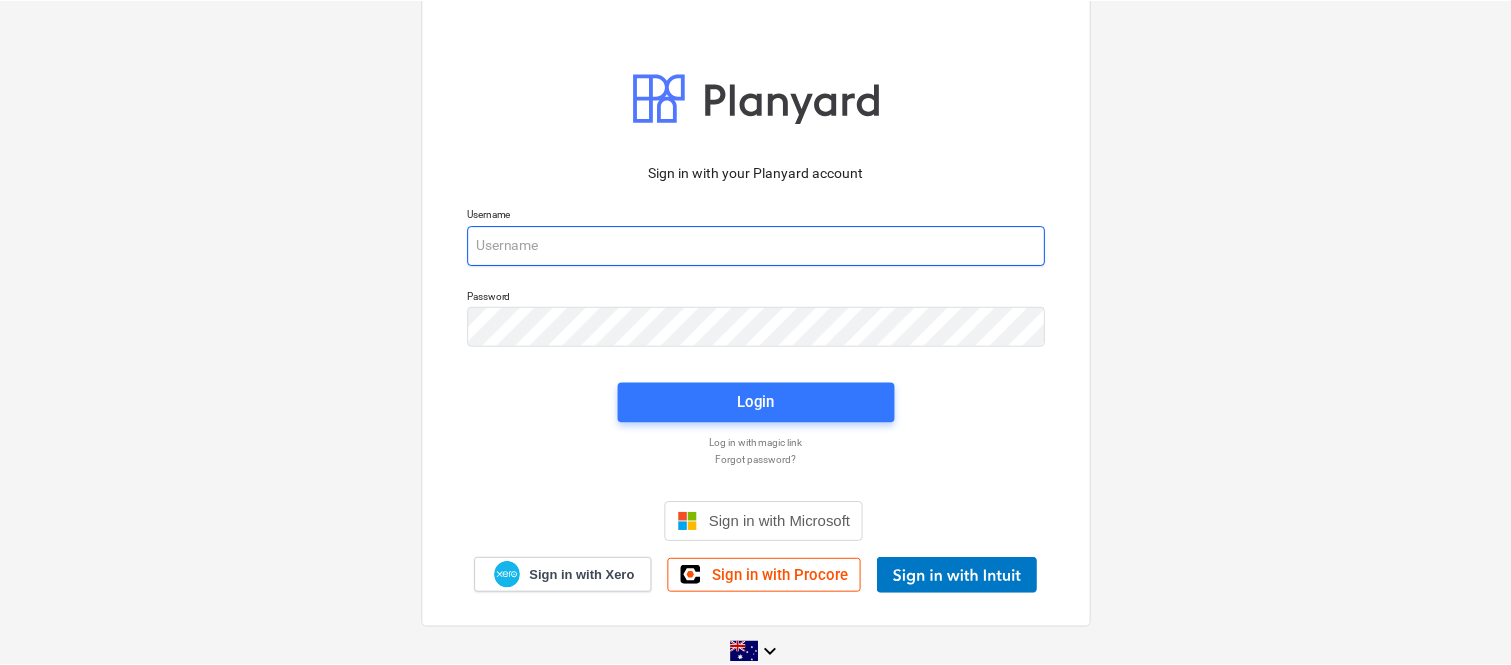 scroll, scrollTop: 0, scrollLeft: 0, axis: both 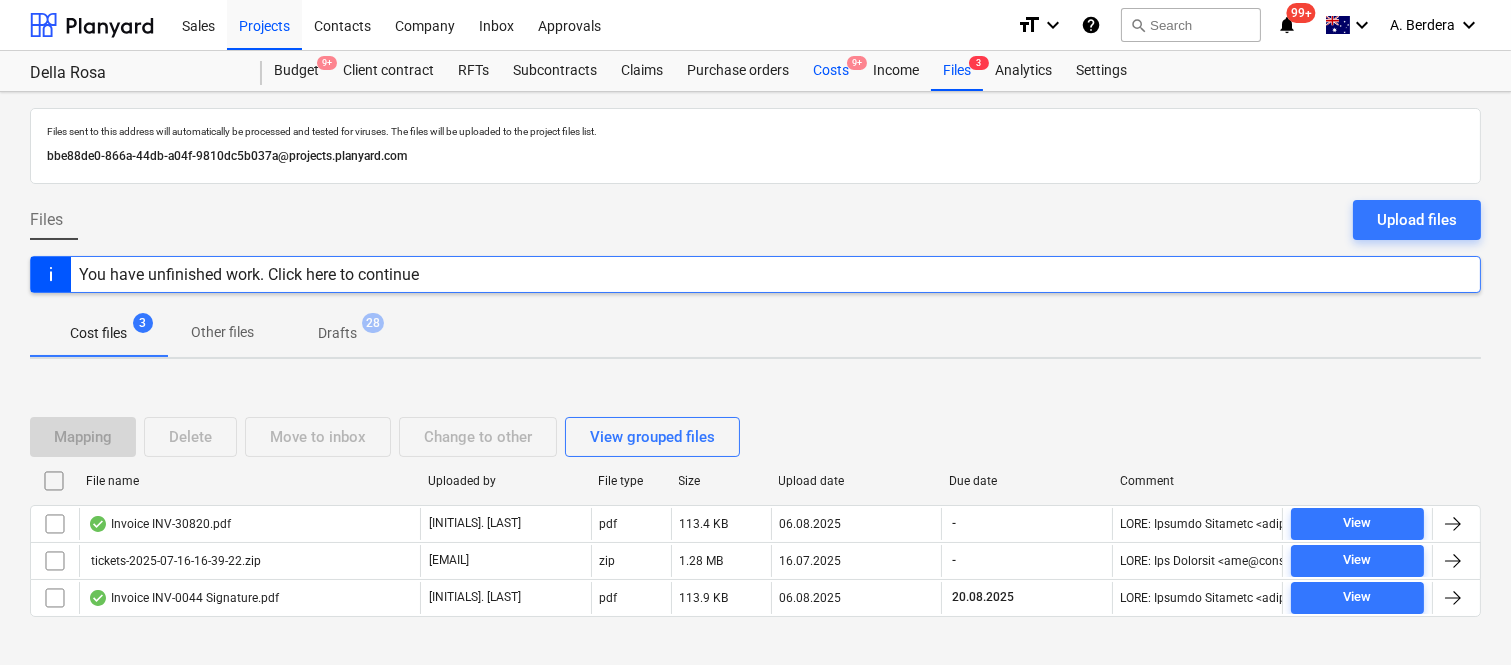 click on "Costs 9+" at bounding box center (831, 71) 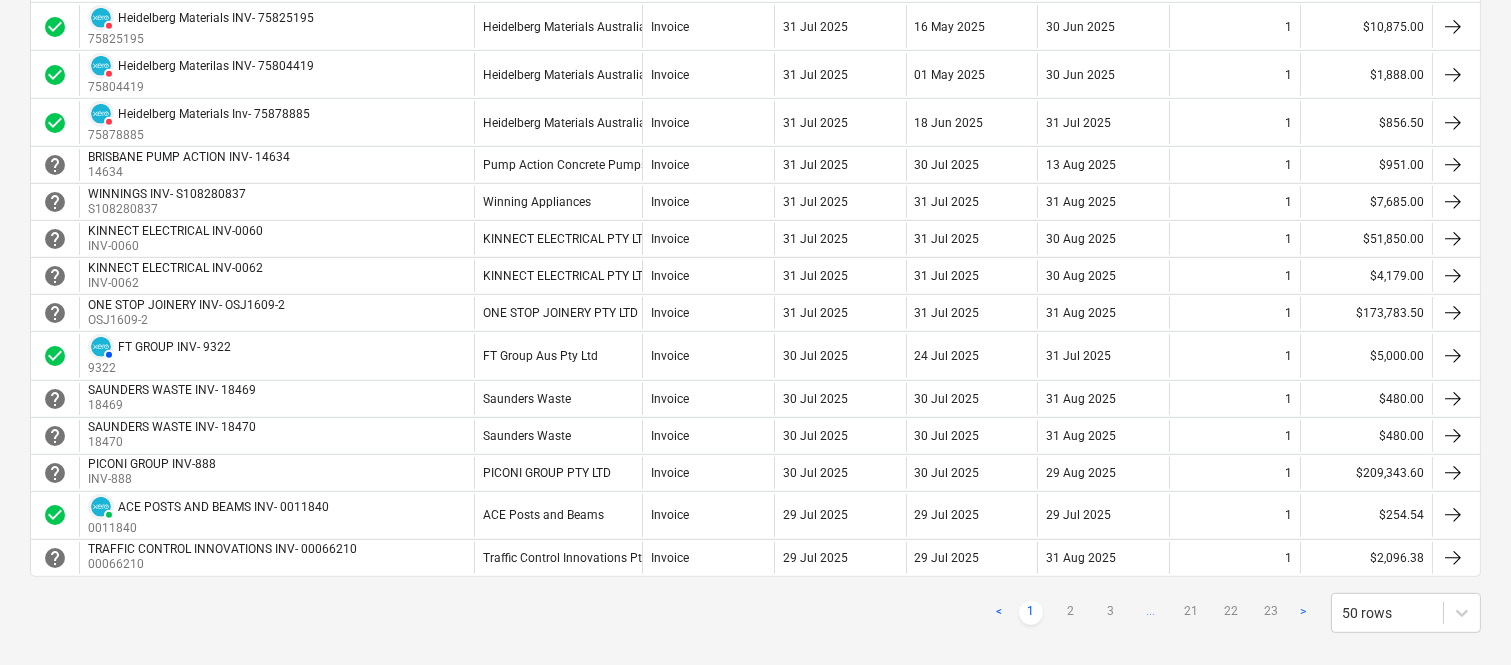 scroll, scrollTop: 1777, scrollLeft: 0, axis: vertical 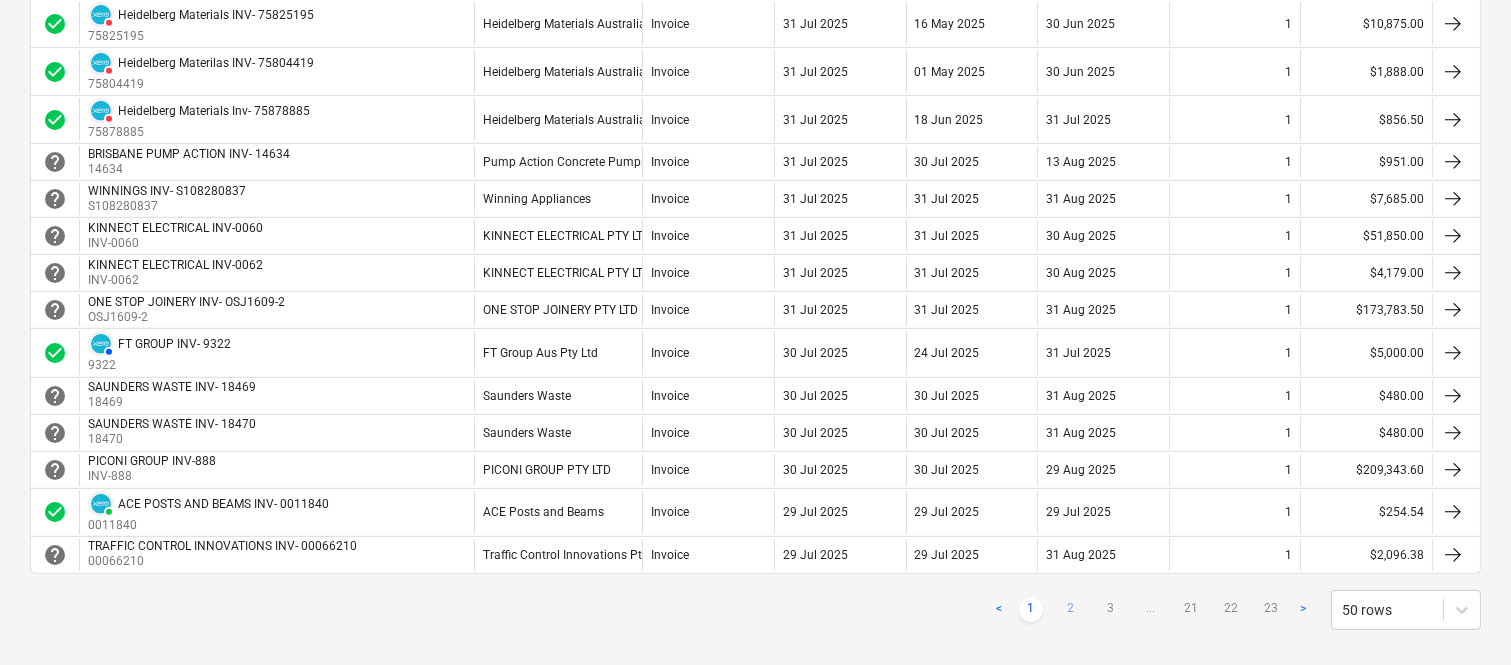 click on "2" at bounding box center (1071, 610) 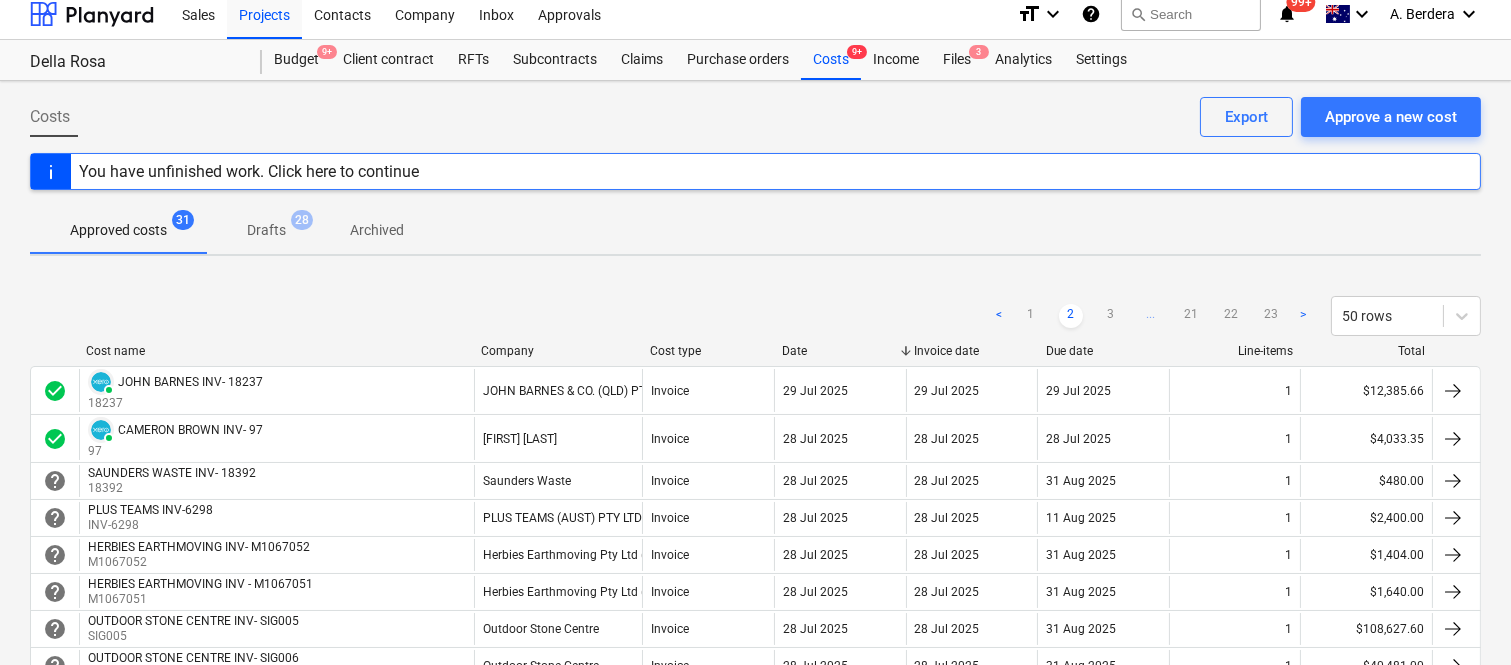 scroll, scrollTop: 0, scrollLeft: 0, axis: both 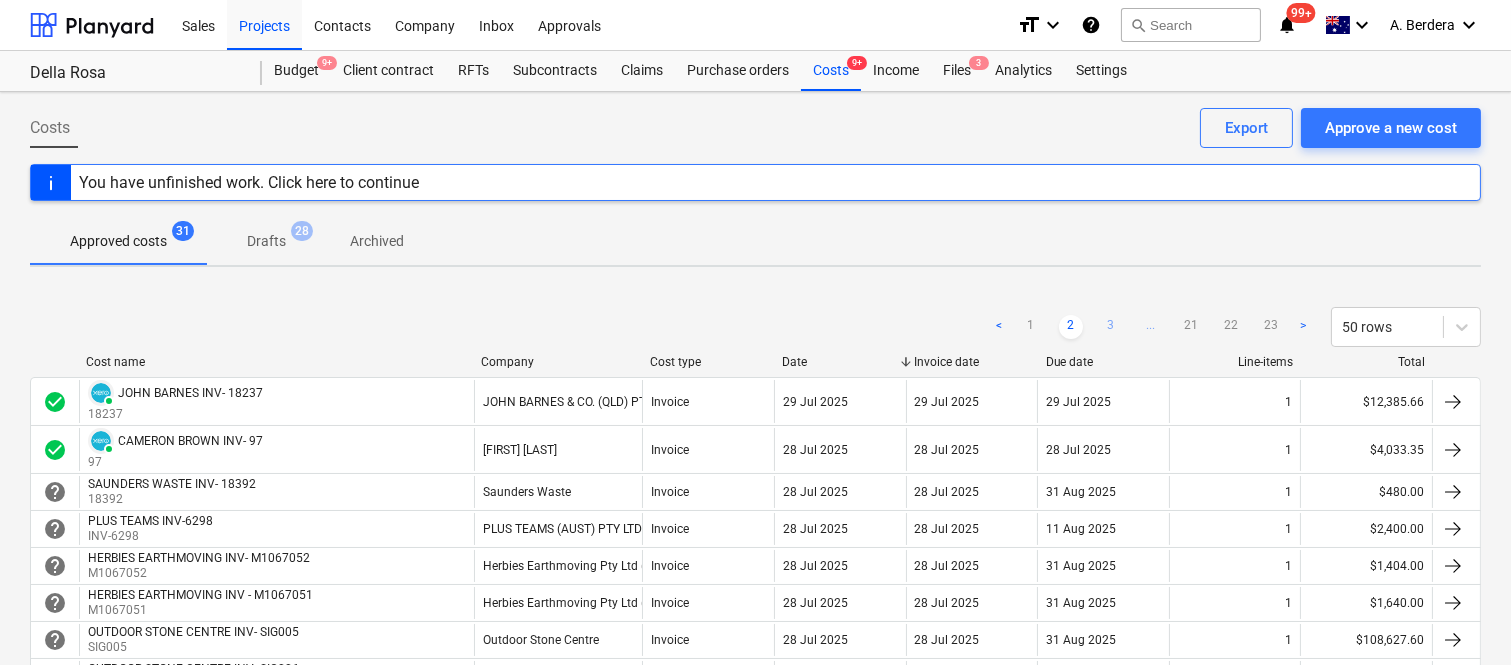 click on "3" at bounding box center (1111, 327) 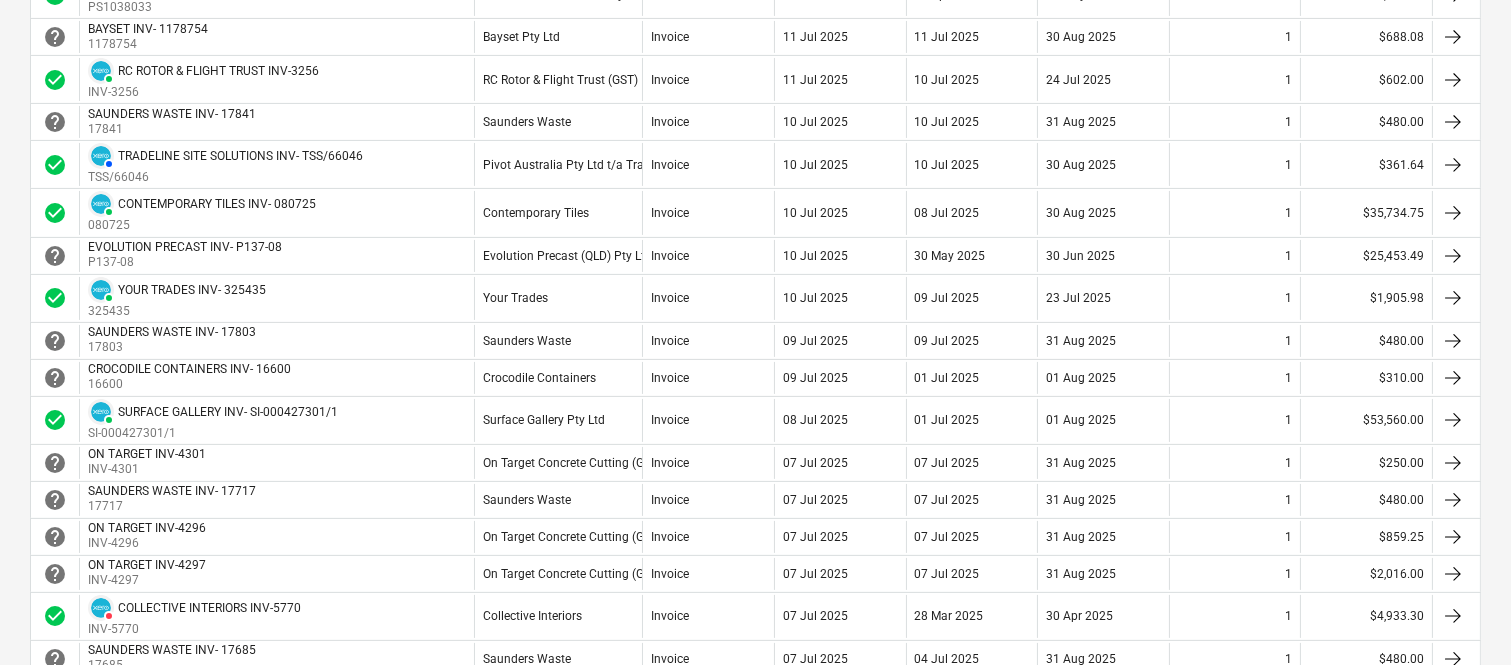 scroll, scrollTop: 0, scrollLeft: 0, axis: both 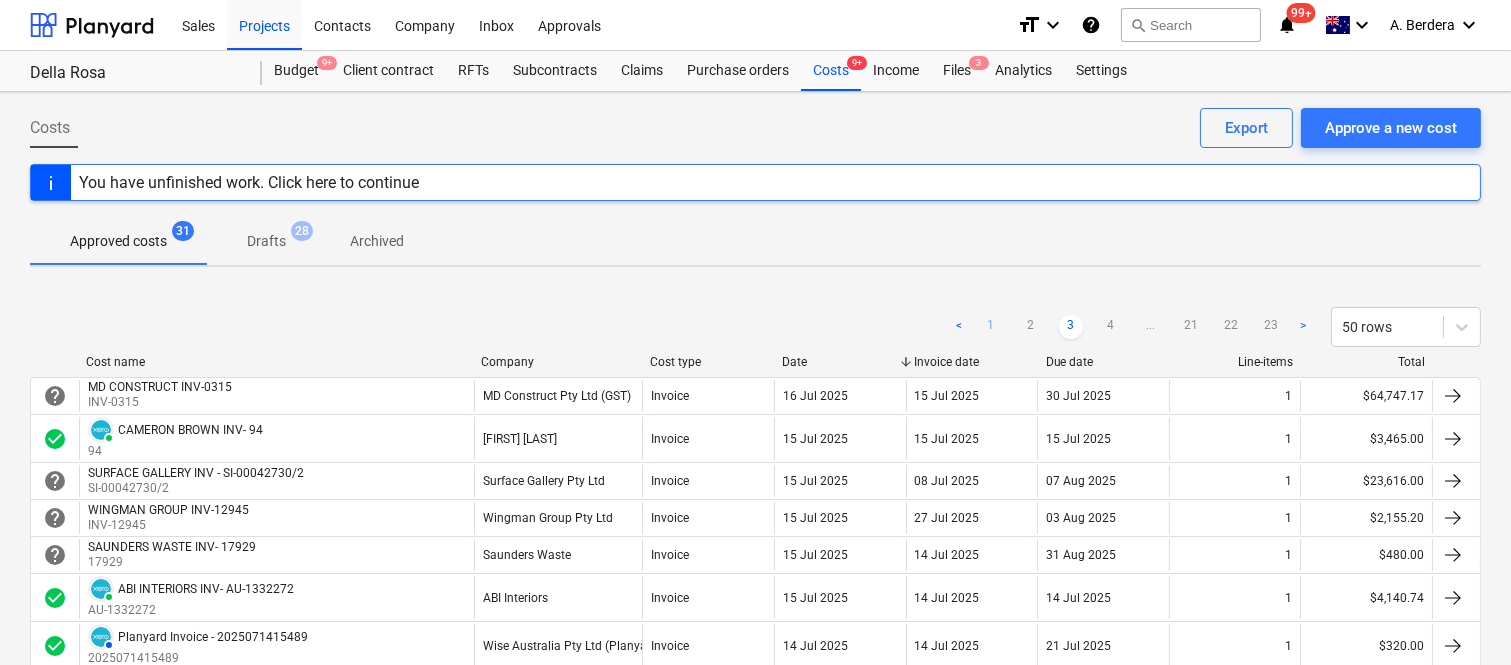 click on "1" at bounding box center [991, 327] 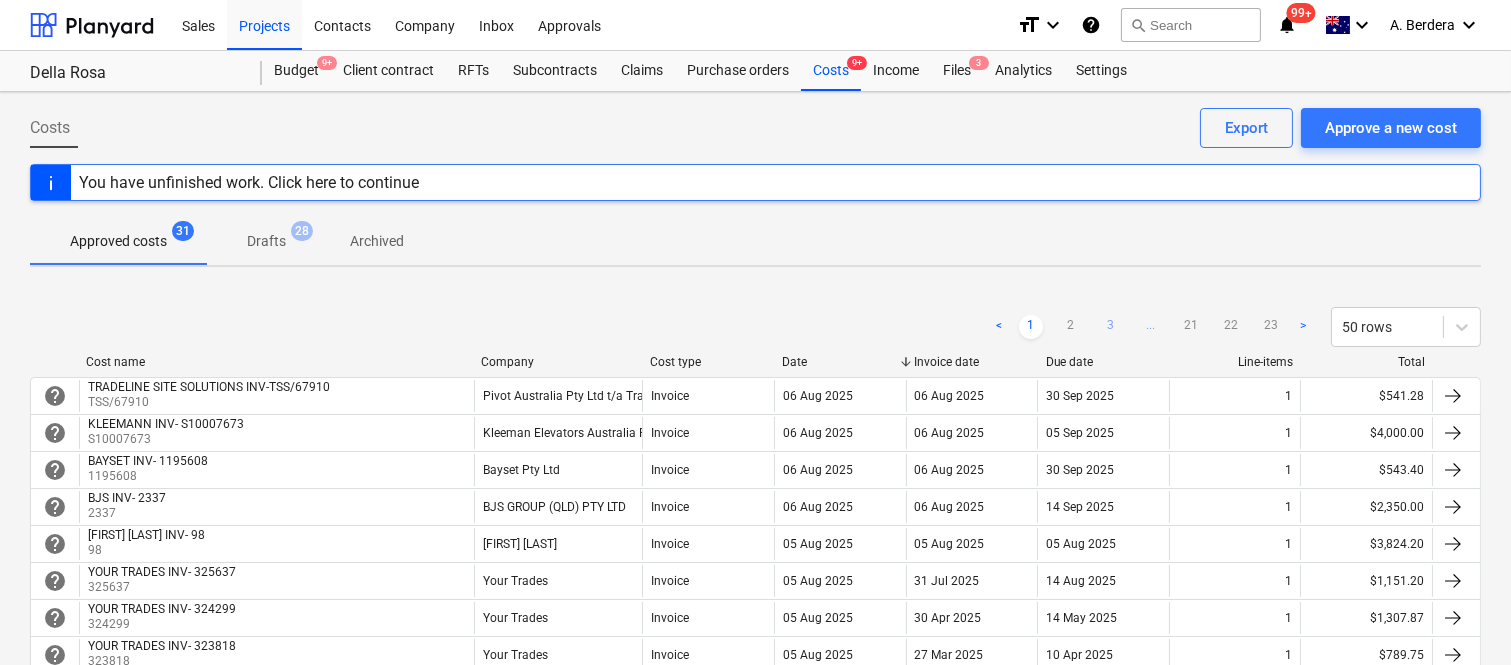 click on "3" at bounding box center [1111, 327] 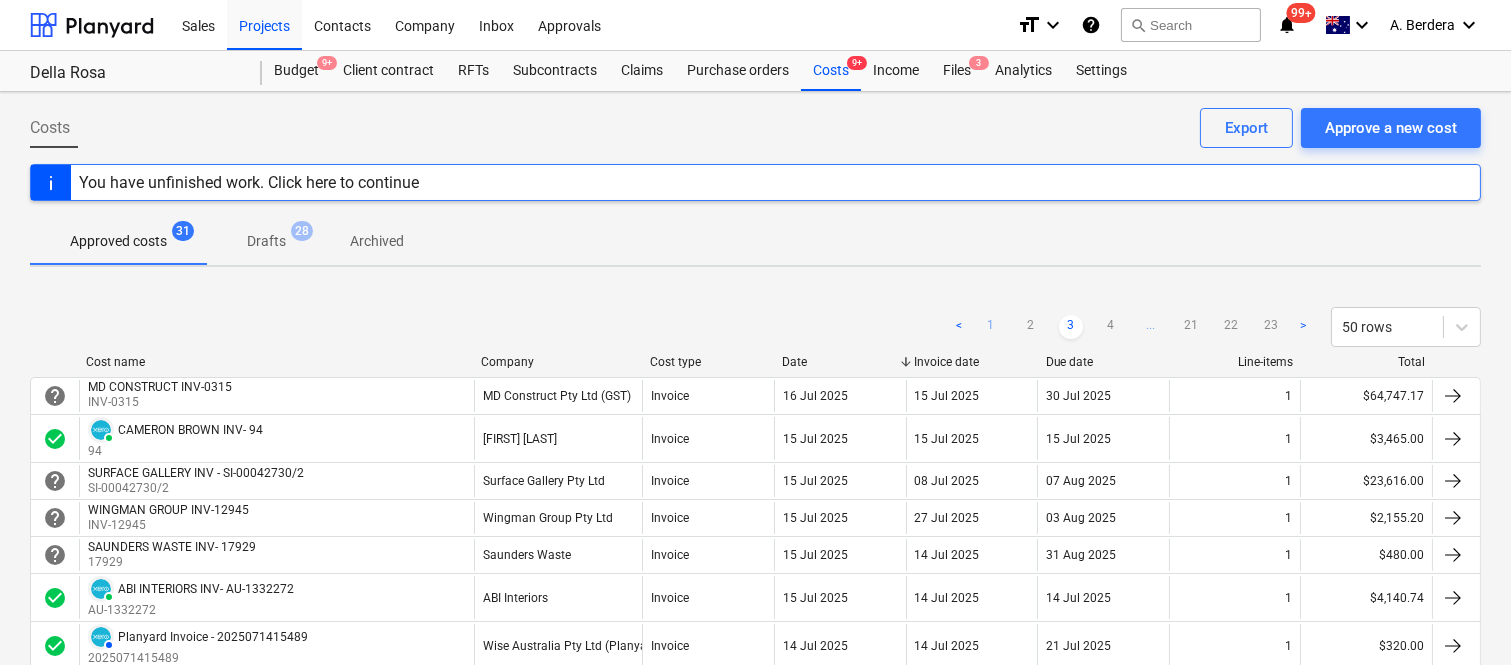 click on "1" at bounding box center (991, 327) 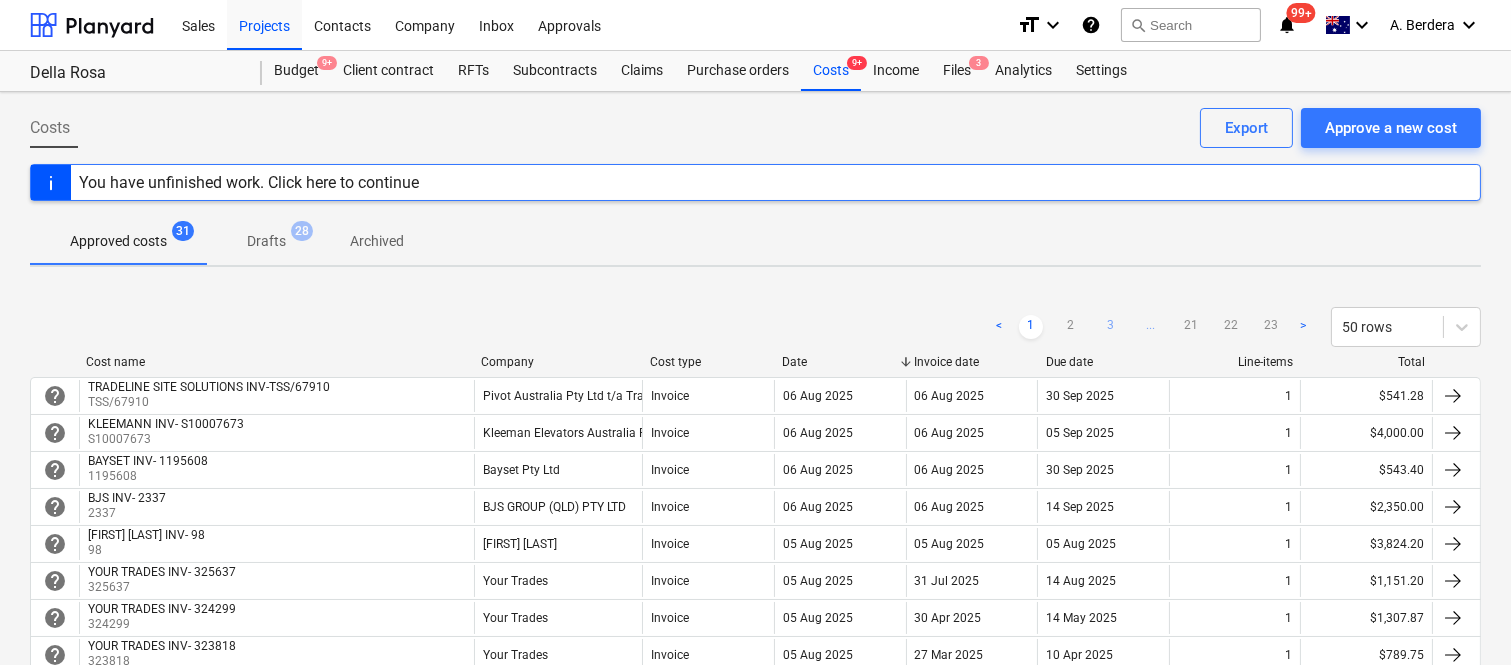 click on "3" at bounding box center [1111, 327] 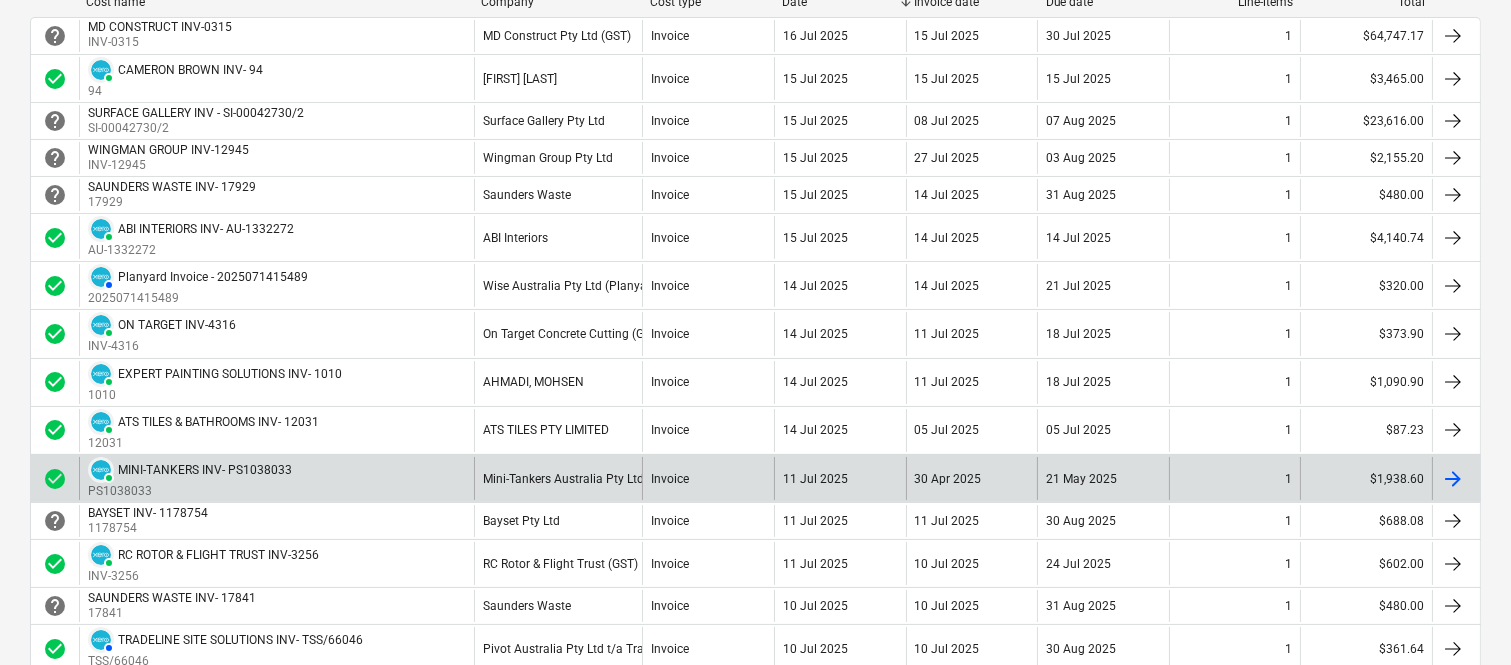 scroll, scrollTop: 315, scrollLeft: 0, axis: vertical 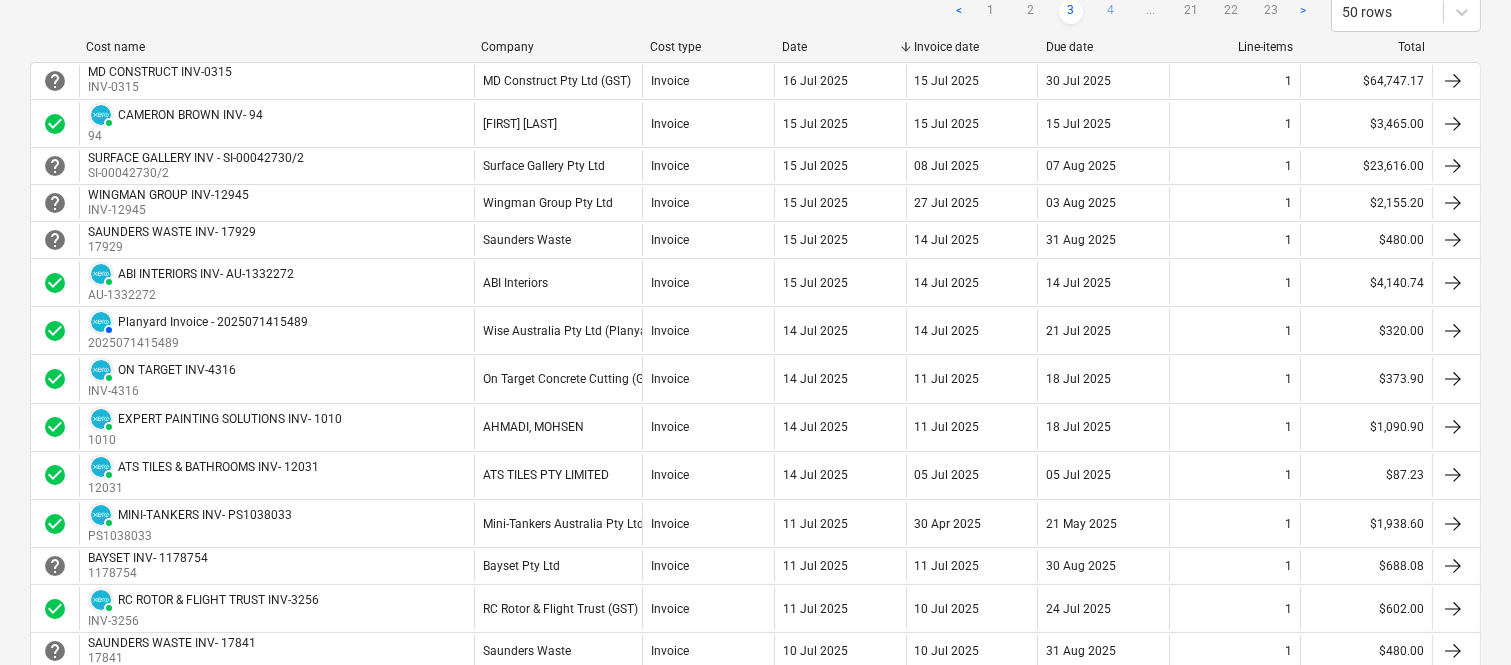 click on "4" at bounding box center [1111, 12] 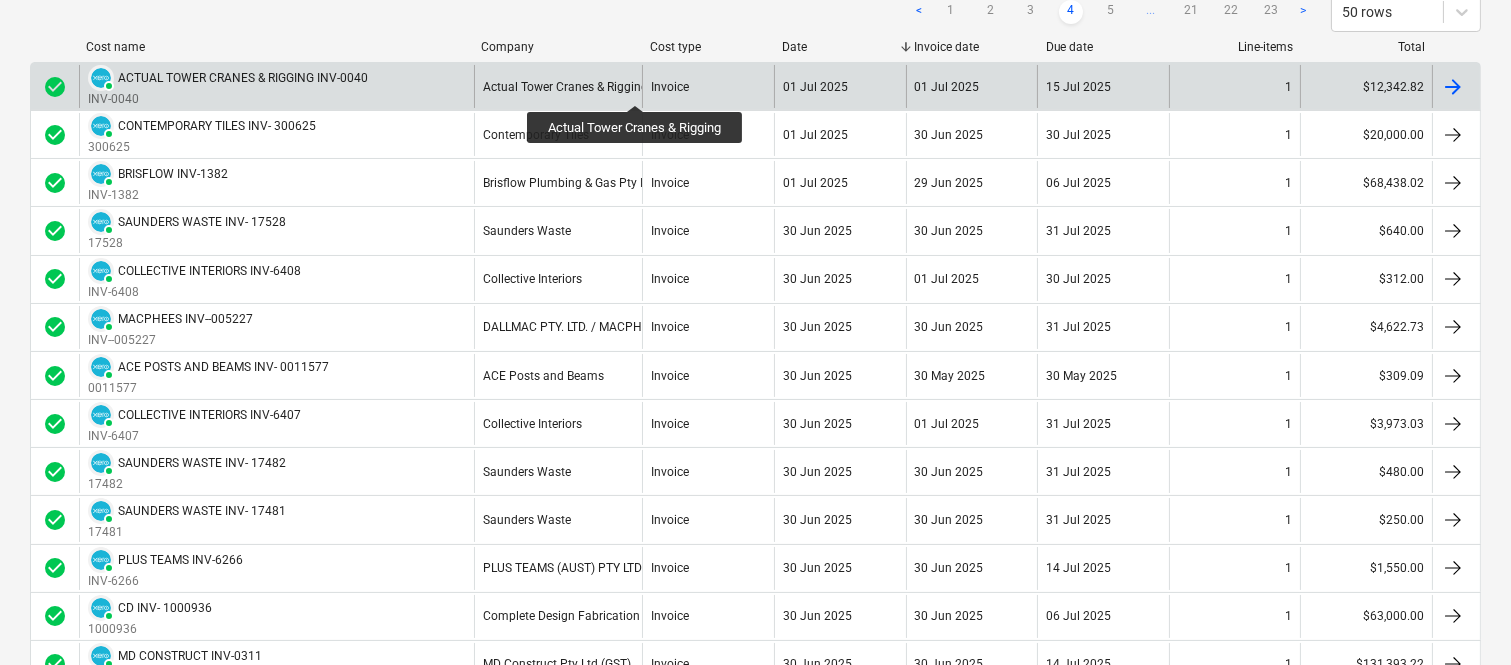click on "Actual Tower Cranes & Rigging" at bounding box center (565, 87) 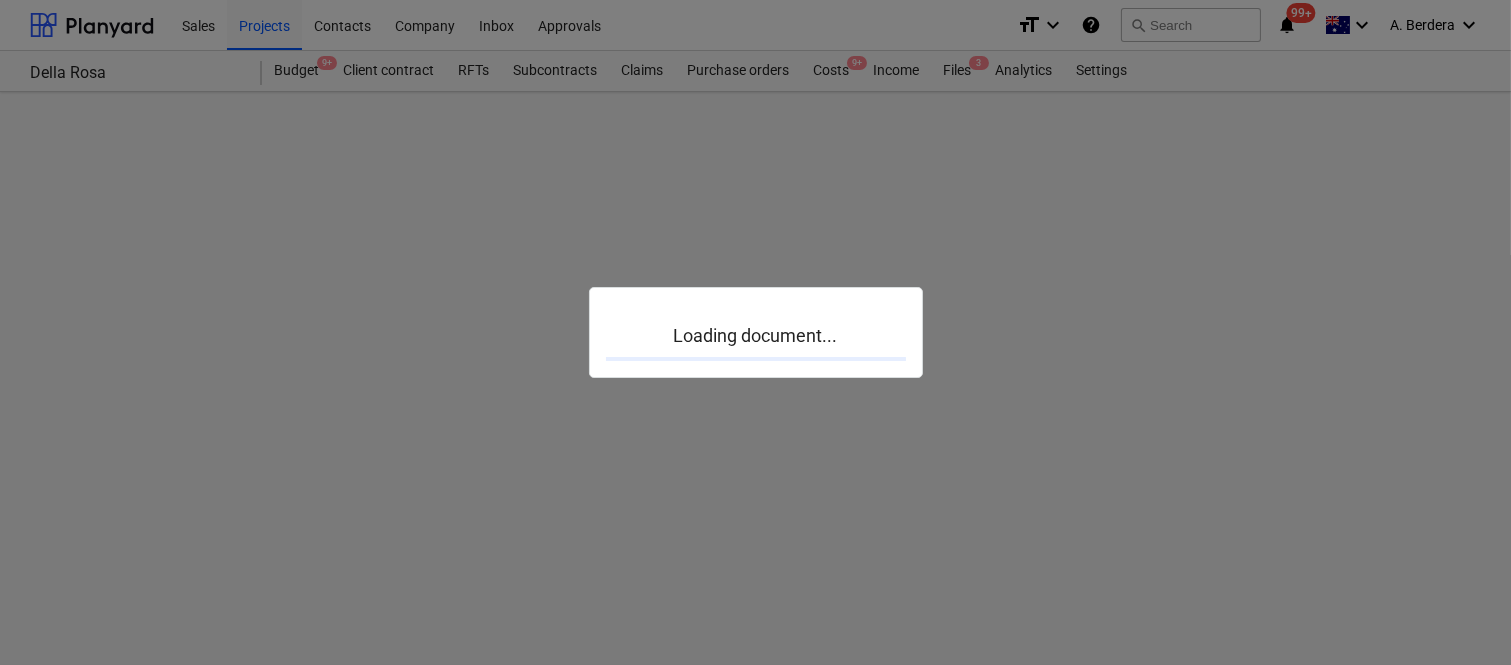 scroll, scrollTop: 0, scrollLeft: 0, axis: both 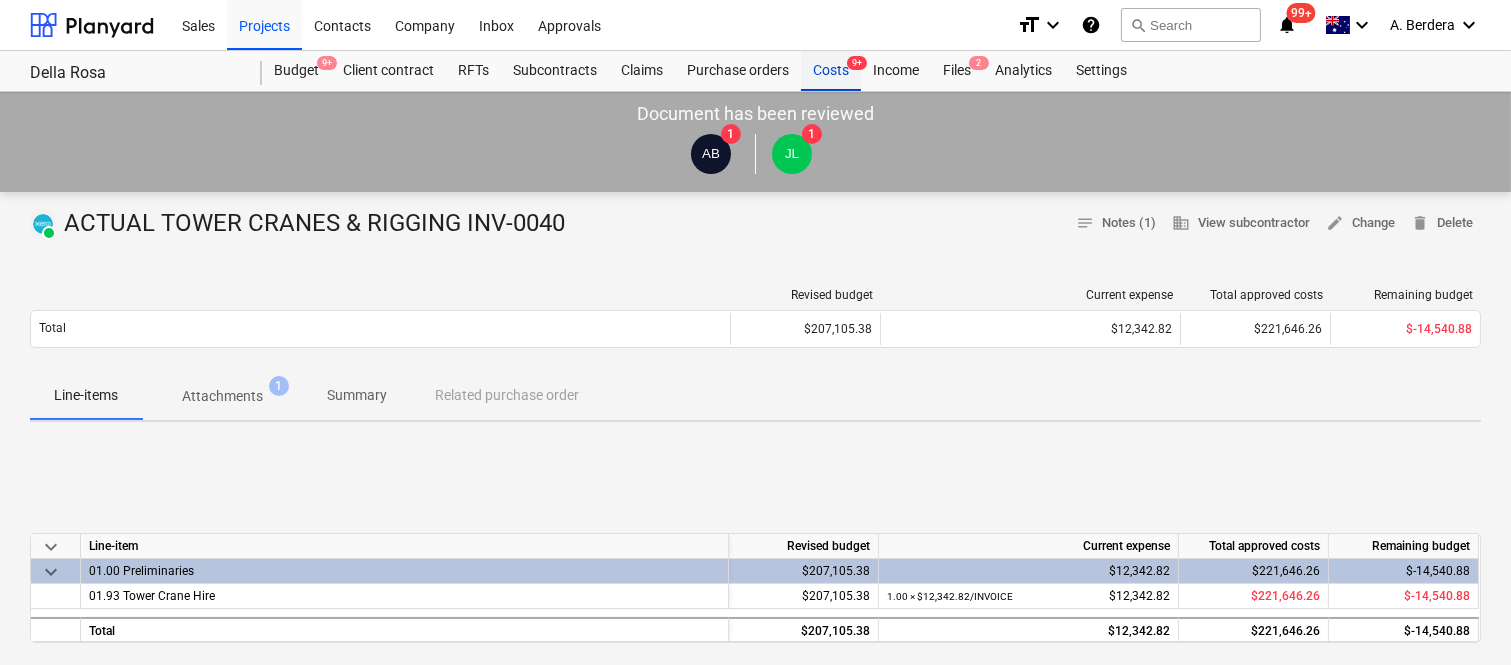 click on "Costs 9+" at bounding box center [831, 71] 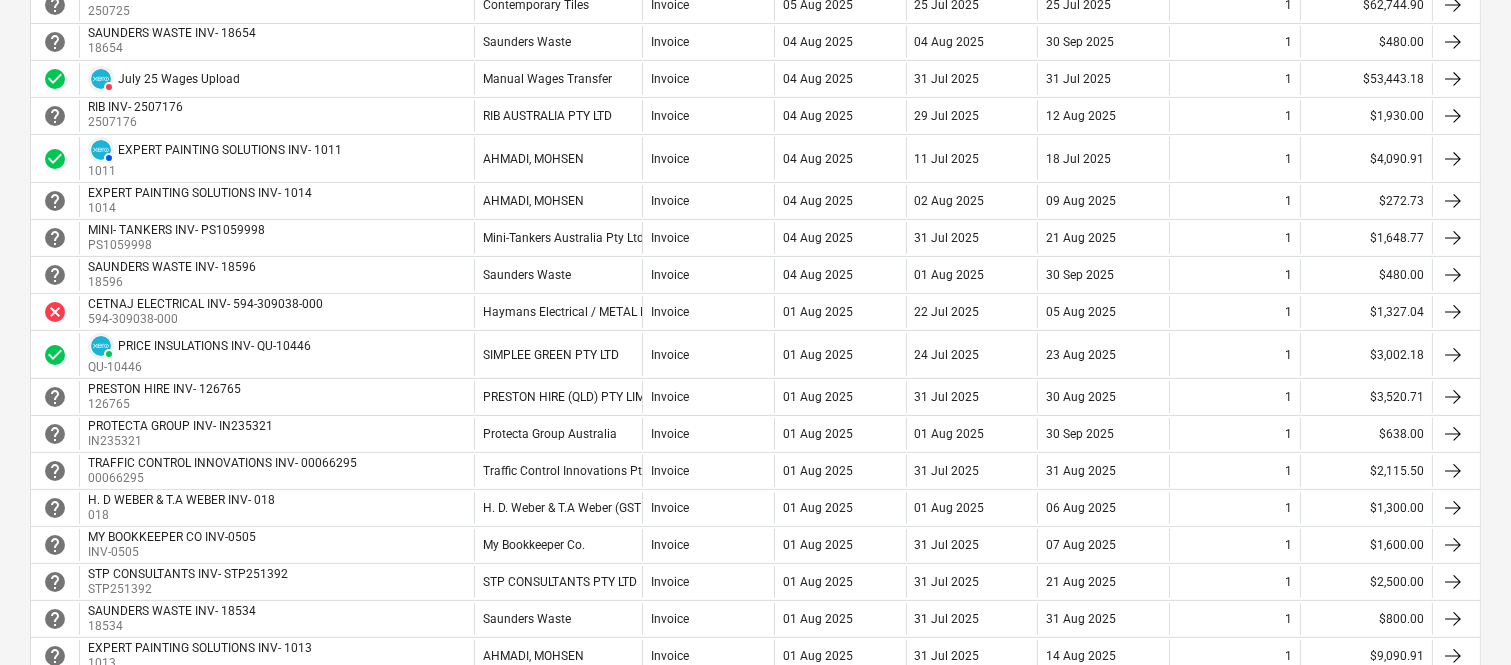 scroll, scrollTop: 800, scrollLeft: 0, axis: vertical 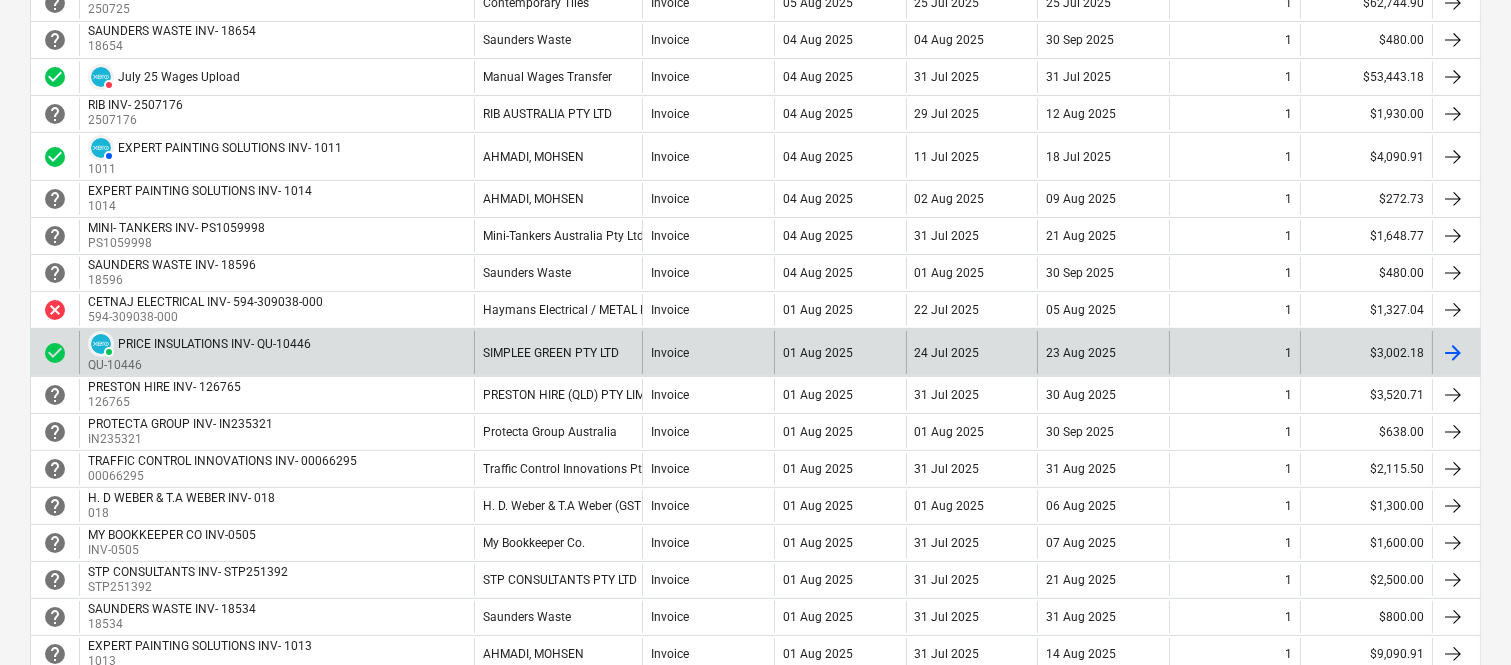 click on "SIMPLEE GREEN PTY LTD" at bounding box center (558, 352) 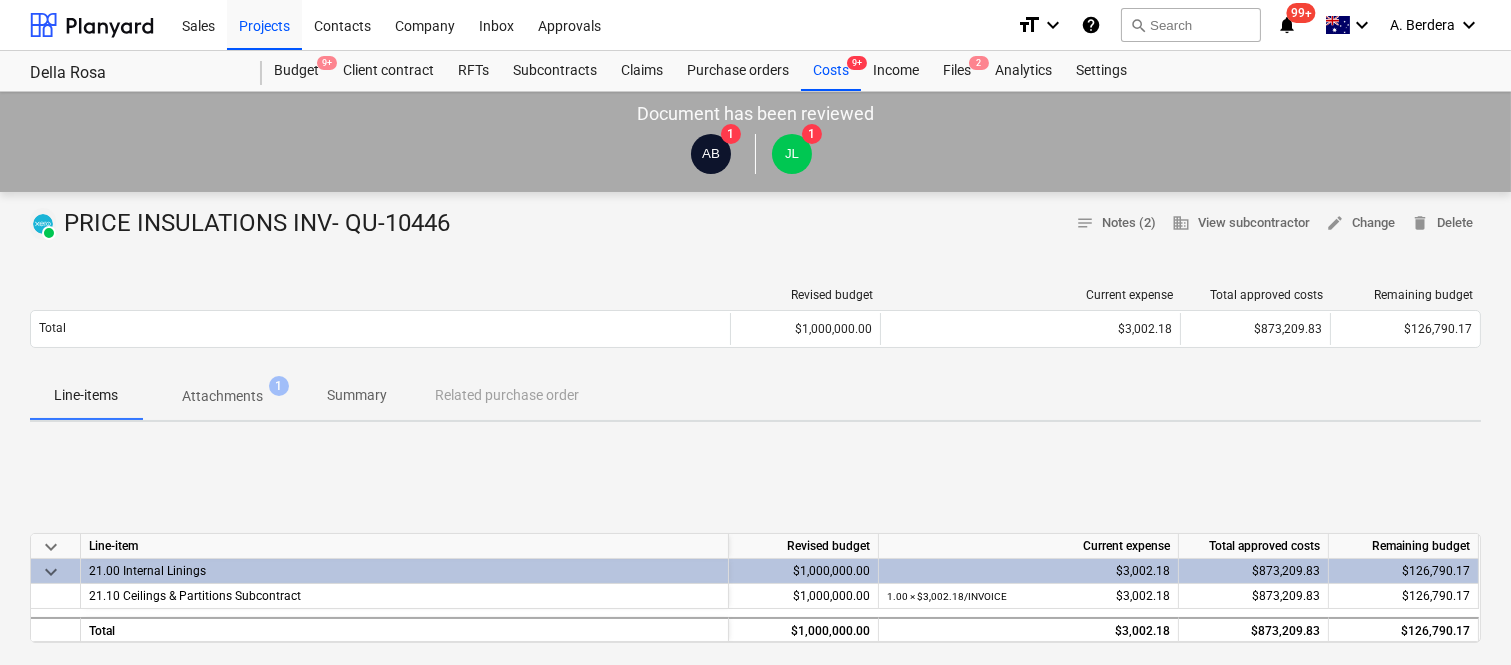 click on "Attachments" at bounding box center [222, 396] 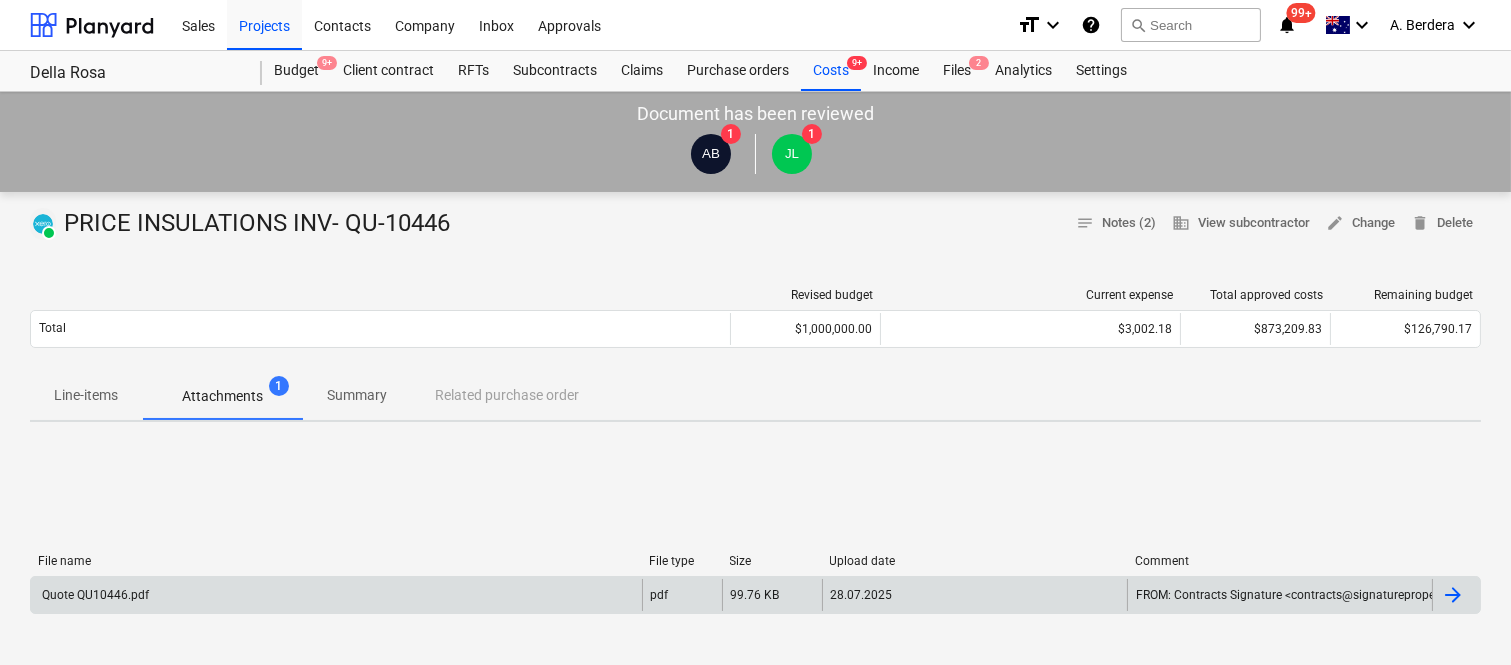 click on "Quote QU10446.pdf" at bounding box center (336, 595) 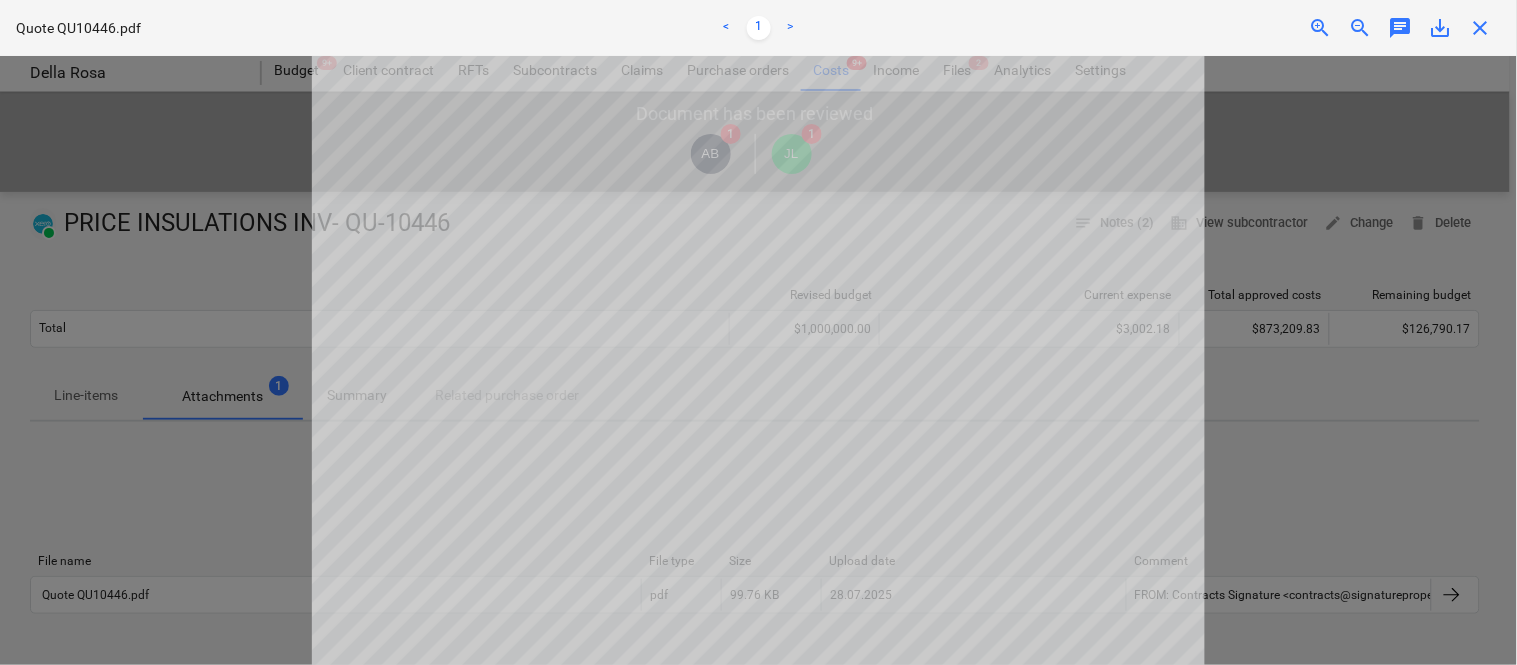 click on "close" at bounding box center (1481, 28) 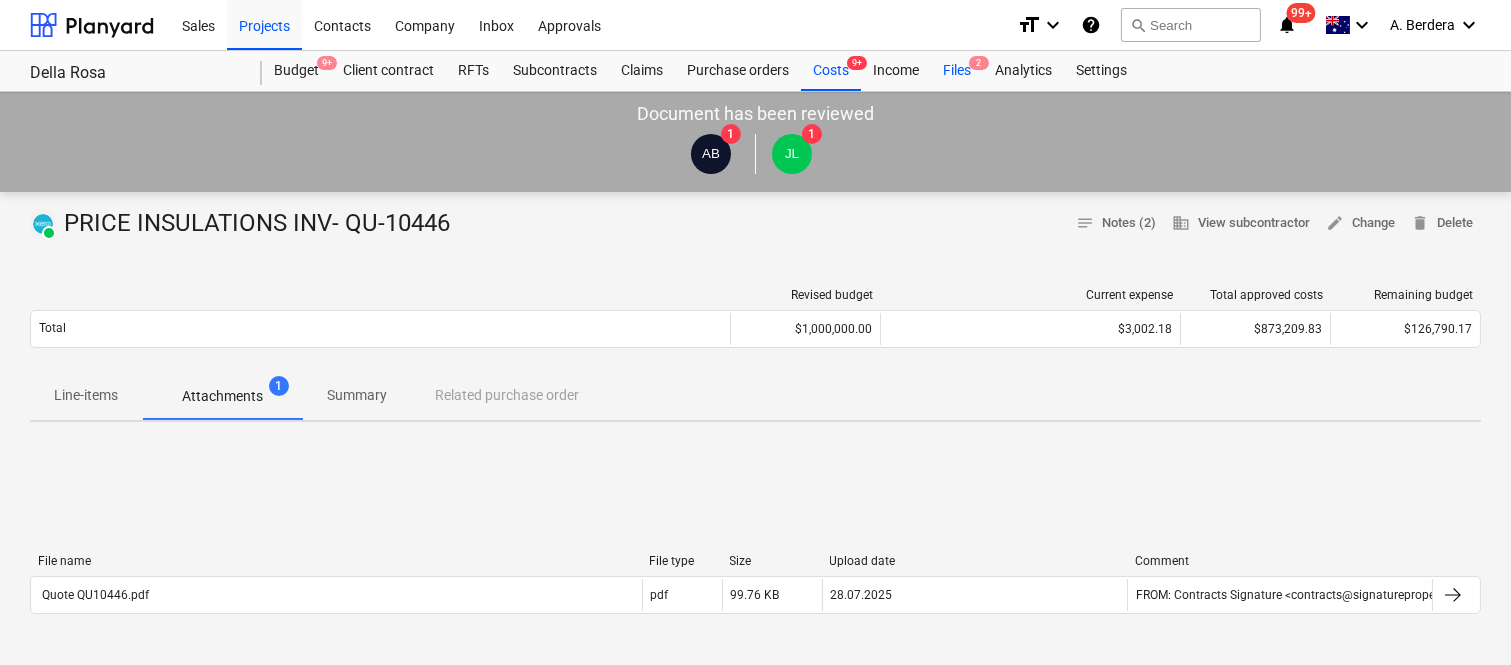 click on "Files 2" at bounding box center (957, 71) 